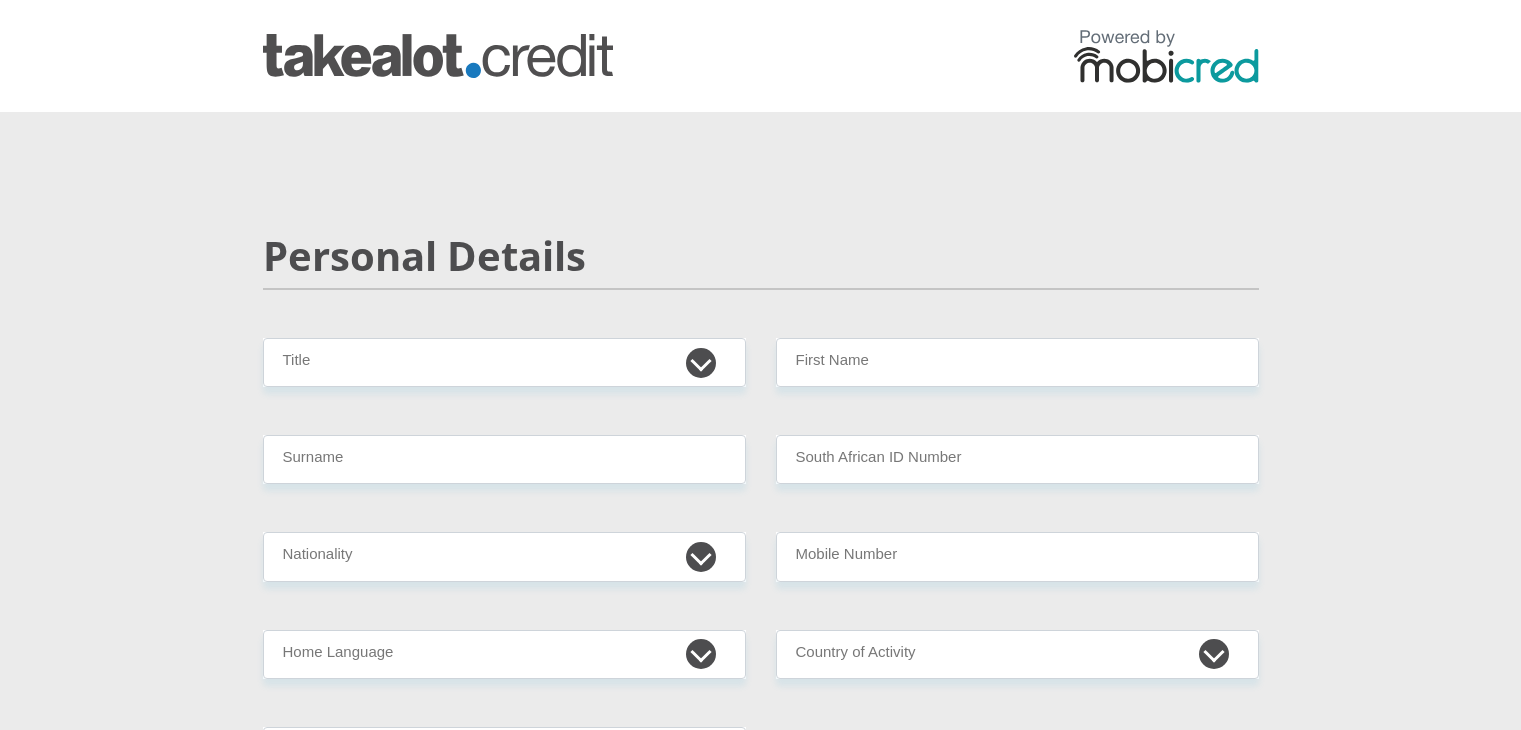 scroll, scrollTop: 0, scrollLeft: 0, axis: both 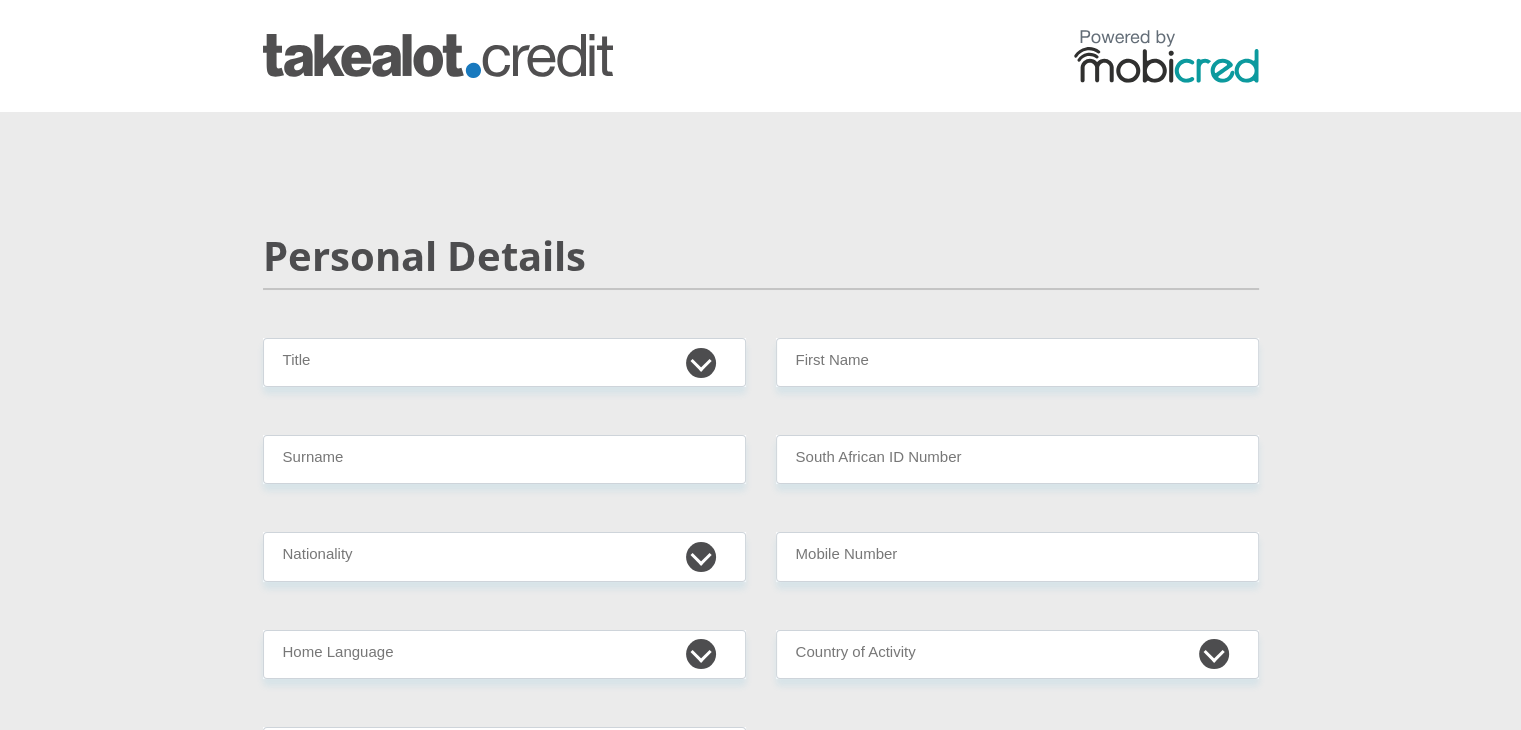 select on "Mr" 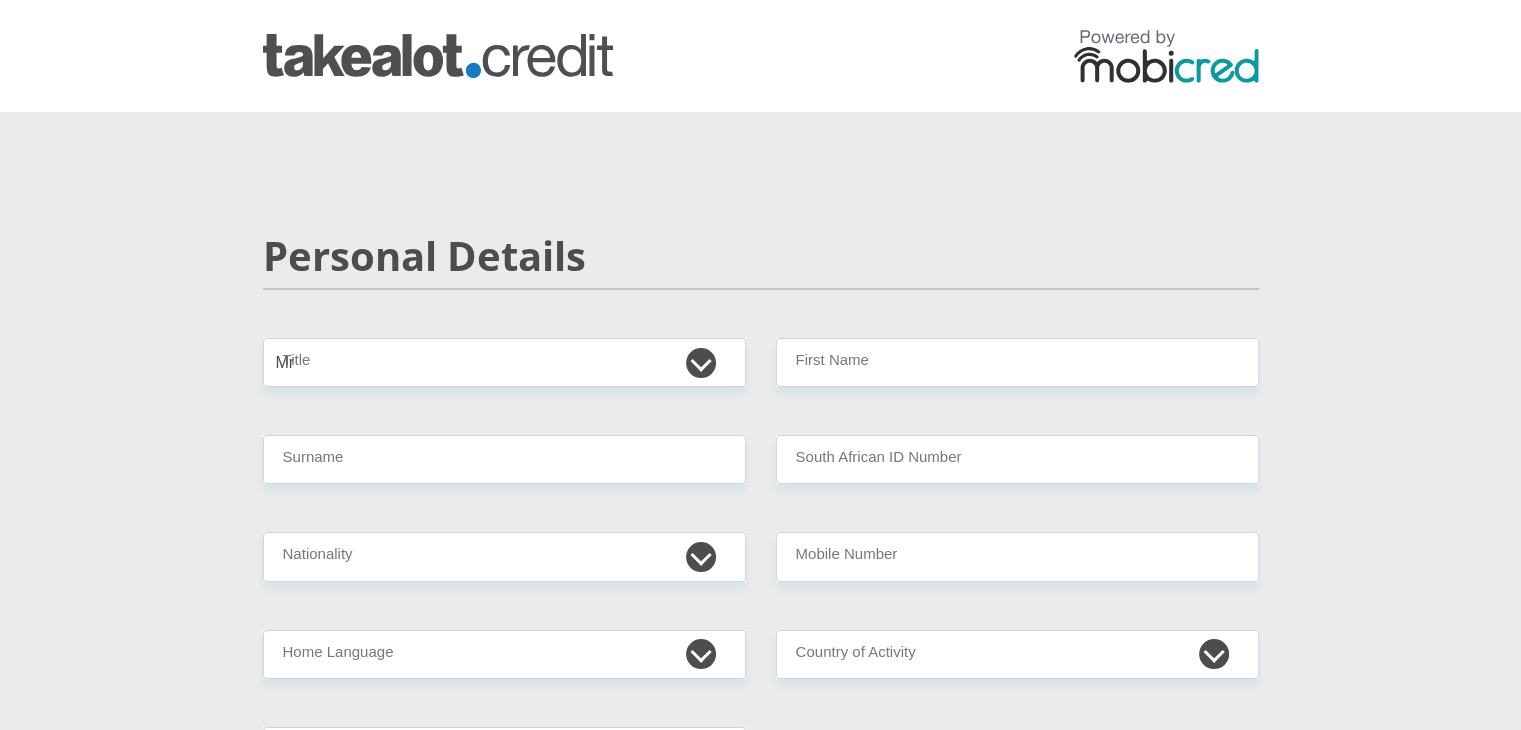click on "Mr
Ms
Mrs
Dr
Other" at bounding box center (504, 362) 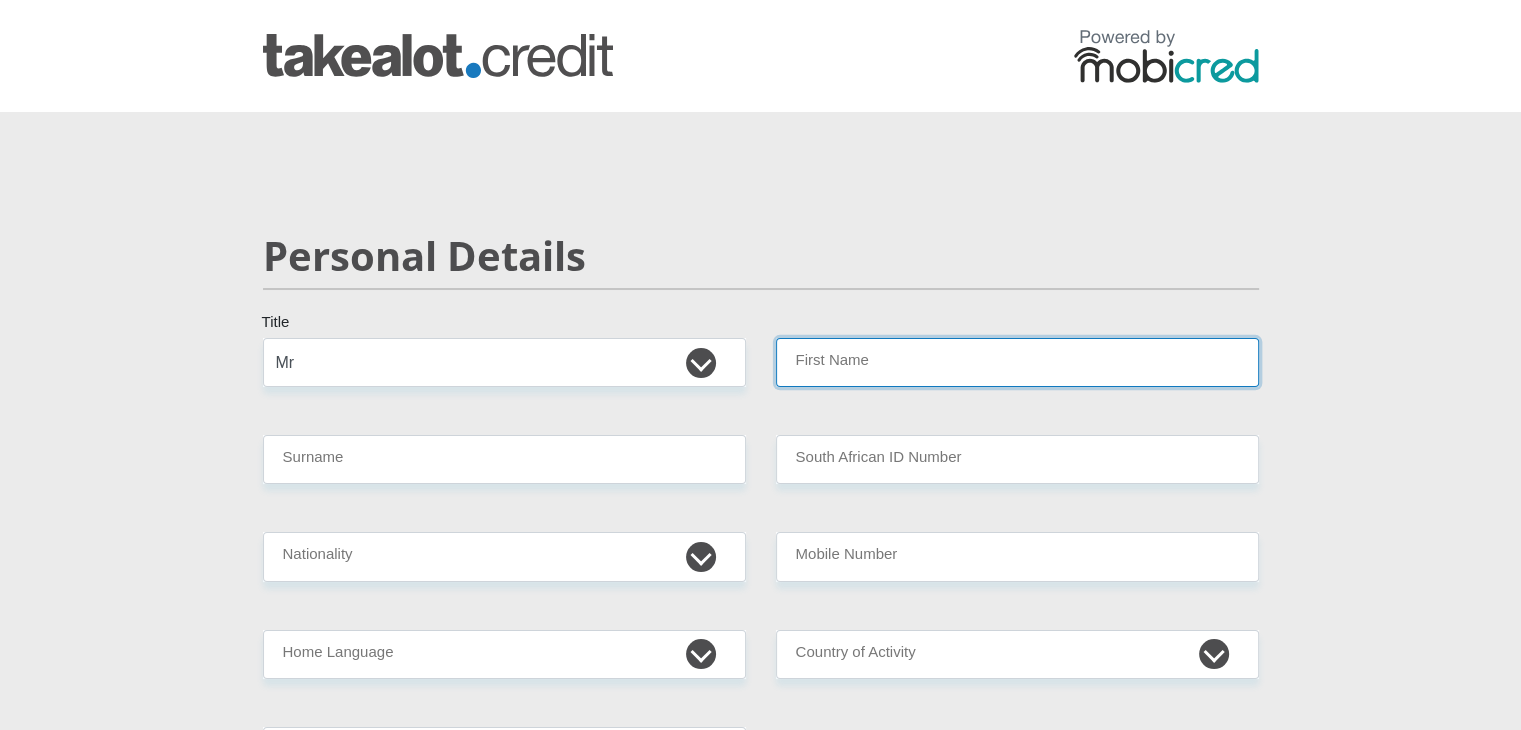 click on "First Name" at bounding box center [1017, 362] 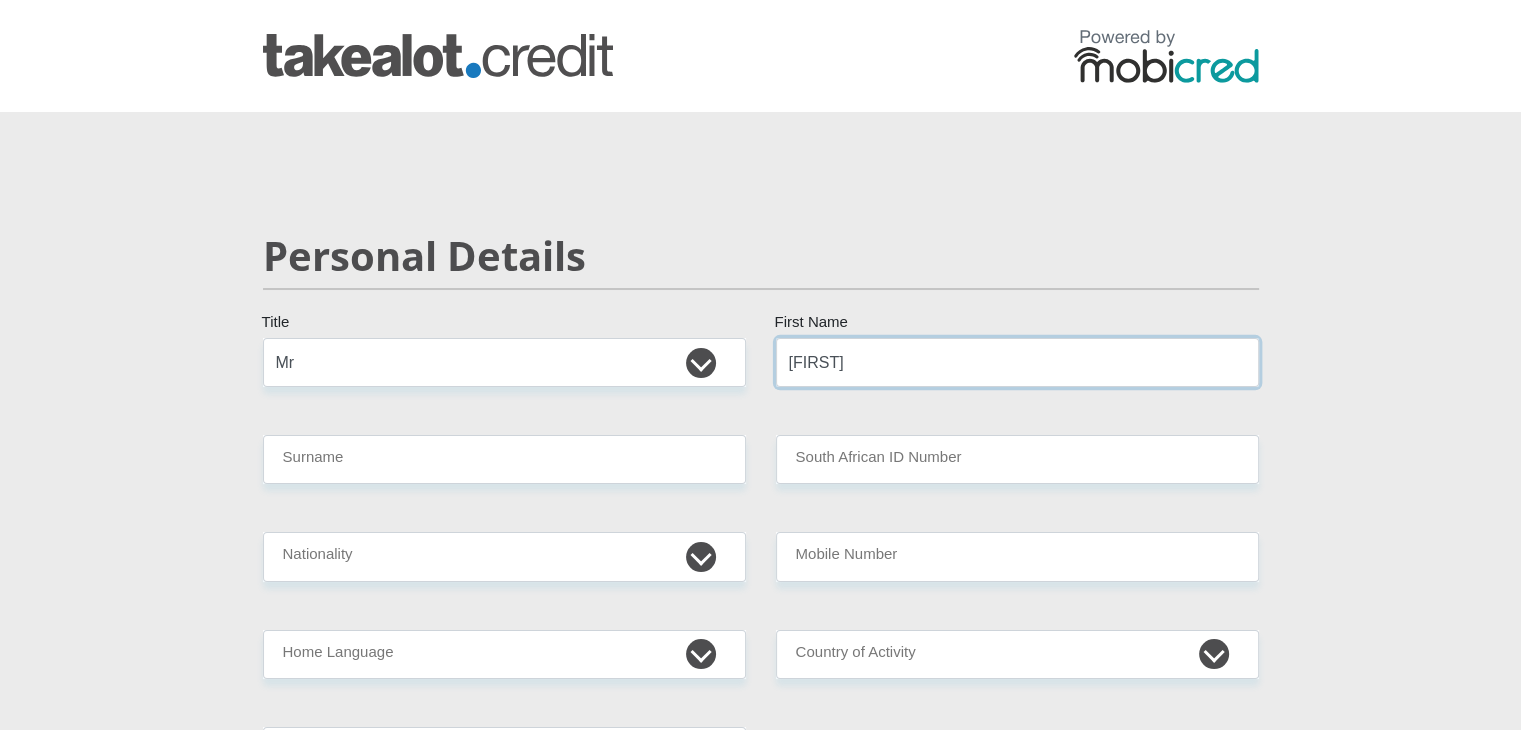 type on "[FIRST]" 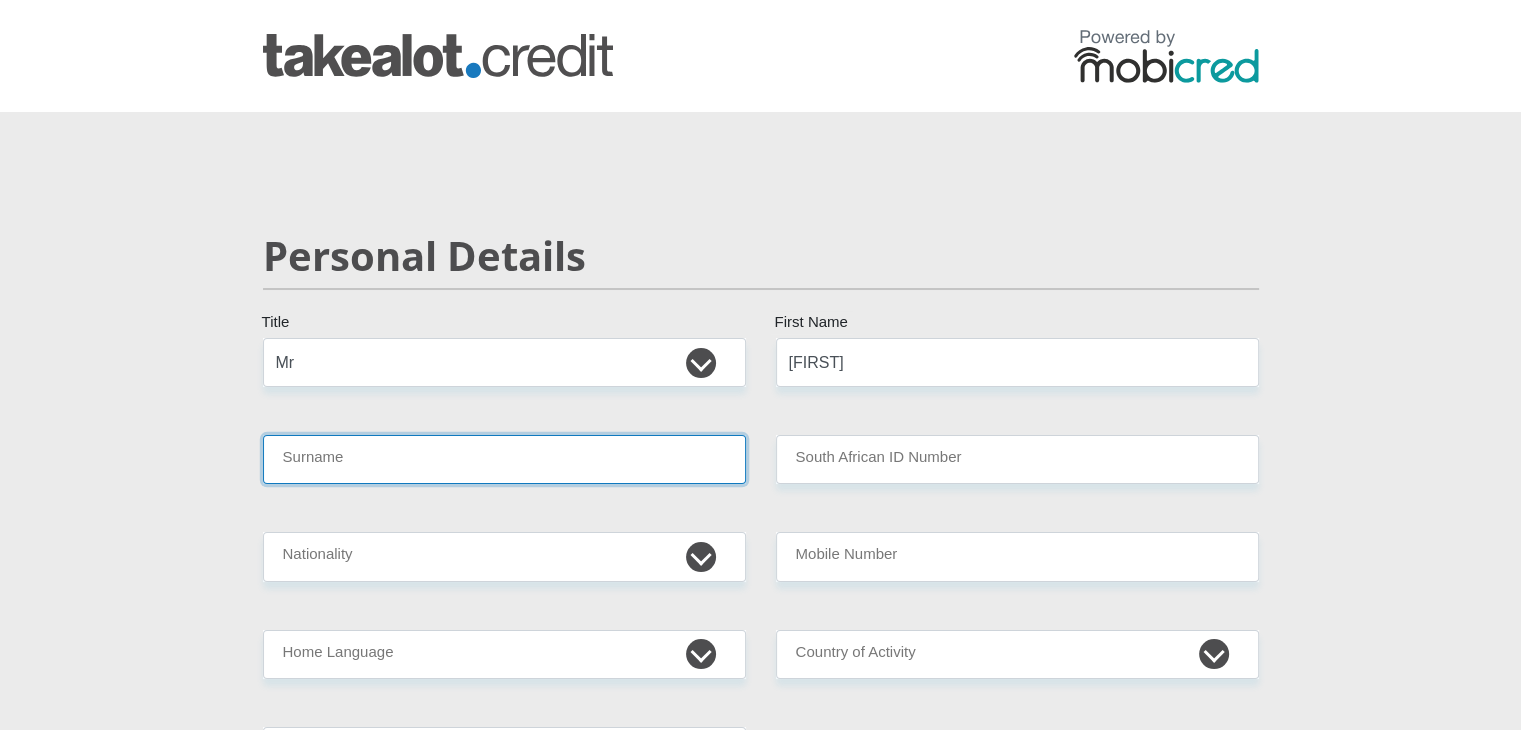 click on "Surname" at bounding box center [504, 459] 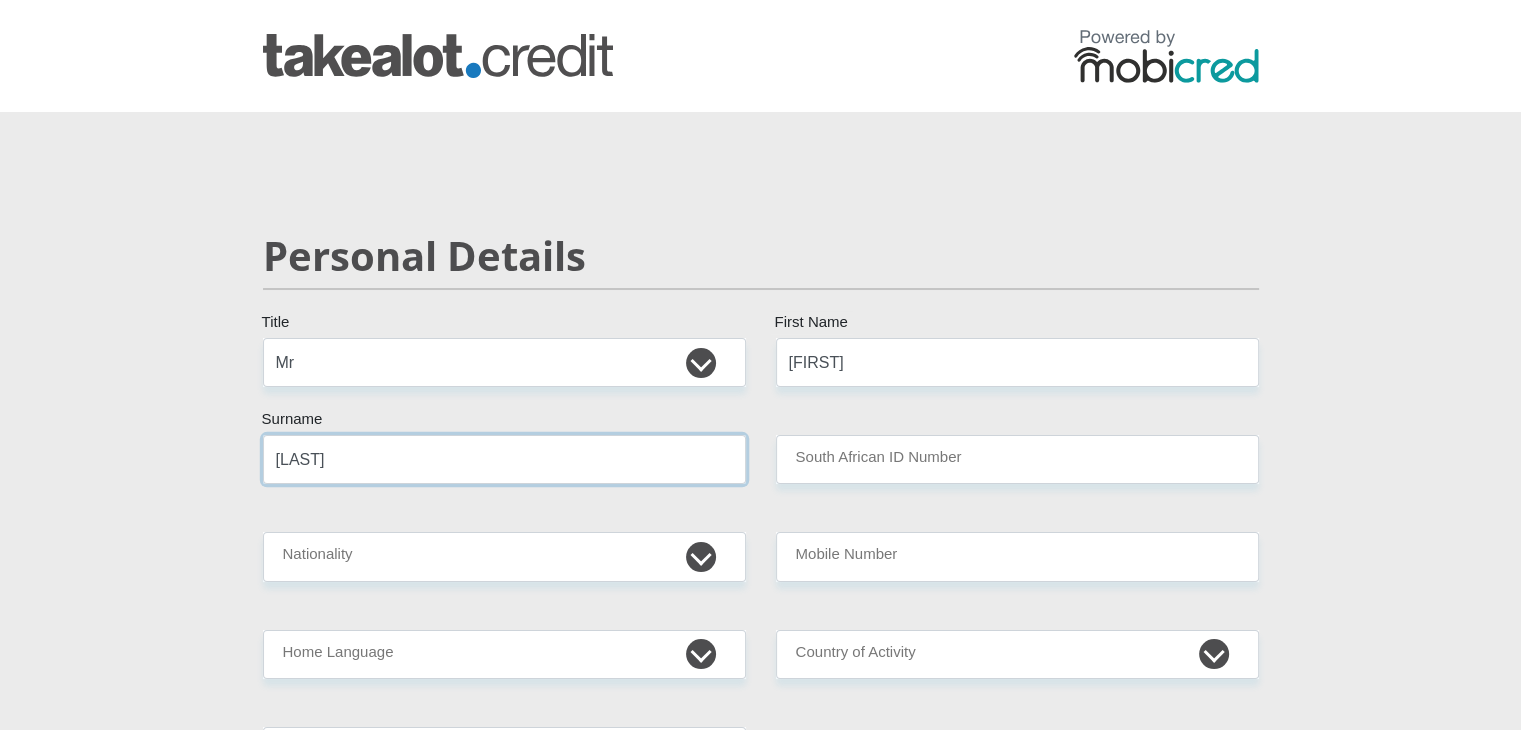 type on "[LAST]" 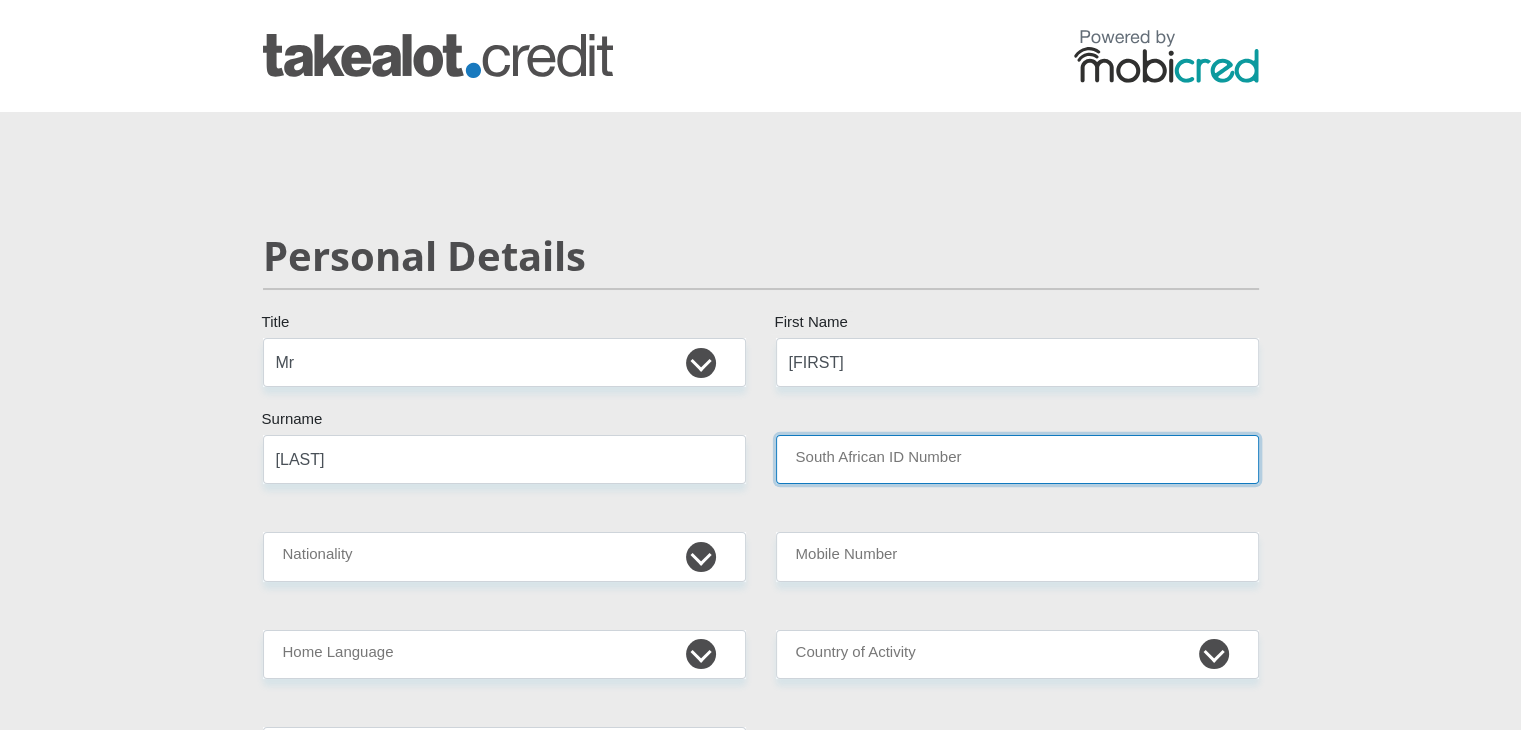 click on "South African ID Number" at bounding box center (1017, 459) 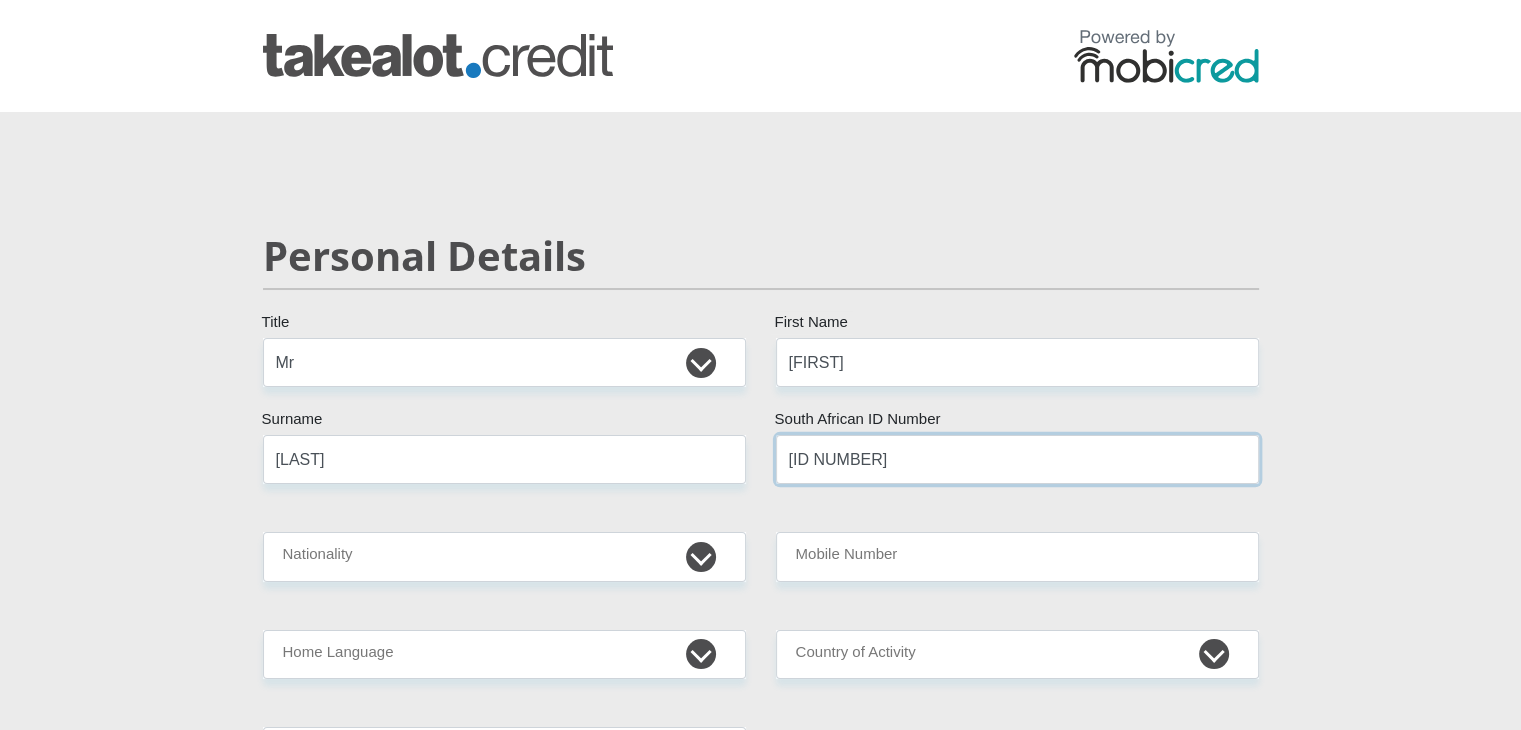 type on "[ID NUMBER]" 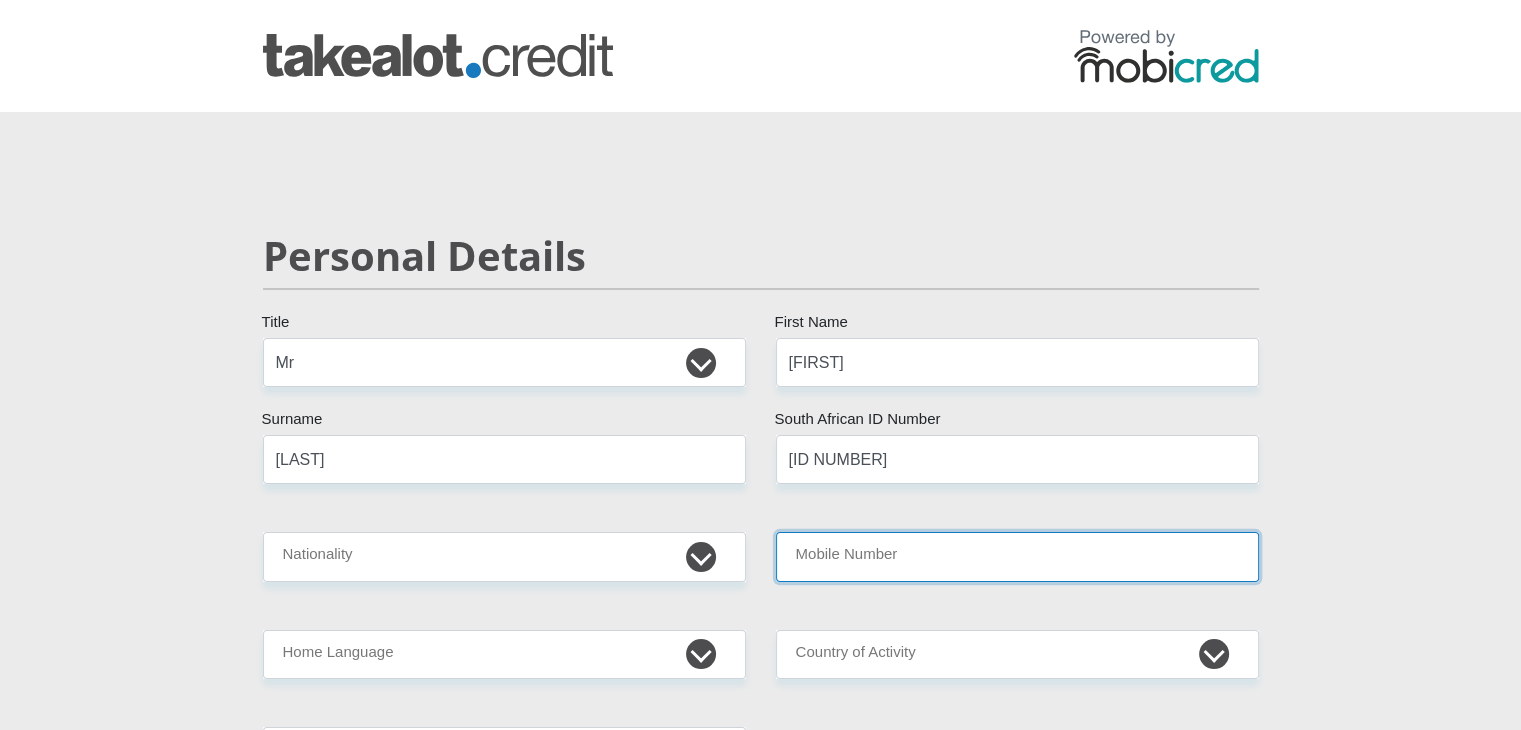 click on "Mobile Number" at bounding box center (1017, 556) 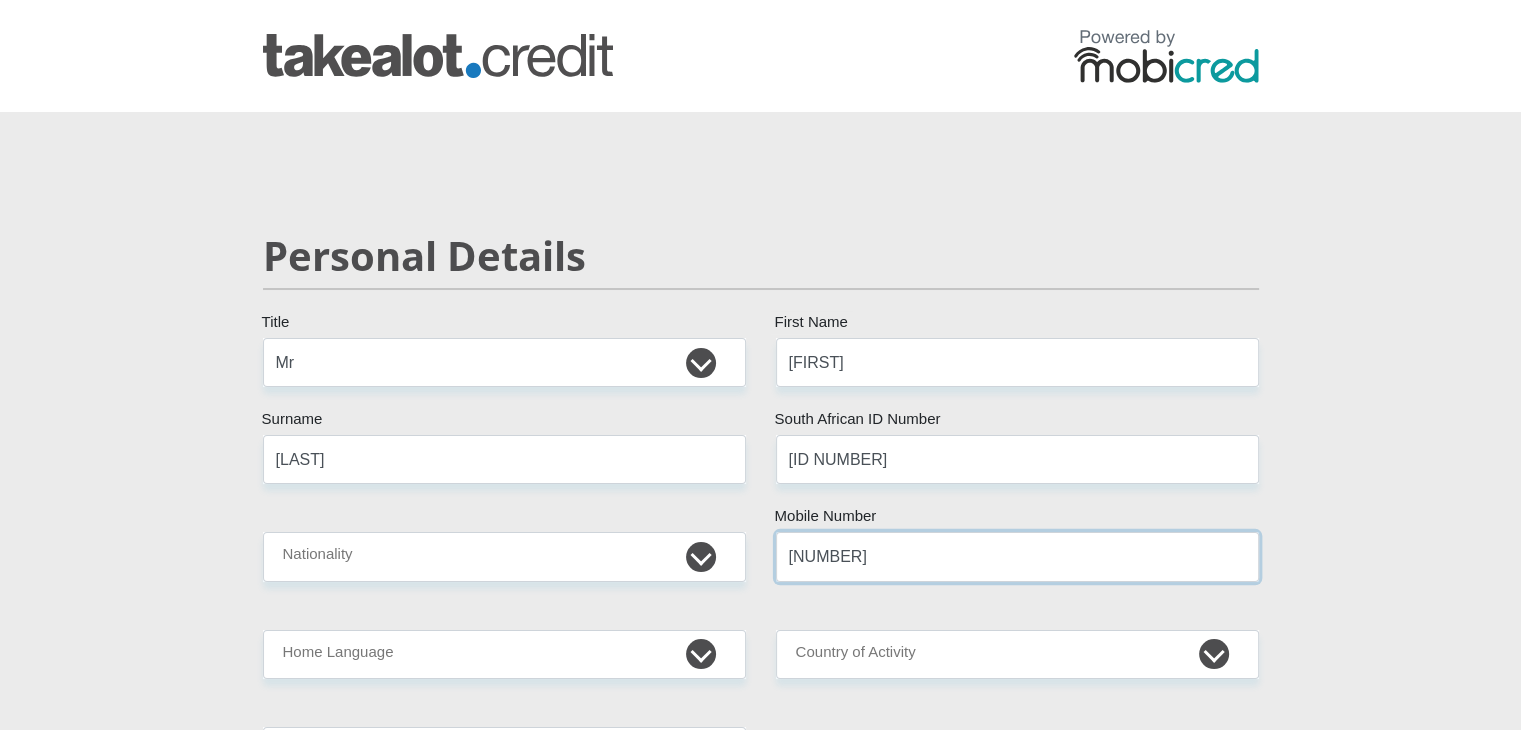 type on "[NUMBER]" 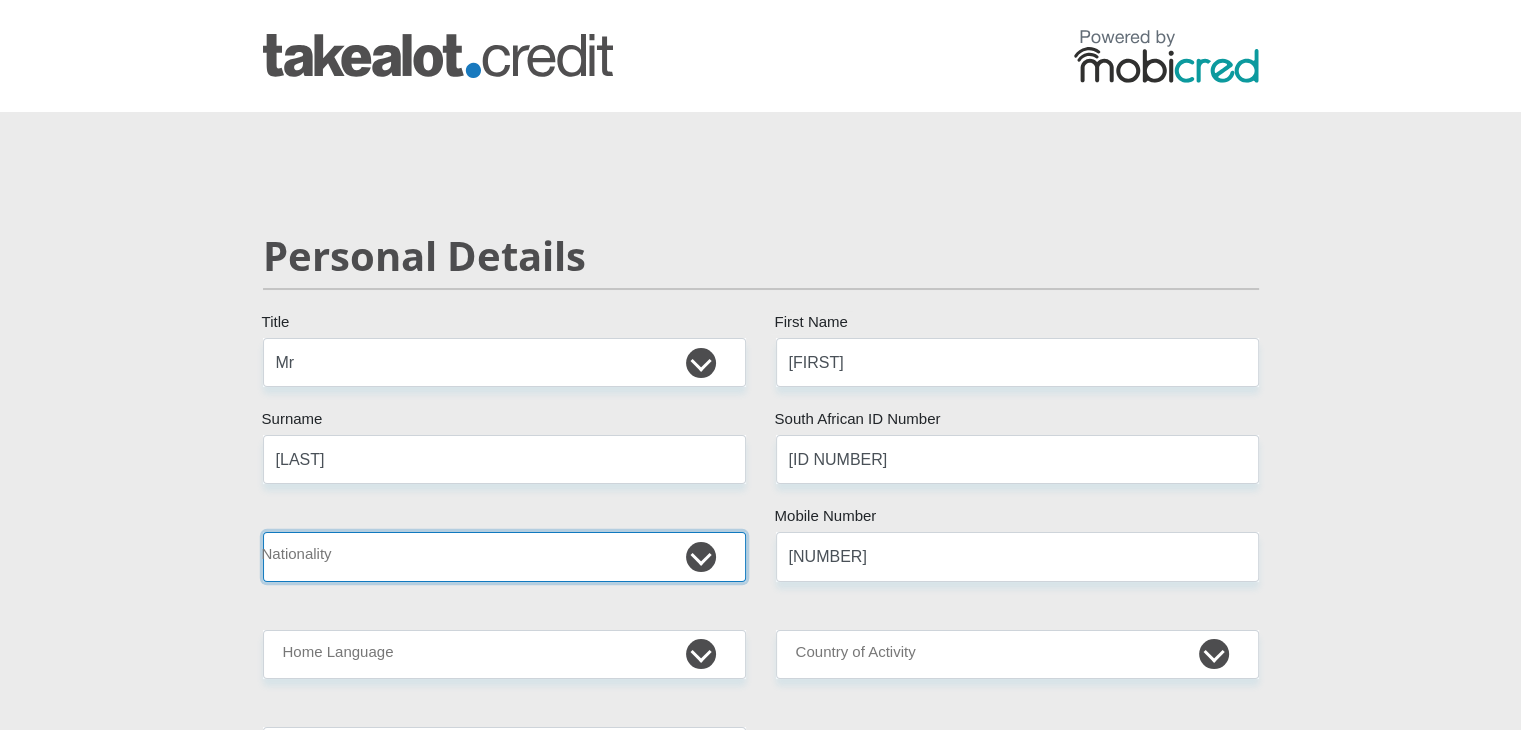 click on "South Africa
Afghanistan
Aland Islands
Albania
Algeria
America Samoa
American Virgin Islands
Andorra
Angola
Anguilla
Antarctica
Antigua and Barbuda
Argentina
Armenia
Aruba
Ascension Island
Australia
Austria
Azerbaijan
Bahamas
Bahrain
Bangladesh
Barbados
Chad" at bounding box center [504, 556] 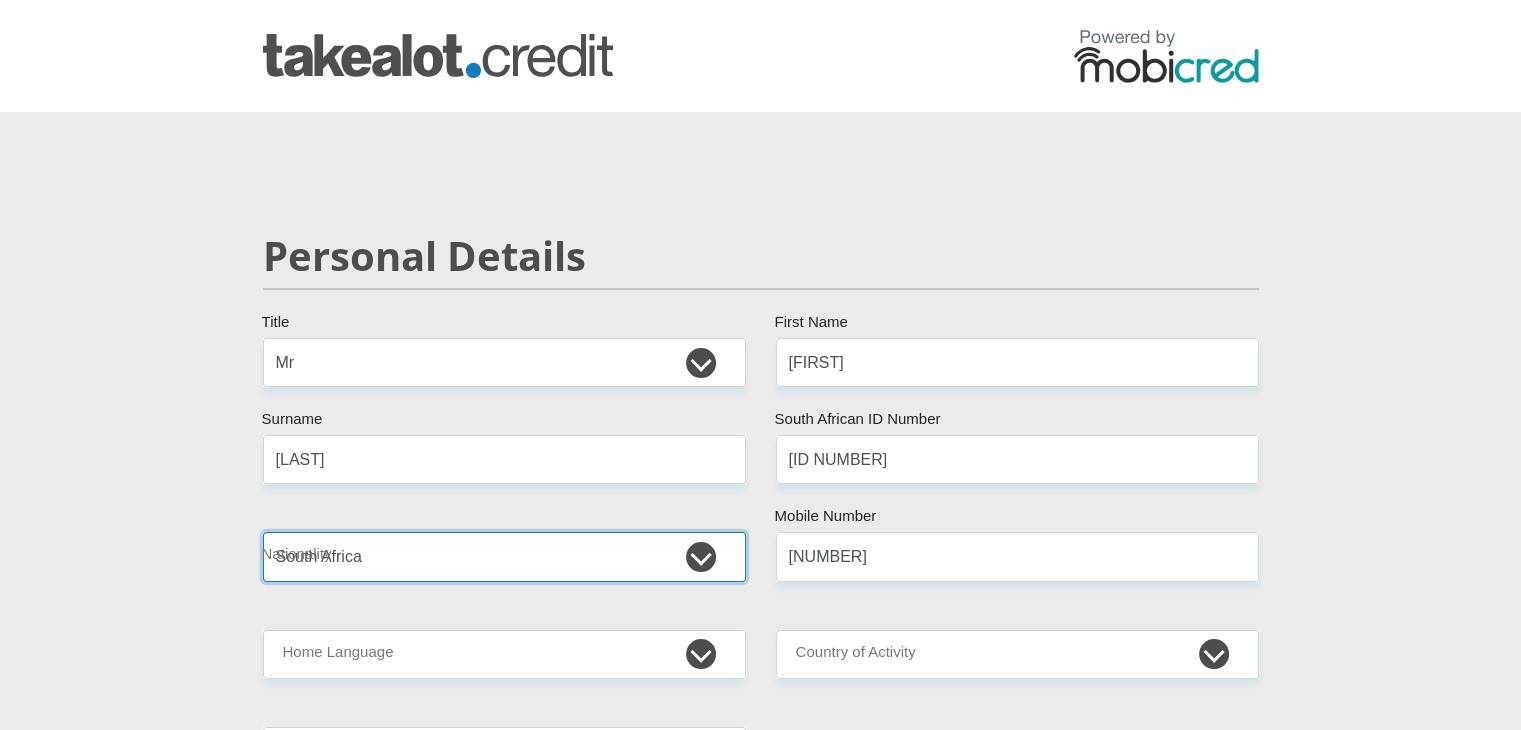 click on "South Africa
Afghanistan
Aland Islands
Albania
Algeria
America Samoa
American Virgin Islands
Andorra
Angola
Anguilla
Antarctica
Antigua and Barbuda
Argentina
Armenia
Aruba
Ascension Island
Australia
Austria
Azerbaijan
Bahamas
Bahrain
Bangladesh
Barbados
Chad" at bounding box center (504, 556) 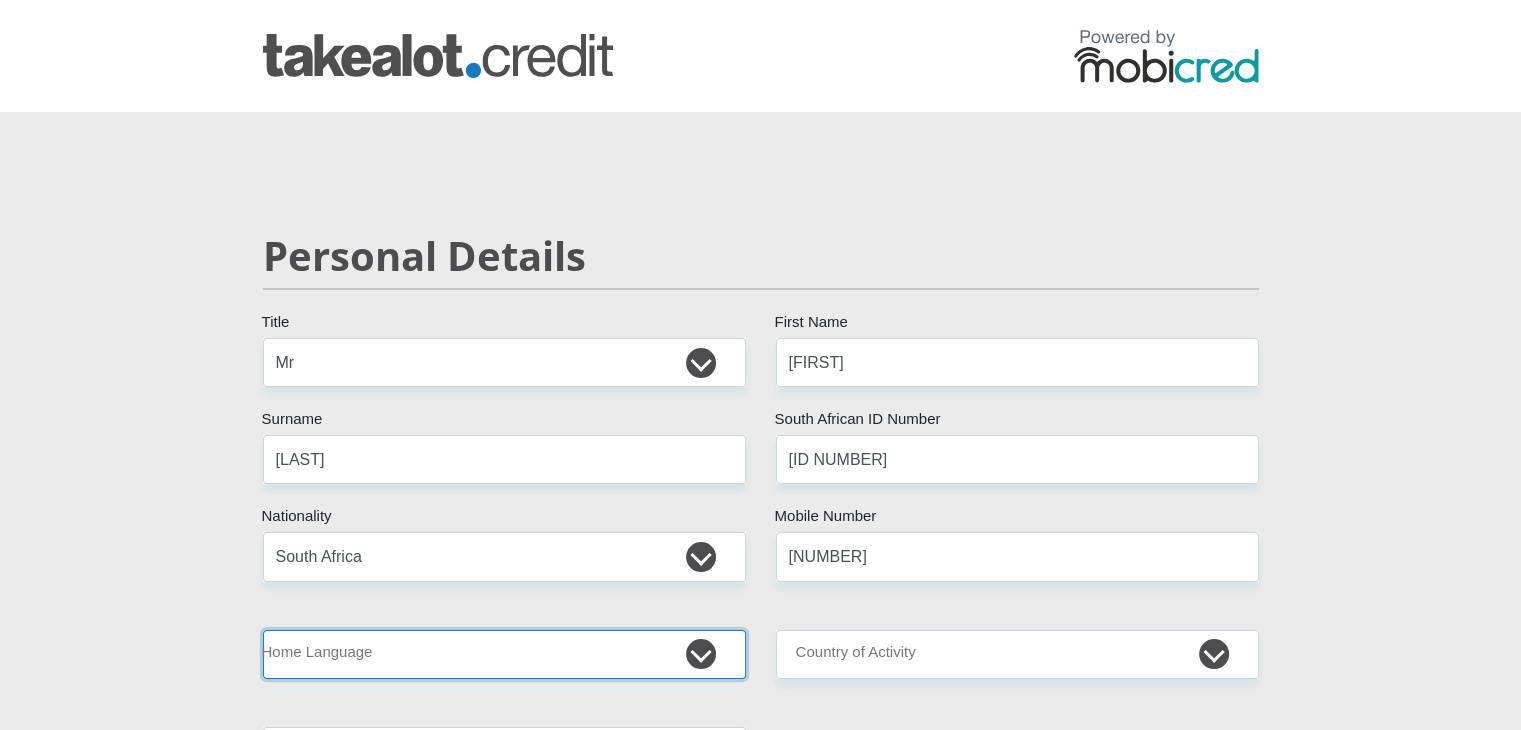 click on "Afrikaans
English
Sepedi
South Ndebele
Southern Sotho
Swati
Tsonga
Tswana
Venda
Xhosa
Zulu
Other" at bounding box center (504, 654) 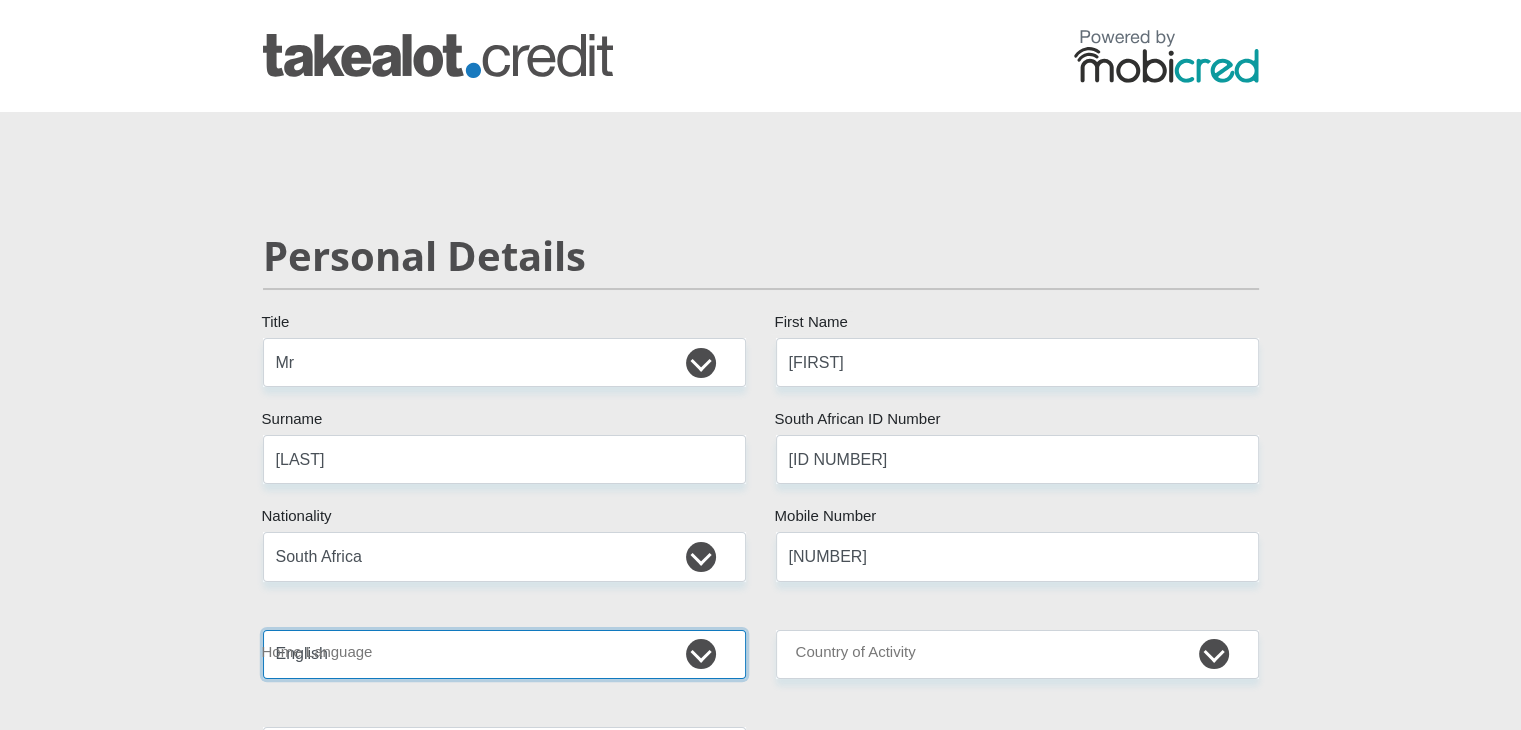 click on "Afrikaans
English
Sepedi
South Ndebele
Southern Sotho
Swati
Tsonga
Tswana
Venda
Xhosa
Zulu
Other" at bounding box center [504, 654] 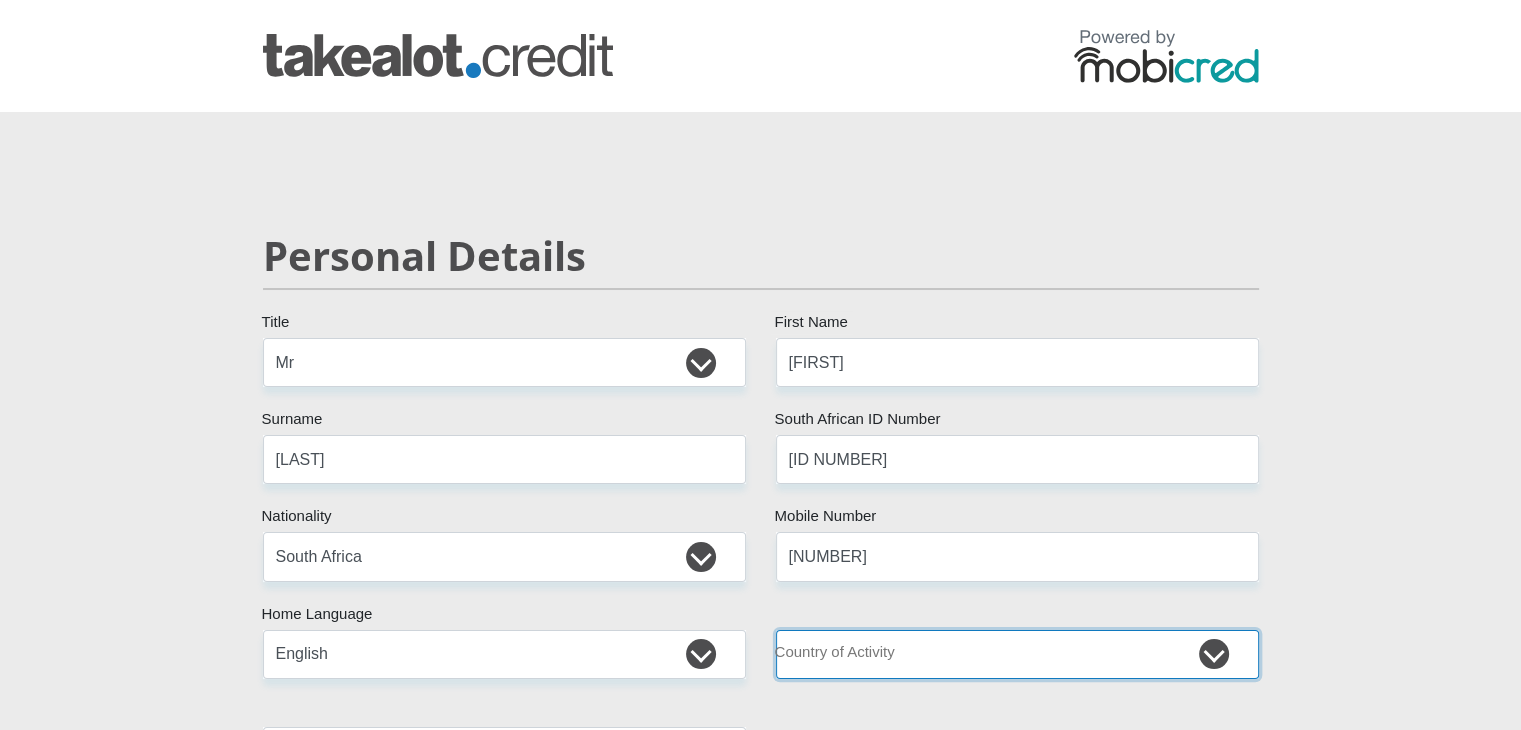 click on "South Africa
Afghanistan
Aland Islands
Albania
Algeria
America Samoa
American Virgin Islands
Andorra
Angola
Anguilla
Antarctica
Antigua and Barbuda
Argentina
Armenia
Aruba
Ascension Island
Australia
Austria
Azerbaijan
Chad" at bounding box center (1017, 654) 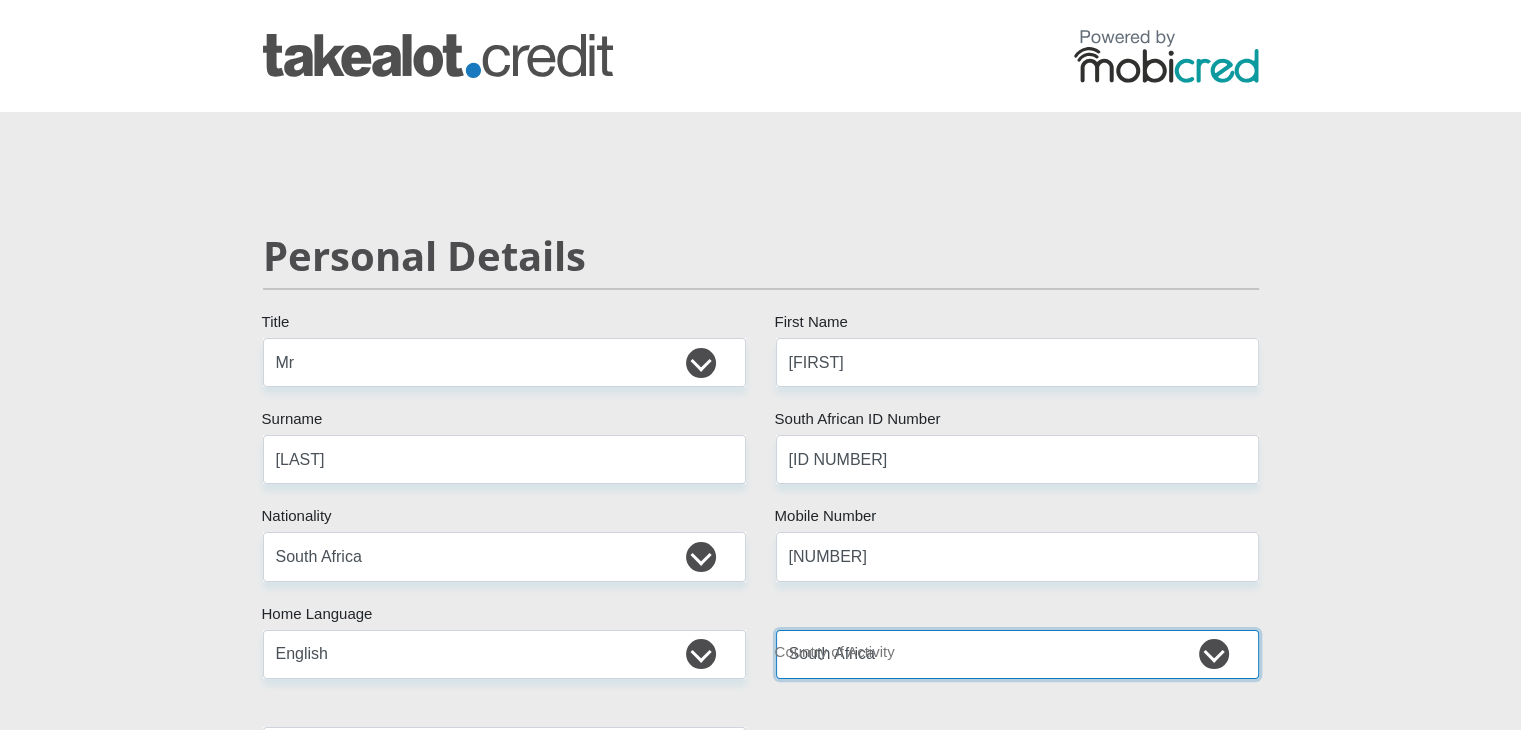 click on "South Africa
Afghanistan
Aland Islands
Albania
Algeria
America Samoa
American Virgin Islands
Andorra
Angola
Anguilla
Antarctica
Antigua and Barbuda
Argentina
Armenia
Aruba
Ascension Island
Australia
Austria
Azerbaijan
Chad" at bounding box center [1017, 654] 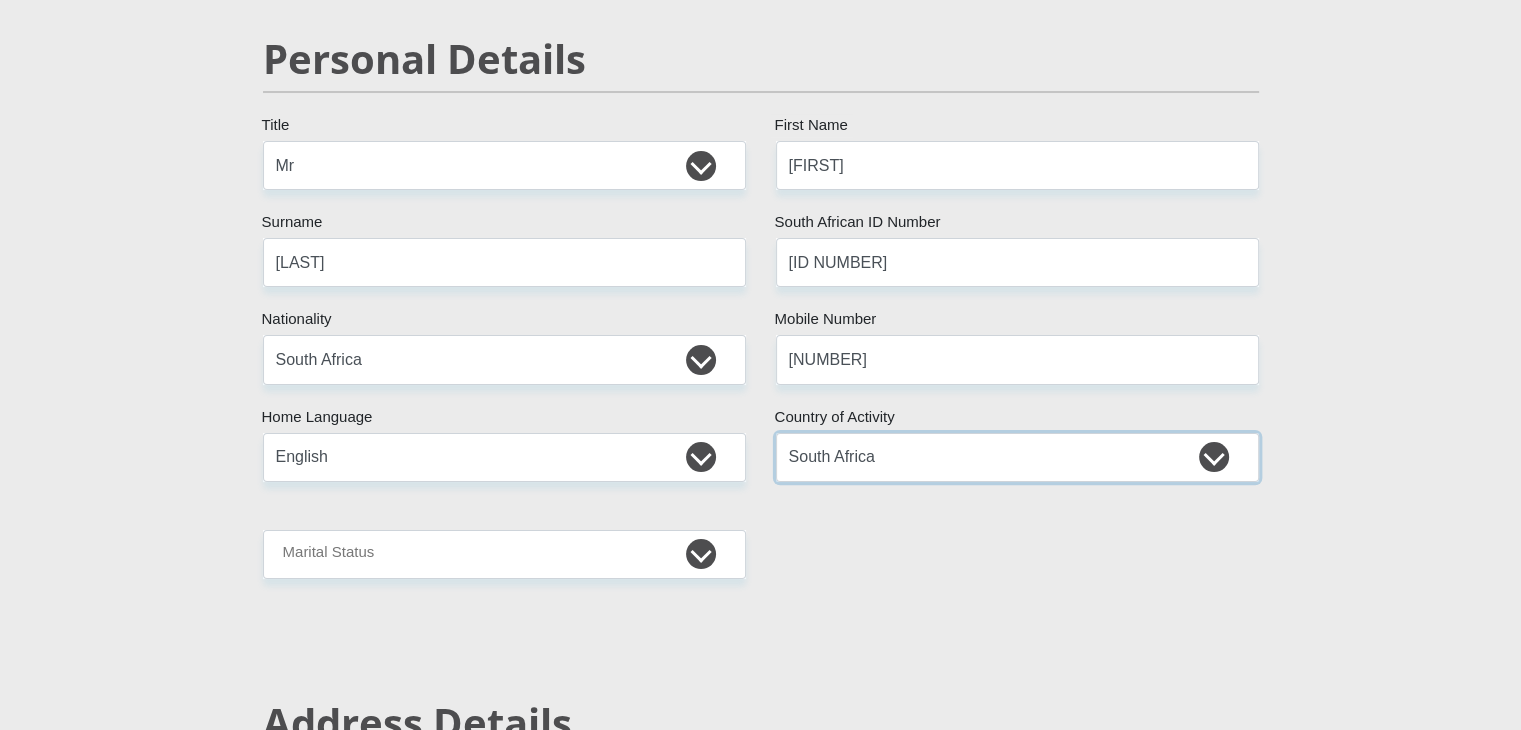 scroll, scrollTop: 200, scrollLeft: 0, axis: vertical 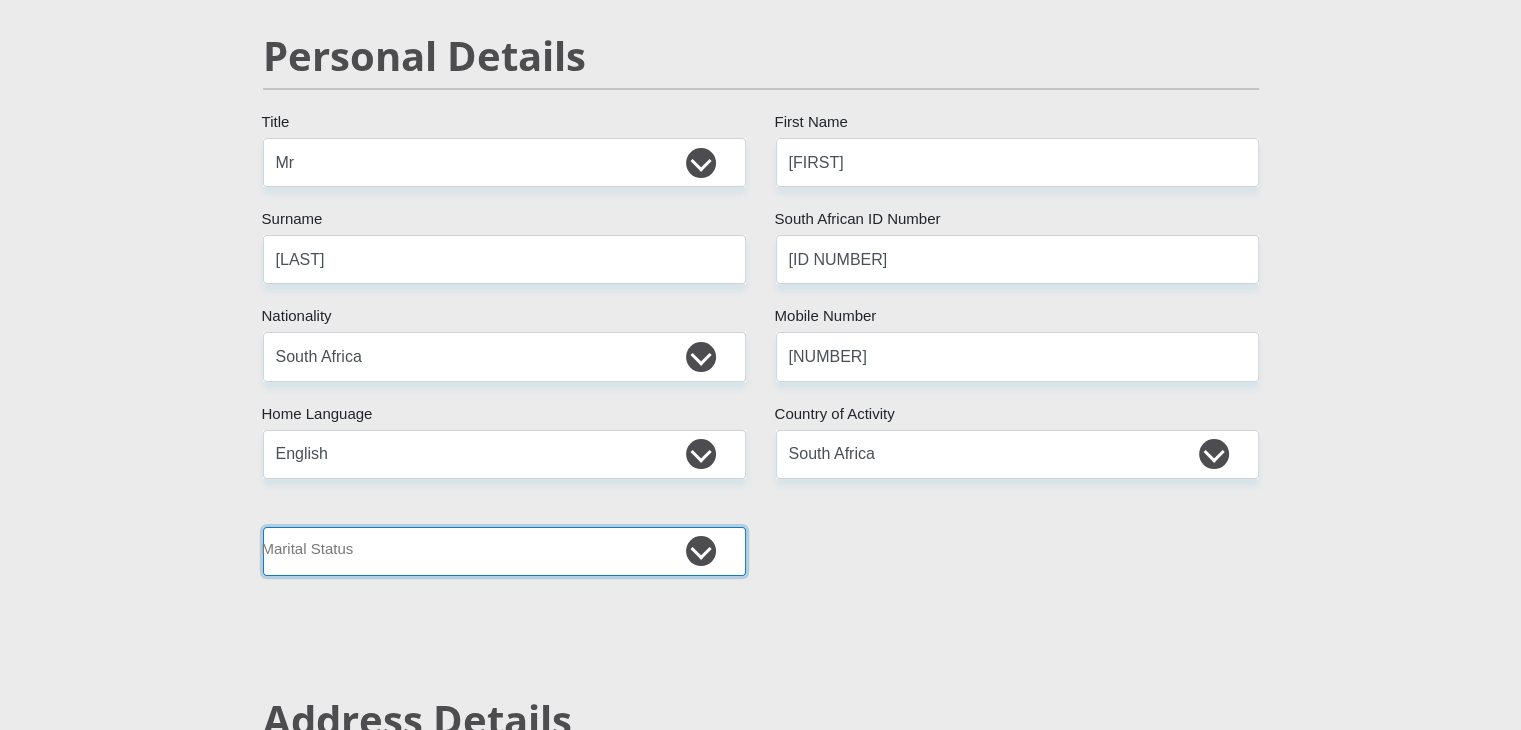 click on "Married ANC
Single
Divorced
Widowed
Married COP or Customary Law" at bounding box center (504, 551) 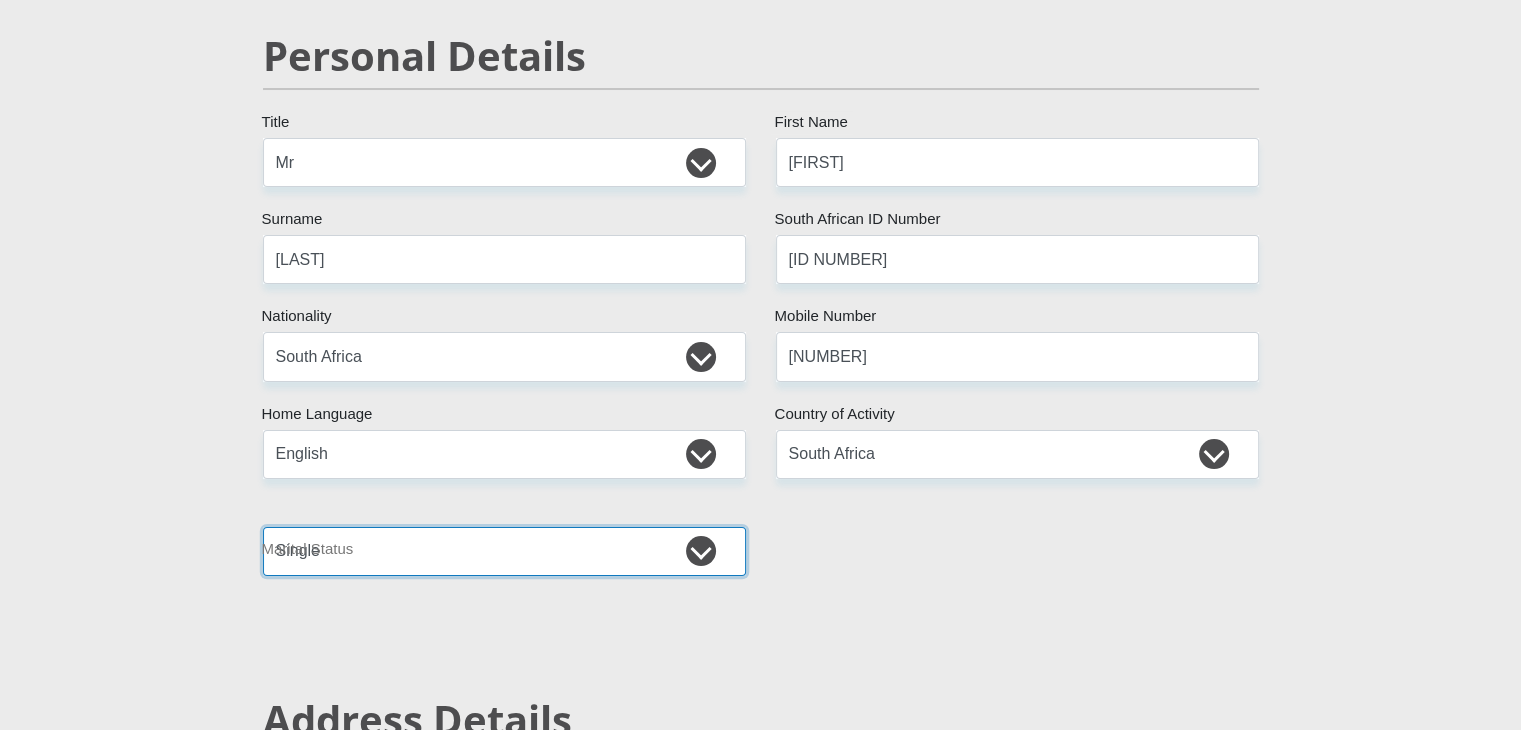 click on "Married ANC
Single
Divorced
Widowed
Married COP or Customary Law" at bounding box center [504, 551] 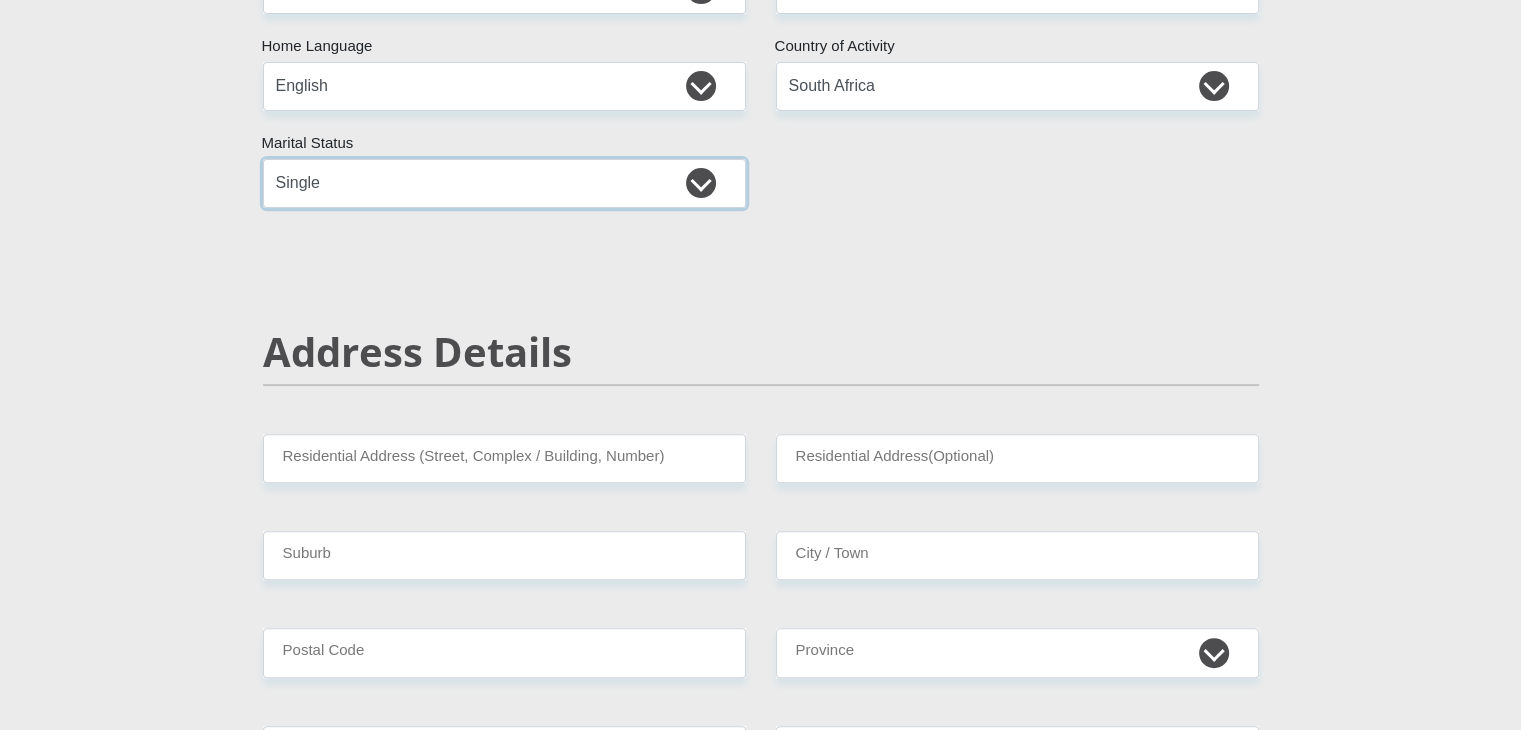 scroll, scrollTop: 600, scrollLeft: 0, axis: vertical 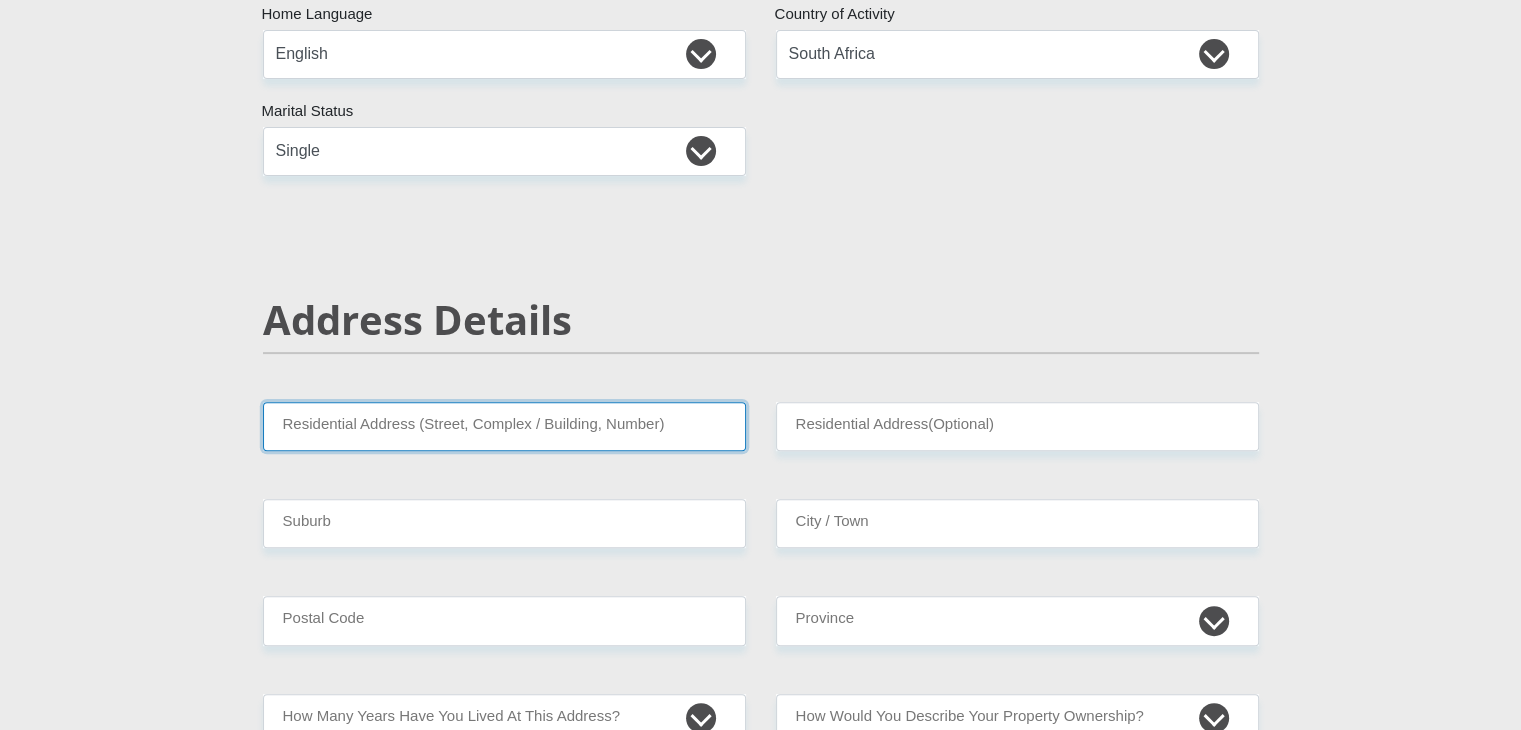 click on "Residential Address (Street, Complex / Building, Number)" at bounding box center [504, 426] 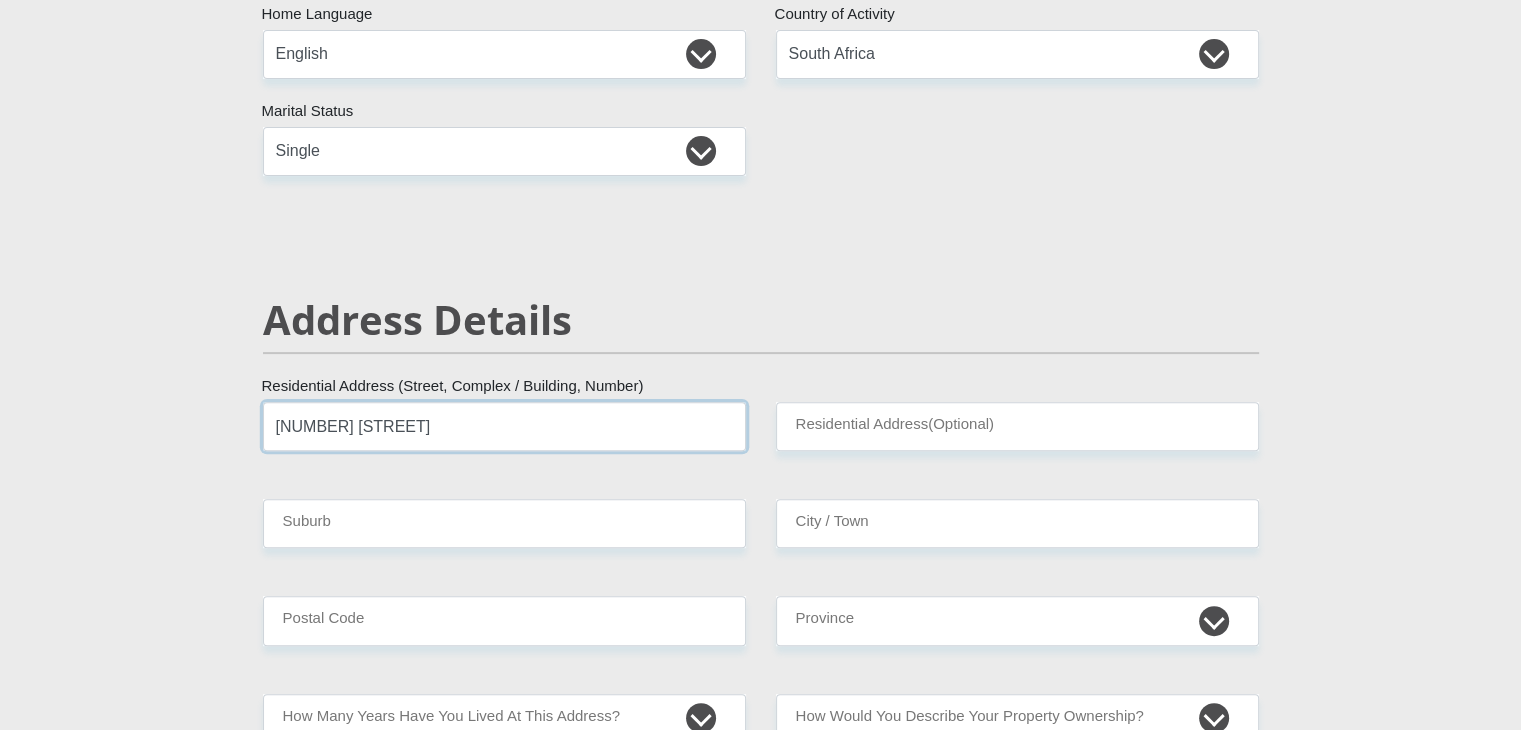 type on "[NUMBER] [STREET]" 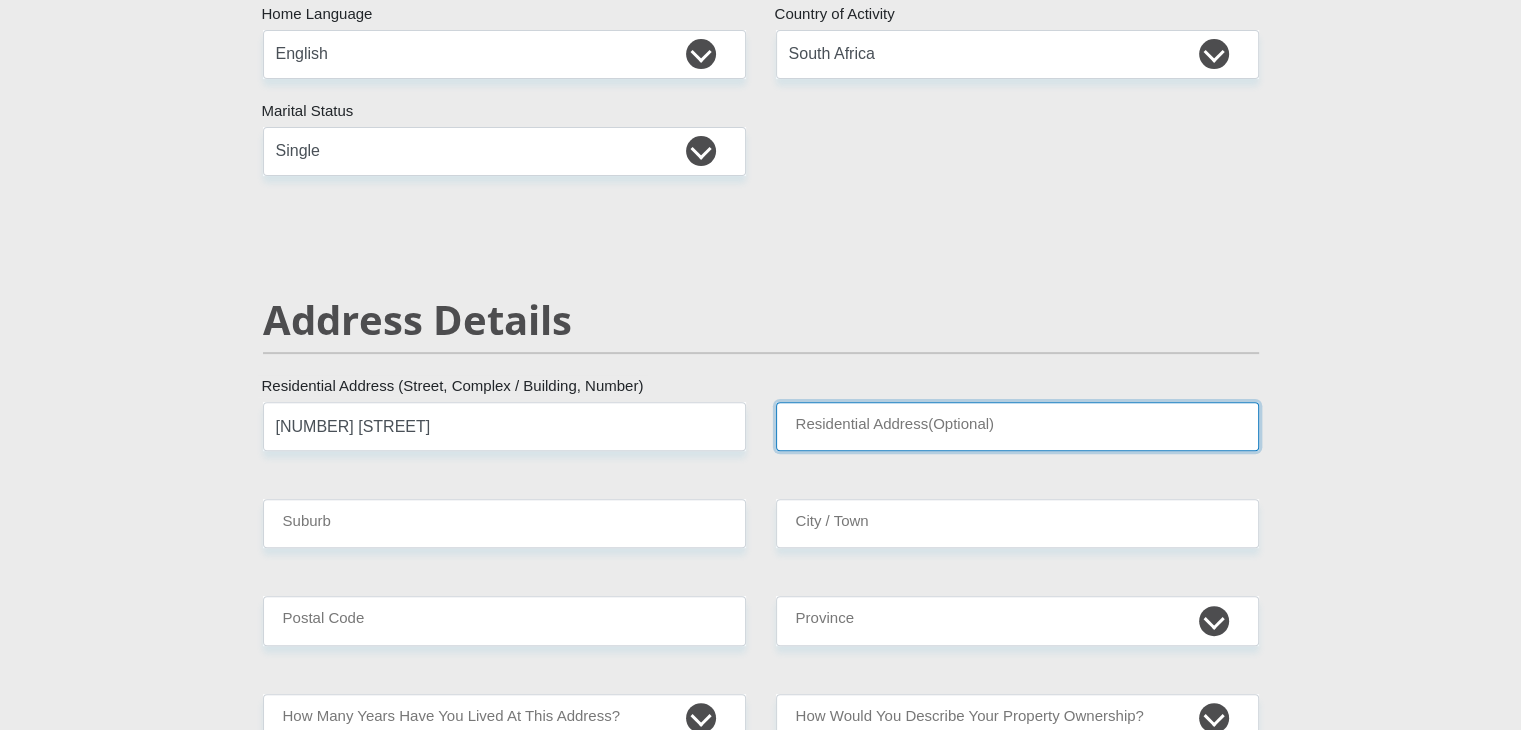 click on "Residential Address(Optional)" at bounding box center (1017, 426) 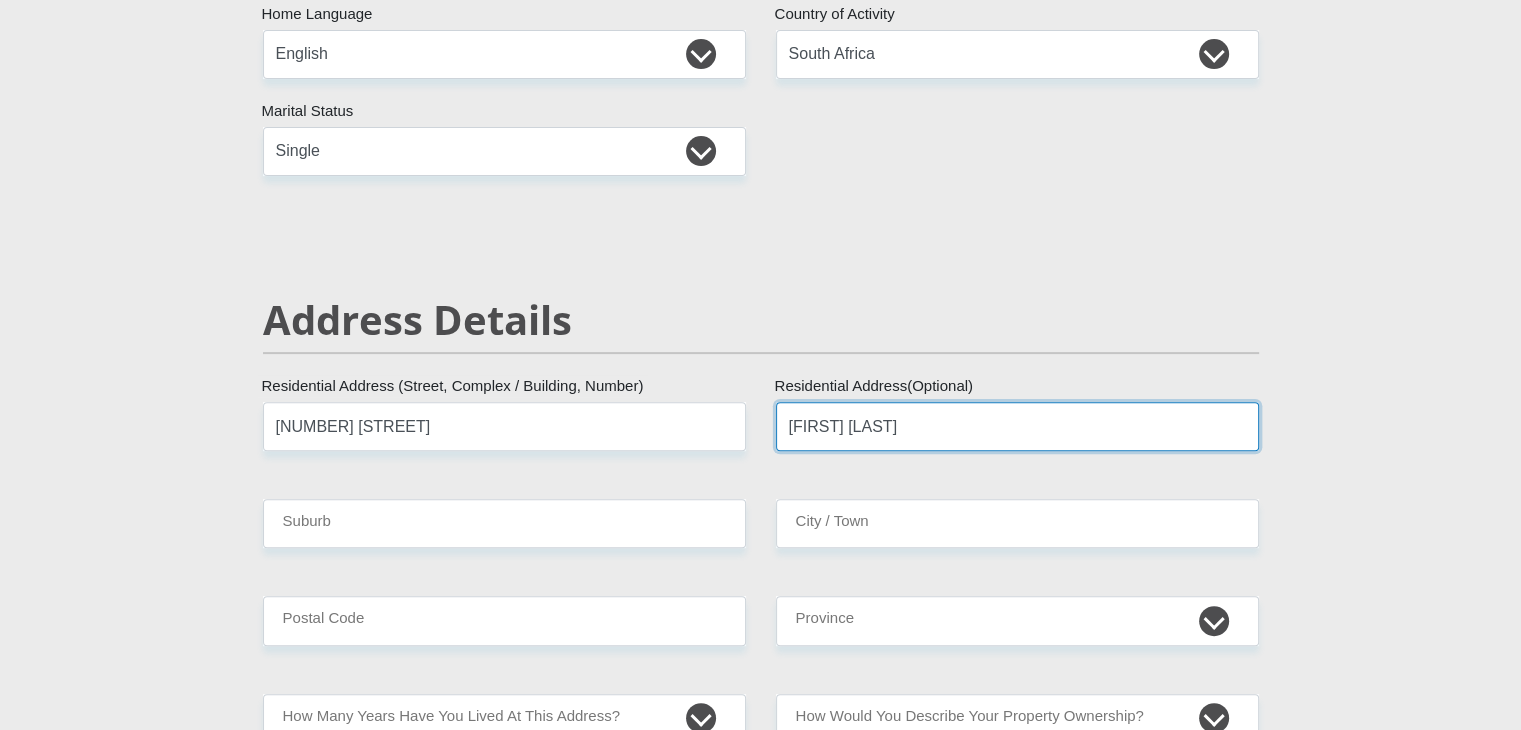 type on "[FIRST] [LAST]" 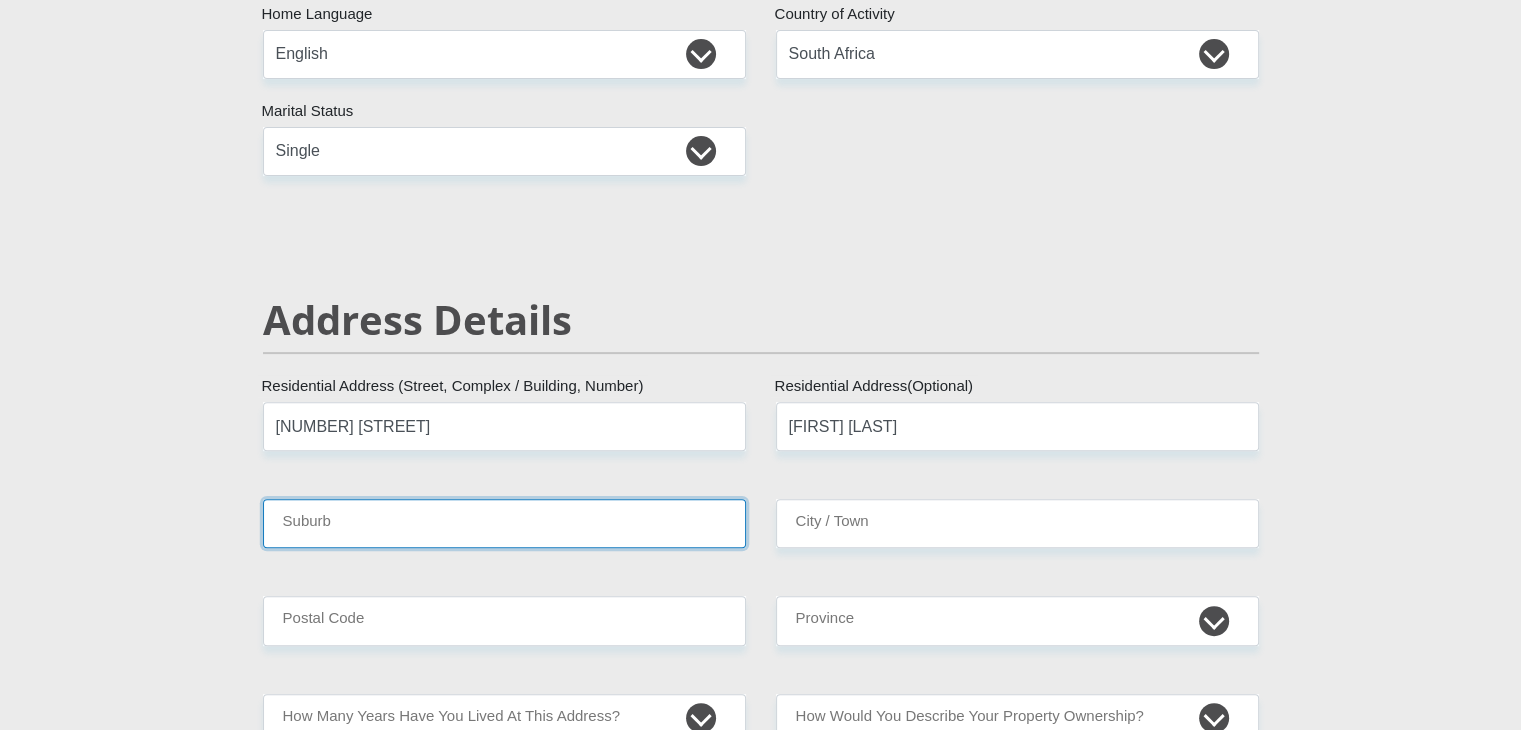click on "Suburb" at bounding box center (504, 523) 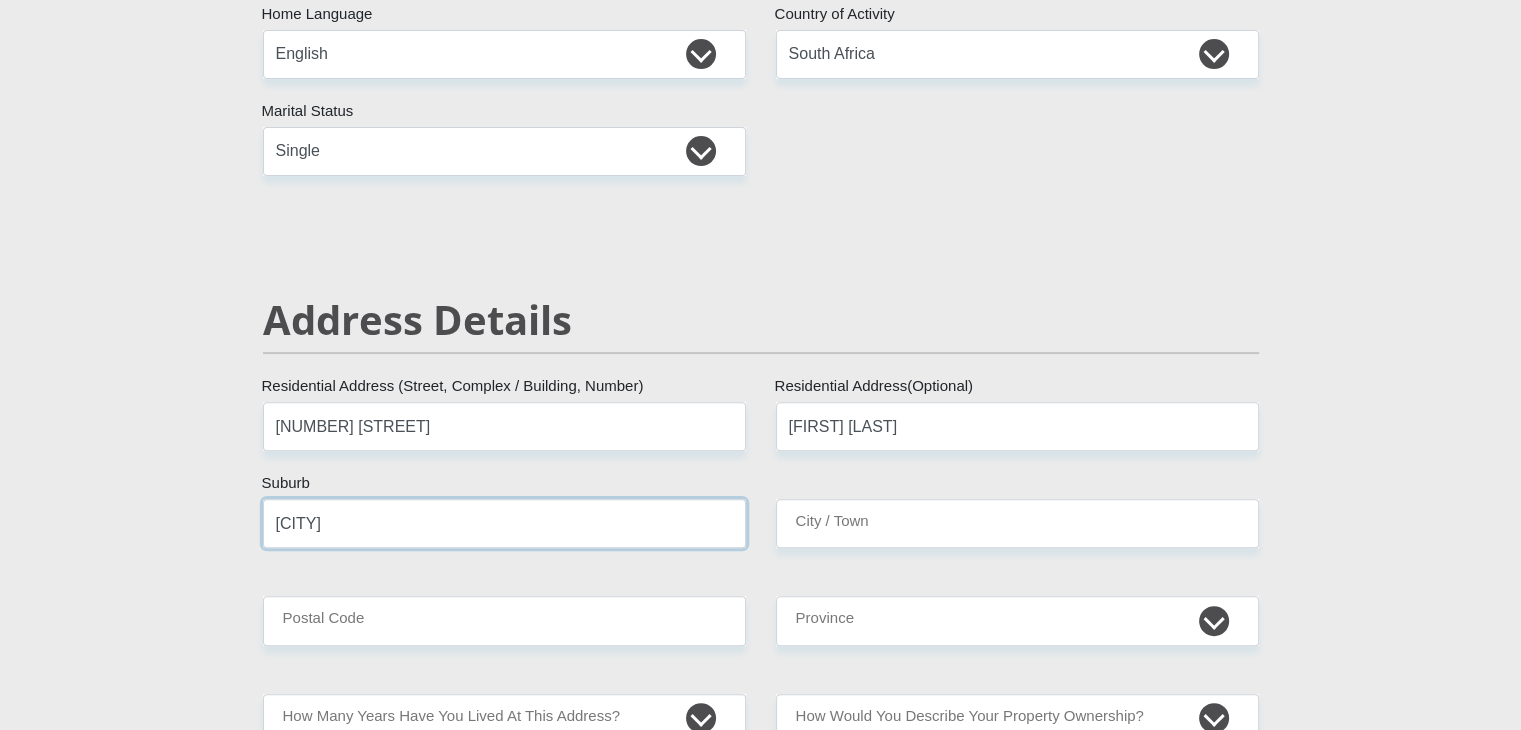 type on "[CITY]" 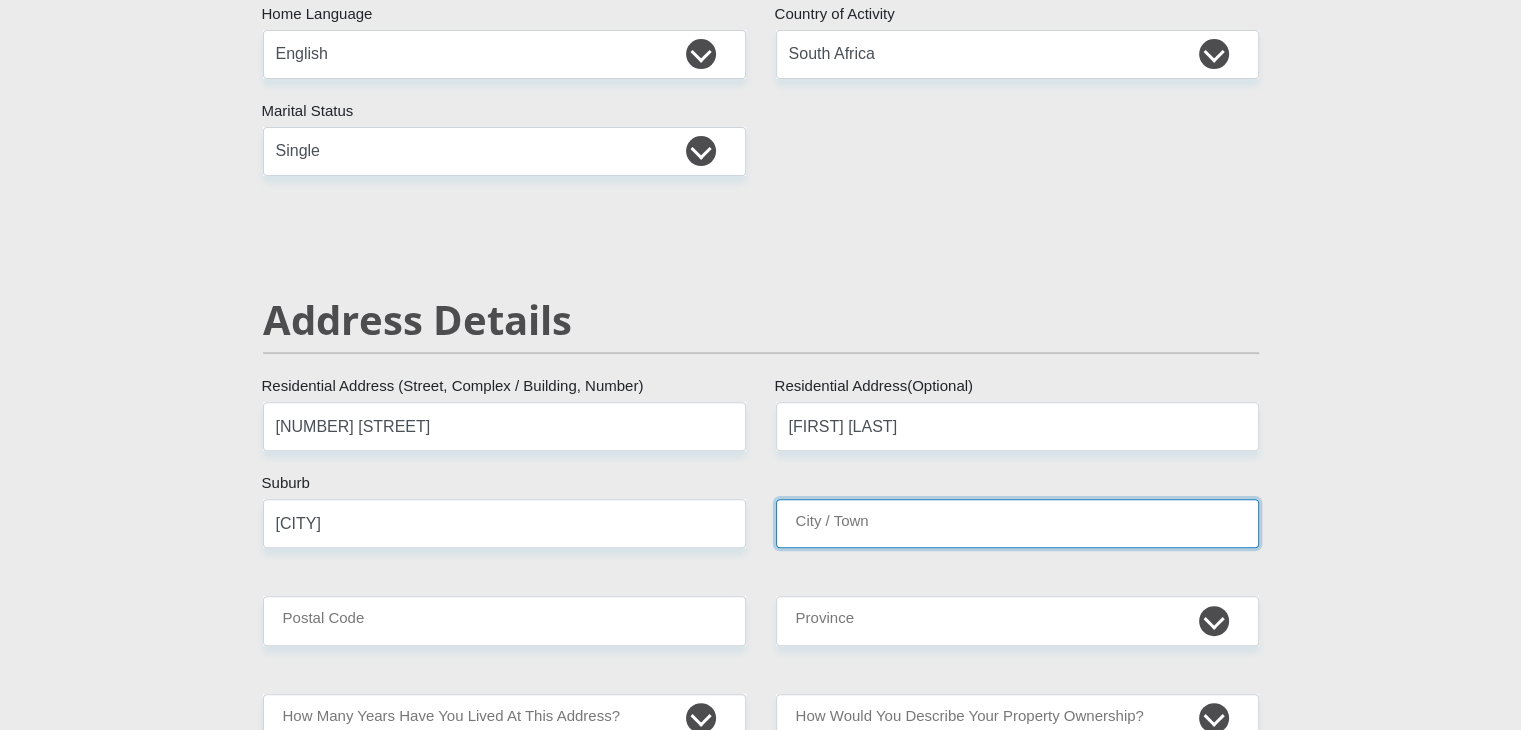click on "City / Town" at bounding box center [1017, 523] 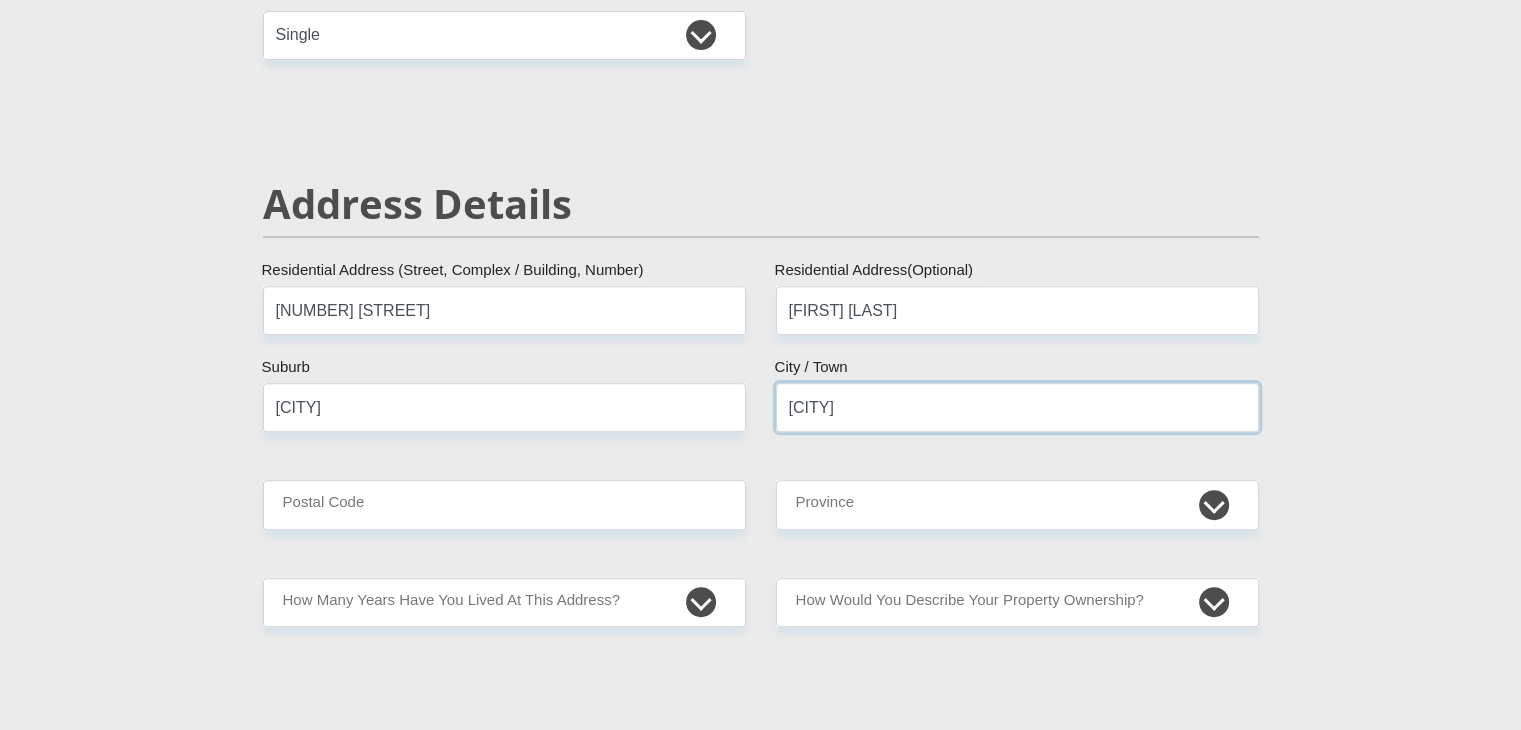 scroll, scrollTop: 900, scrollLeft: 0, axis: vertical 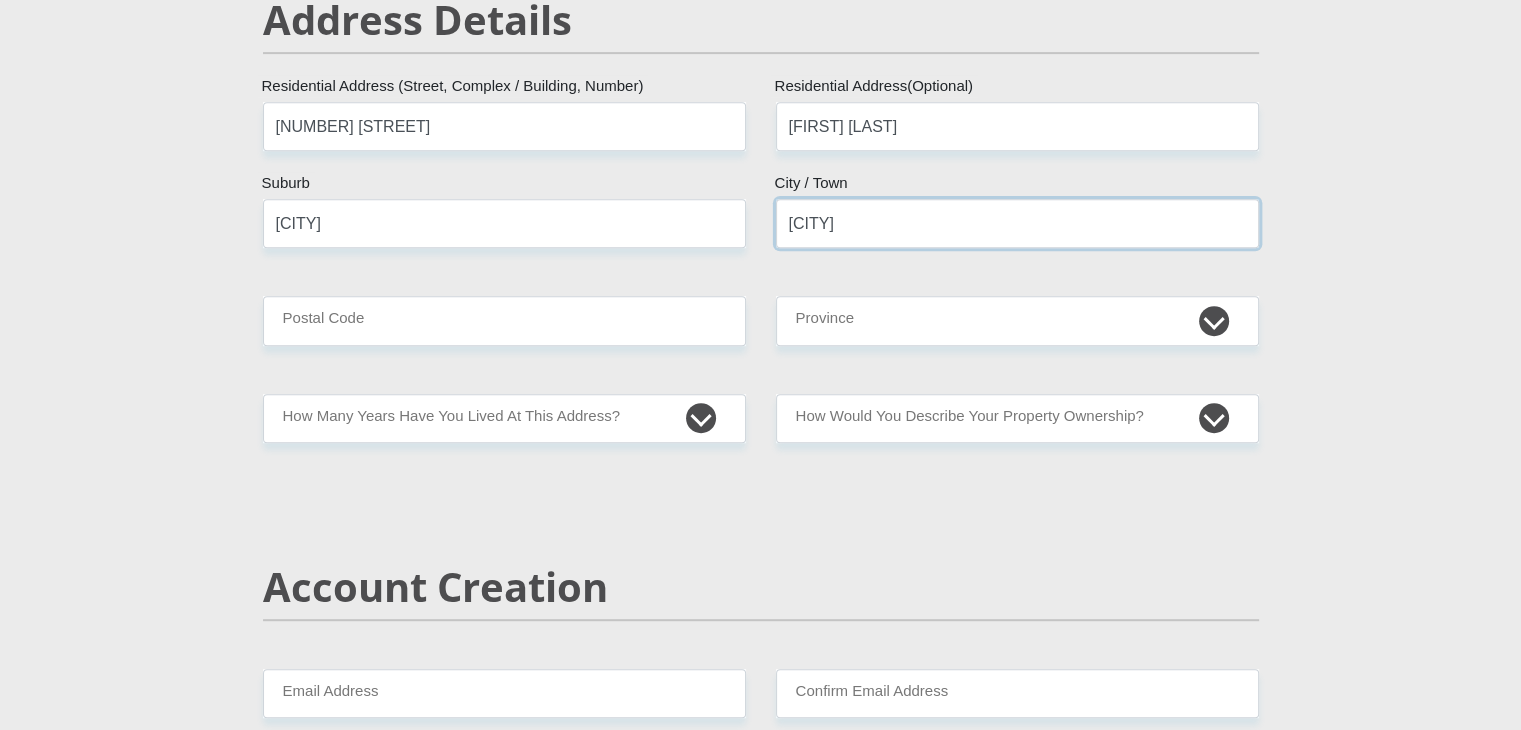 type on "[CITY]" 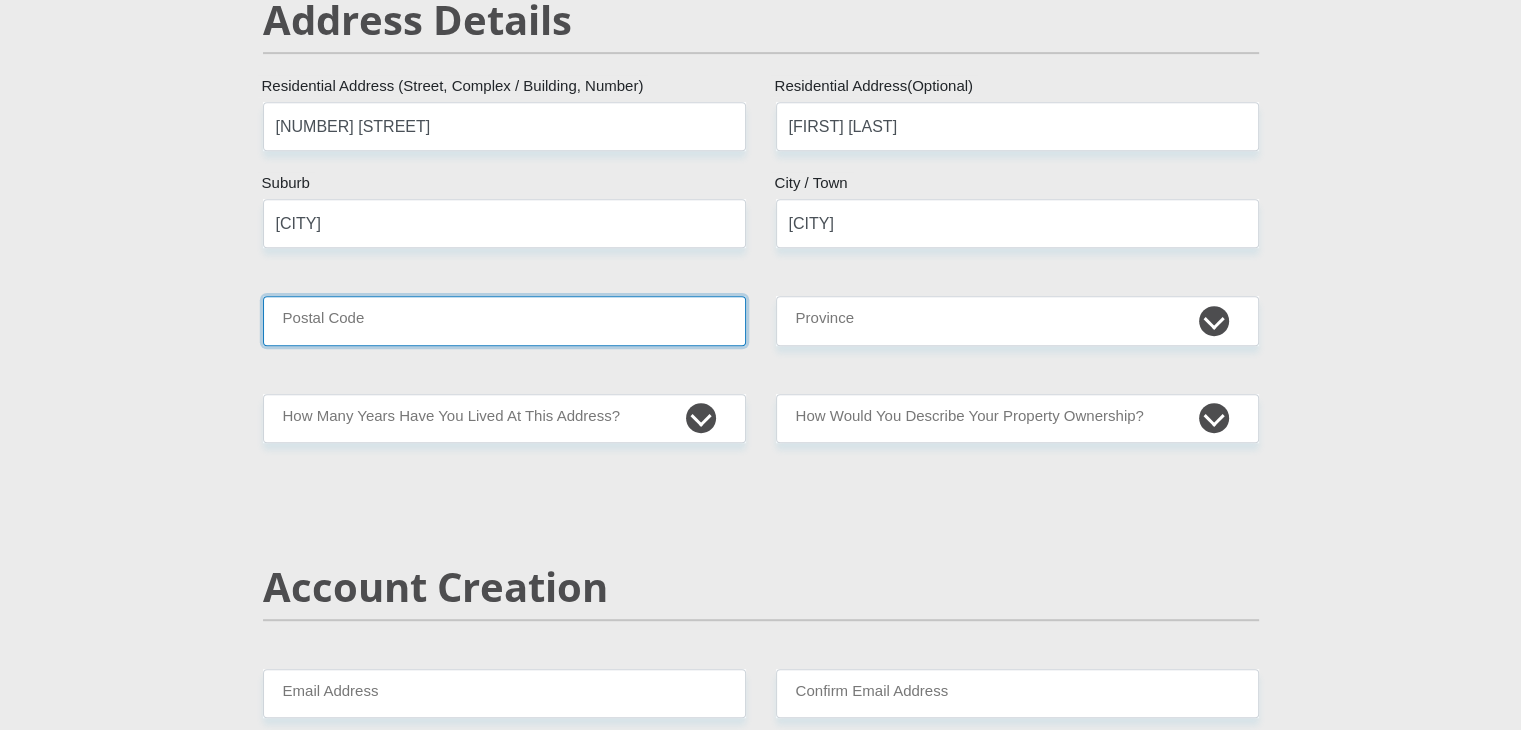 click on "Postal Code" at bounding box center [504, 320] 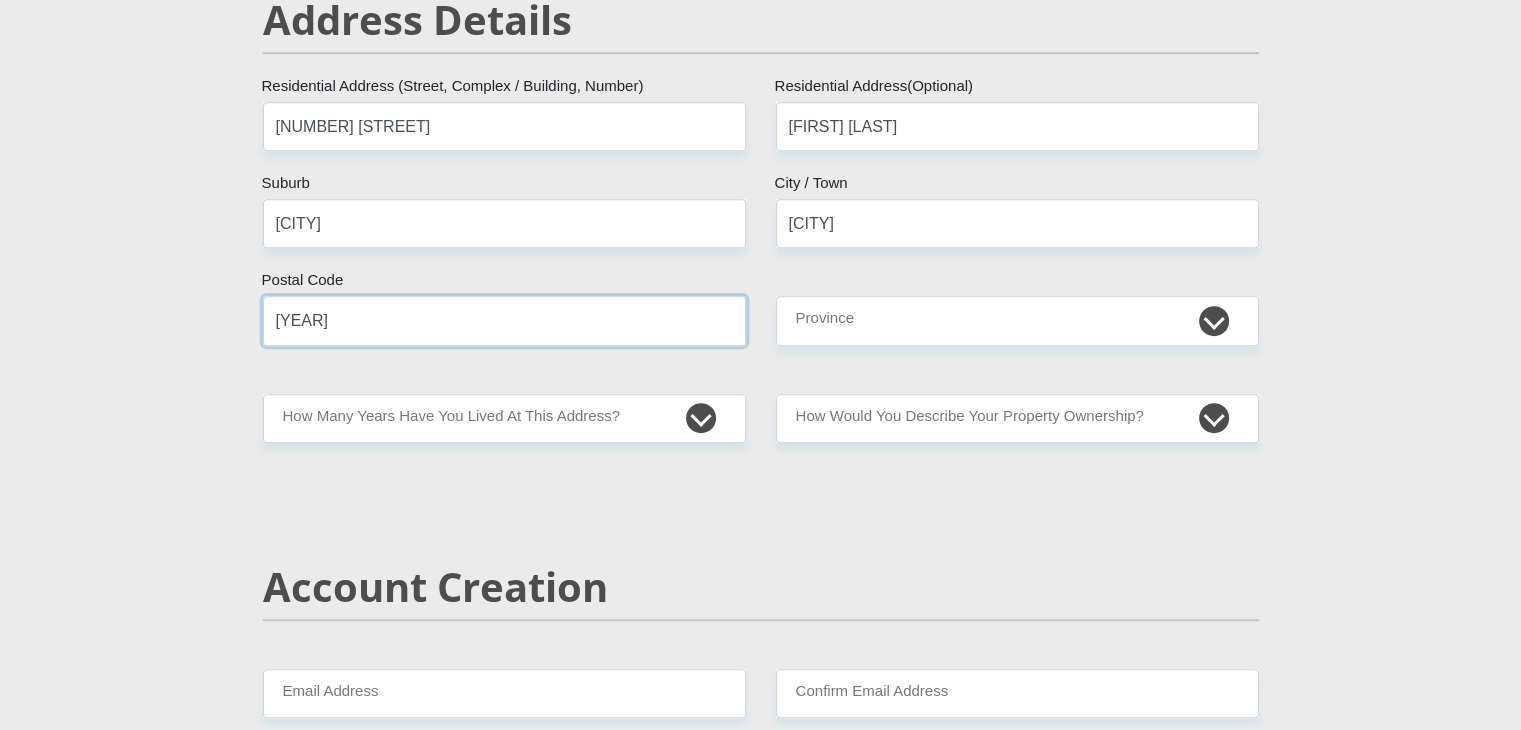type on "[YEAR]" 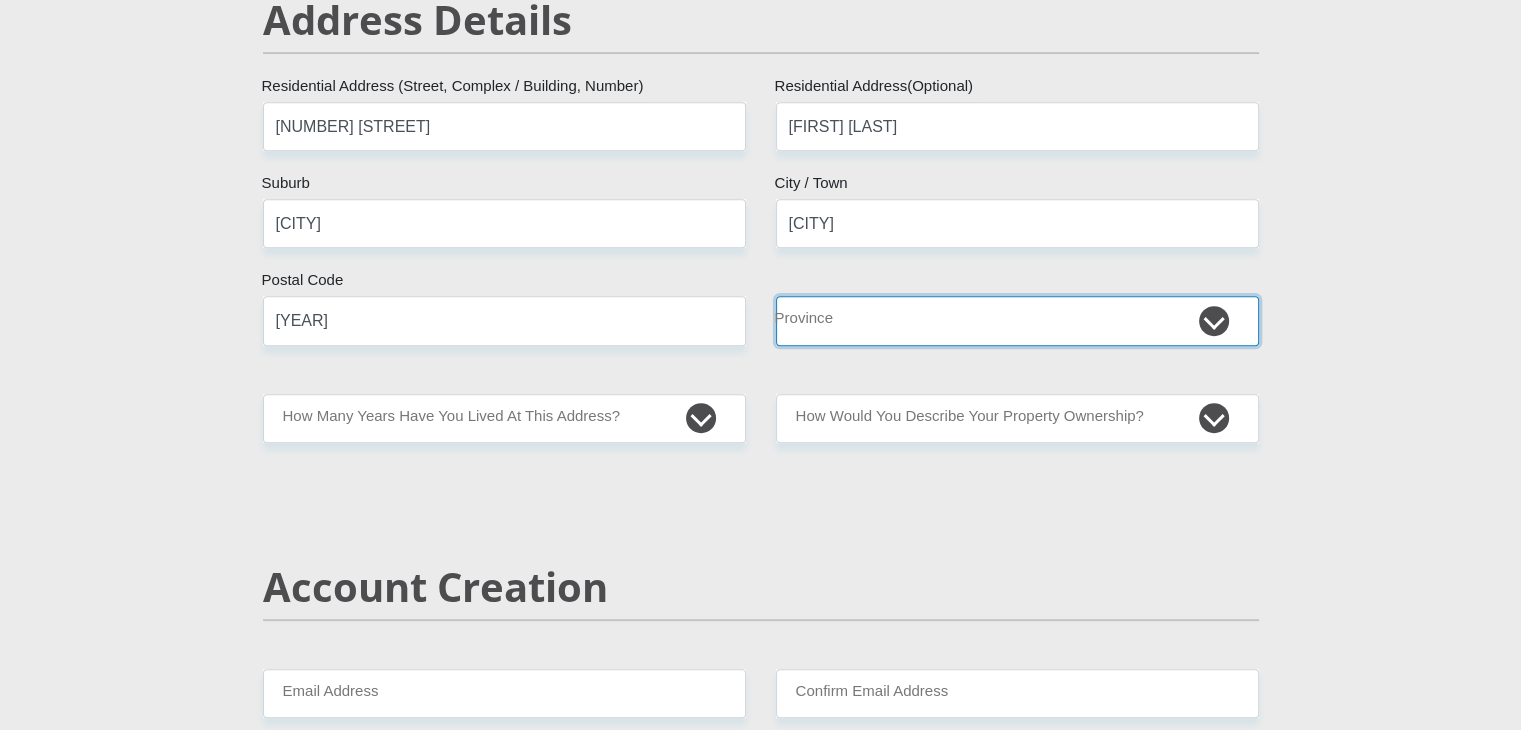 click on "Eastern Cape
Free State
Gauteng
KwaZulu-Natal
Limpopo
Mpumalanga
Northern Cape
North West
Western Cape" at bounding box center (1017, 320) 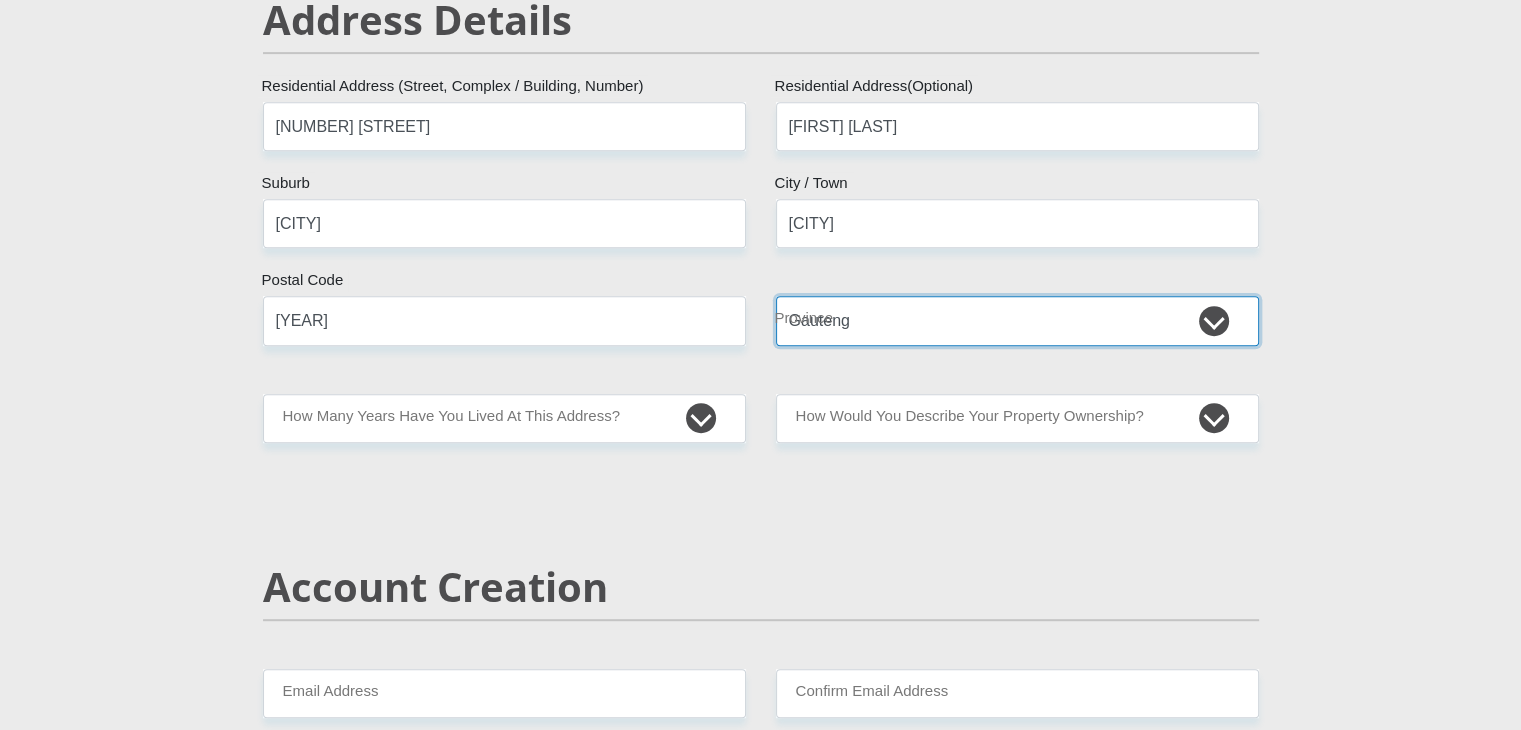 click on "Eastern Cape
Free State
Gauteng
KwaZulu-Natal
Limpopo
Mpumalanga
Northern Cape
North West
Western Cape" at bounding box center [1017, 320] 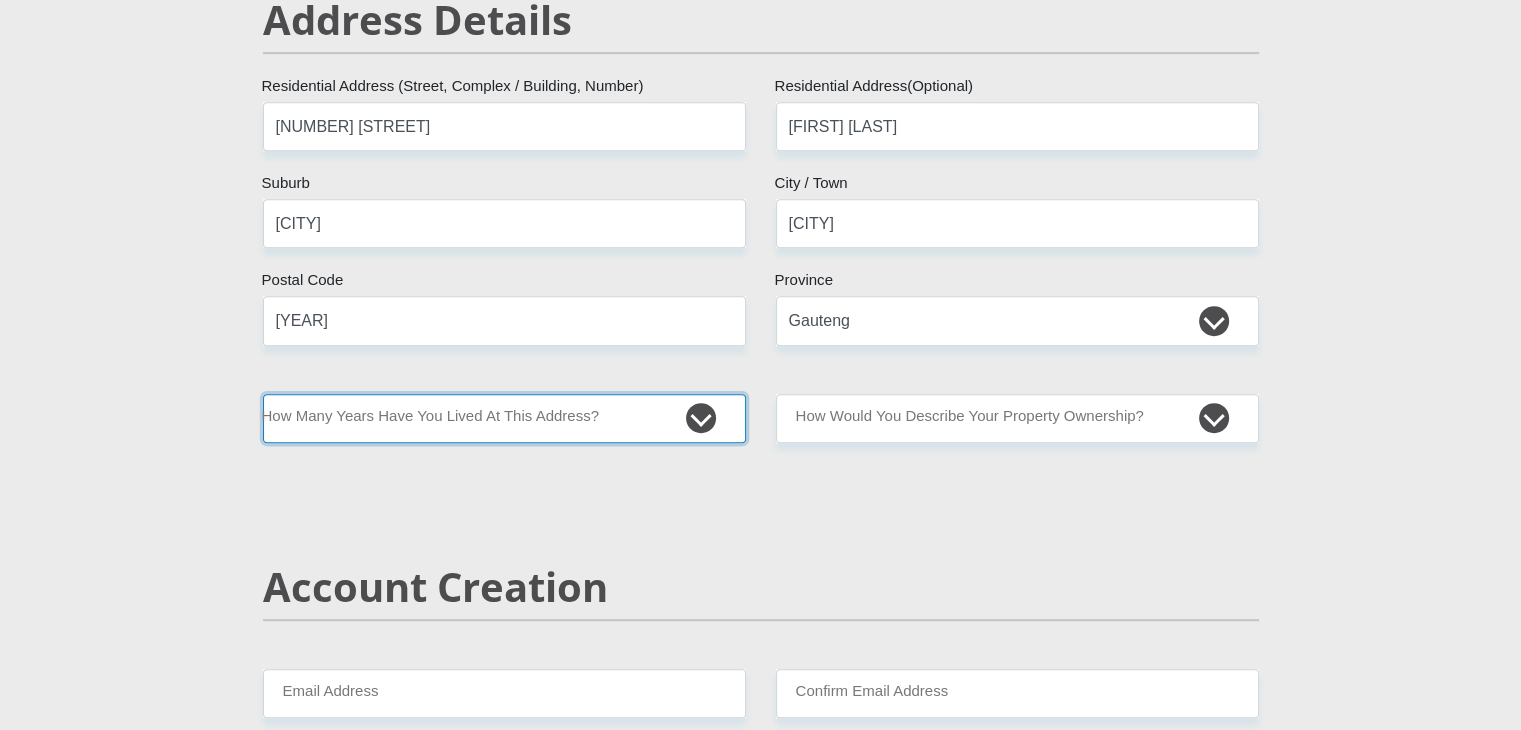 click on "less than 1 year
1-3 years
3-5 years
5+ years" at bounding box center [504, 418] 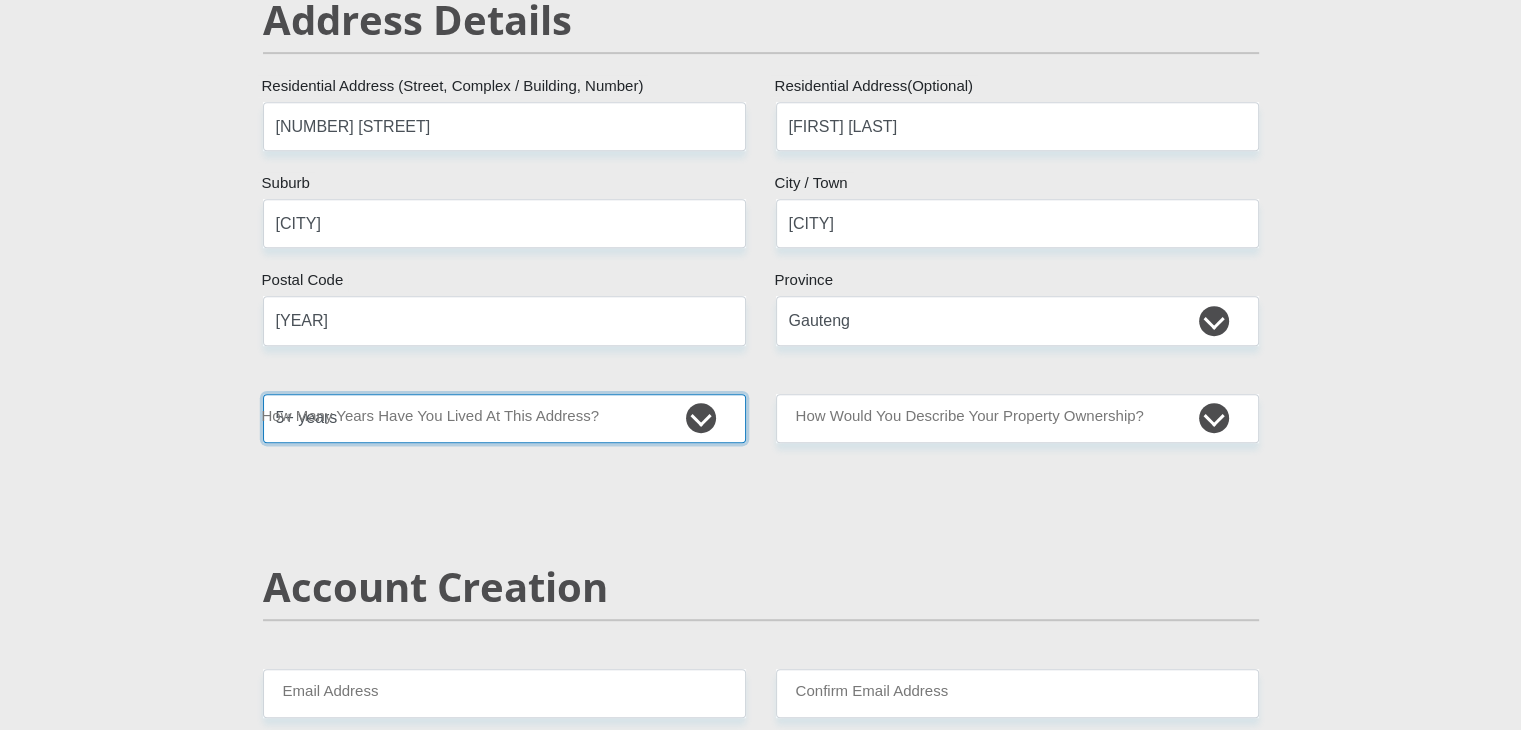 click on "less than 1 year
1-3 years
3-5 years
5+ years" at bounding box center (504, 418) 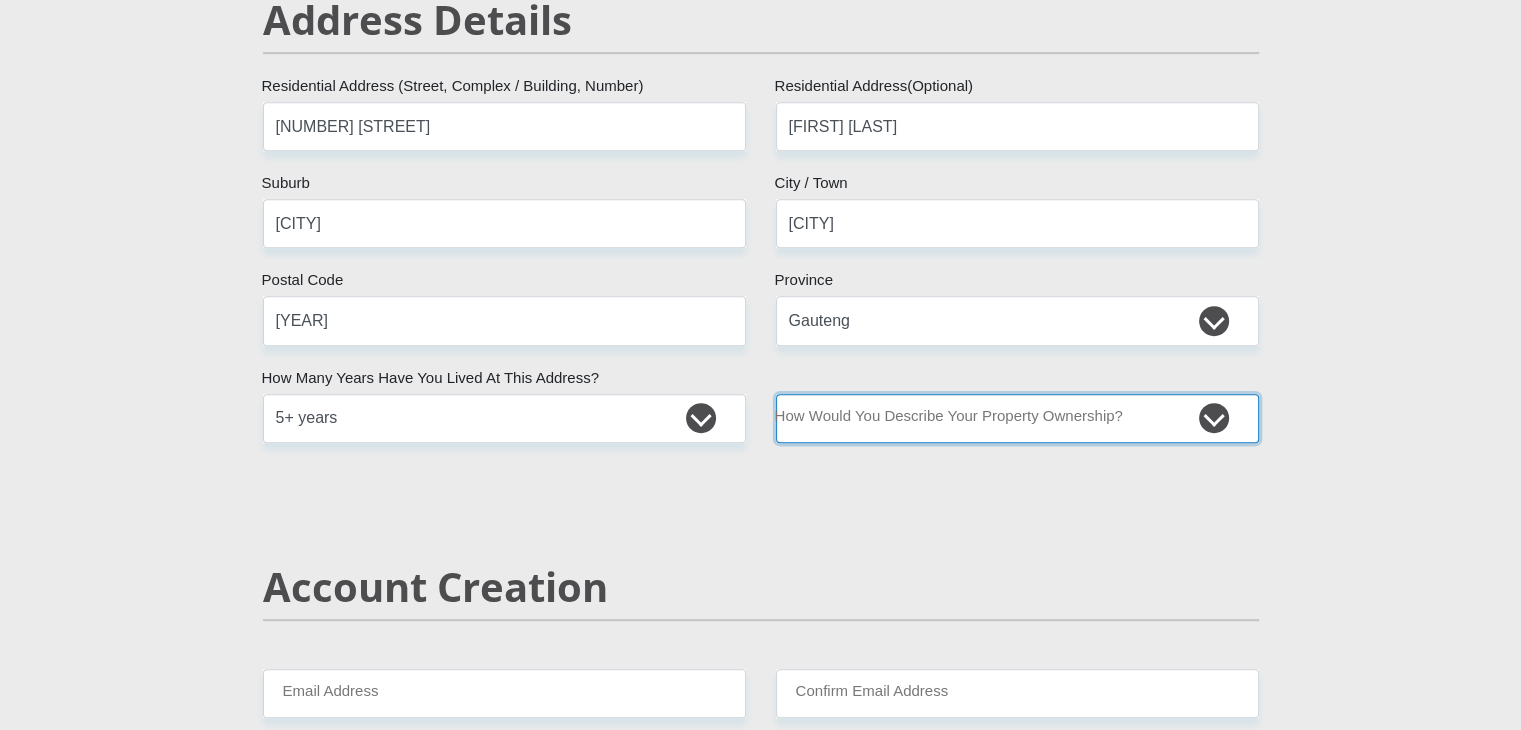 click on "Owned
Rented
Family Owned
Company Dwelling" at bounding box center [1017, 418] 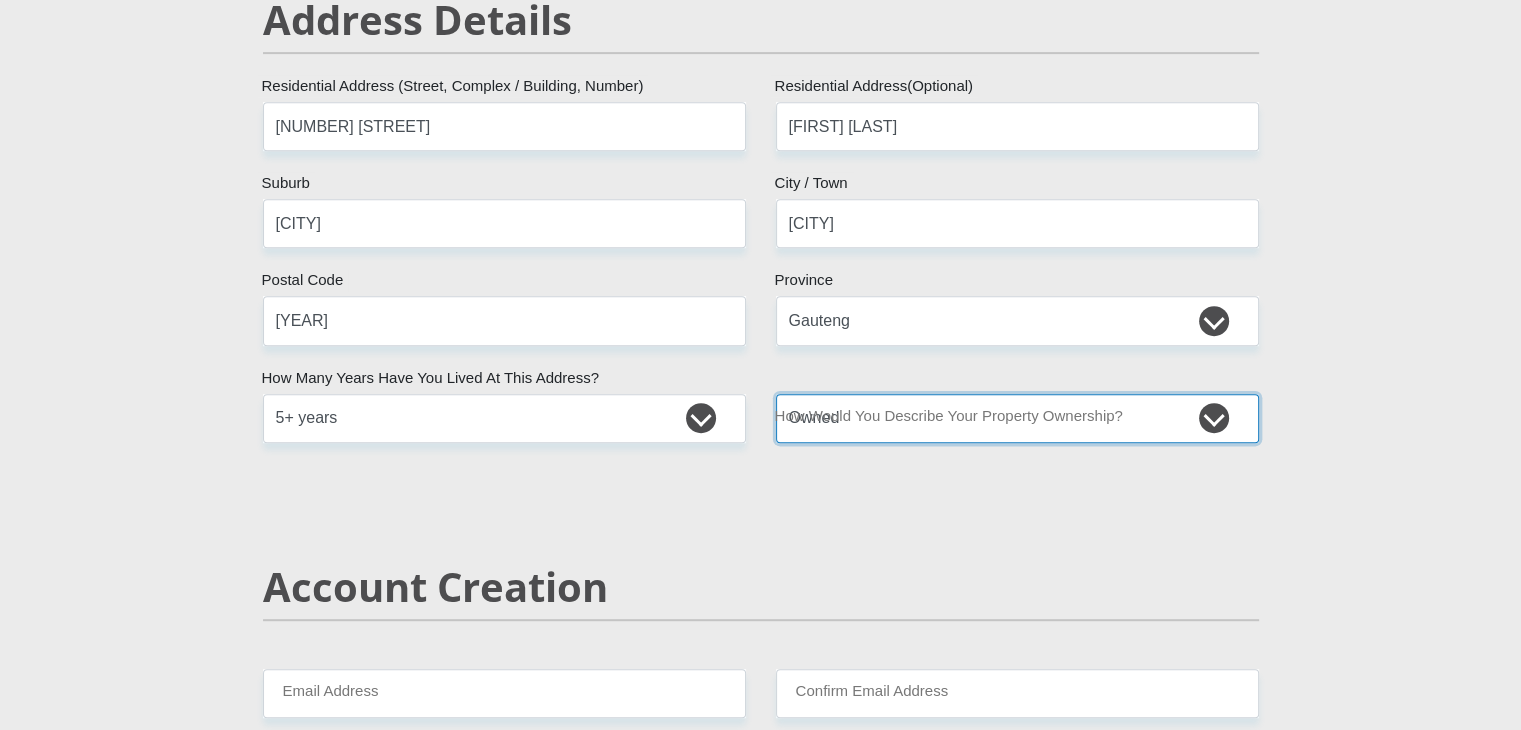 click on "Owned
Rented
Family Owned
Company Dwelling" at bounding box center [1017, 418] 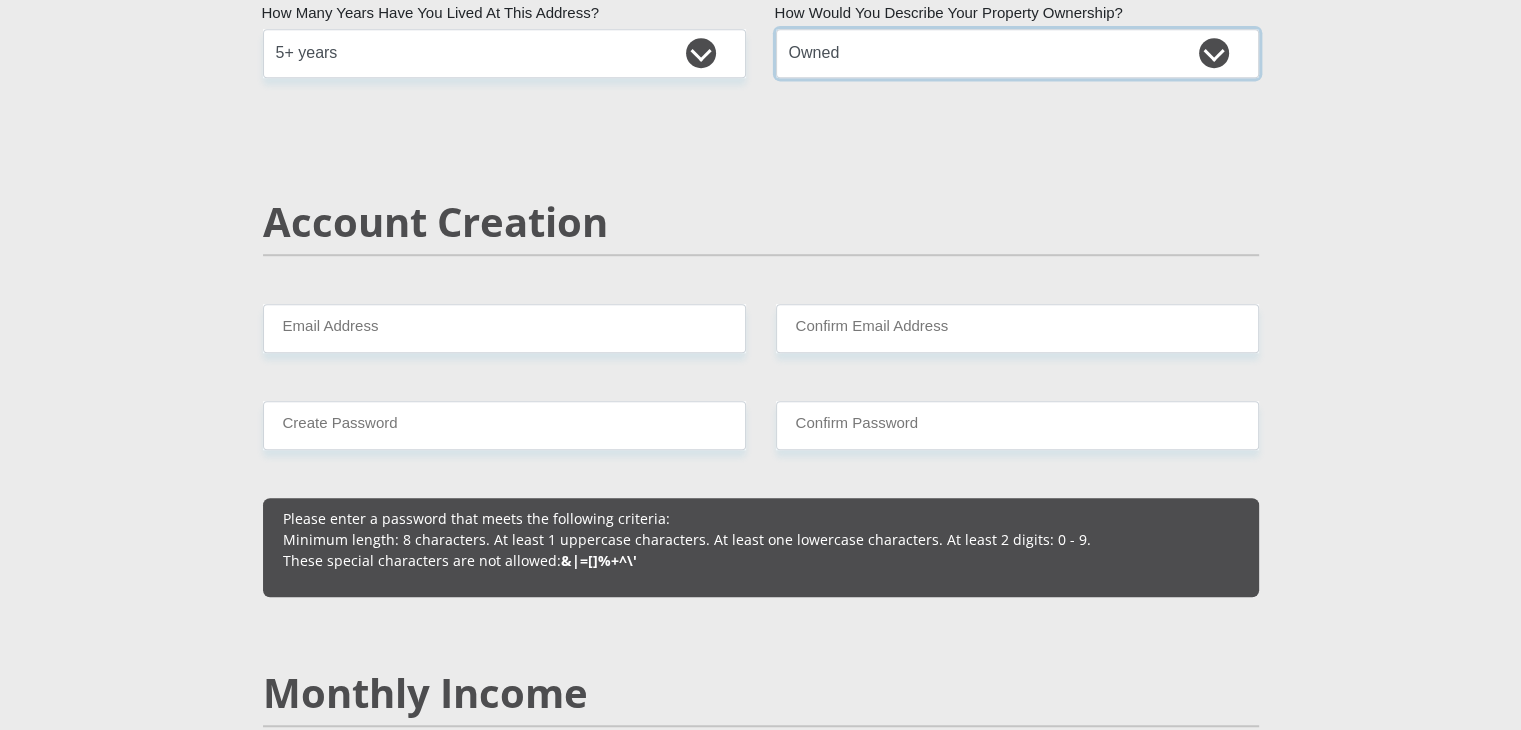 scroll, scrollTop: 1300, scrollLeft: 0, axis: vertical 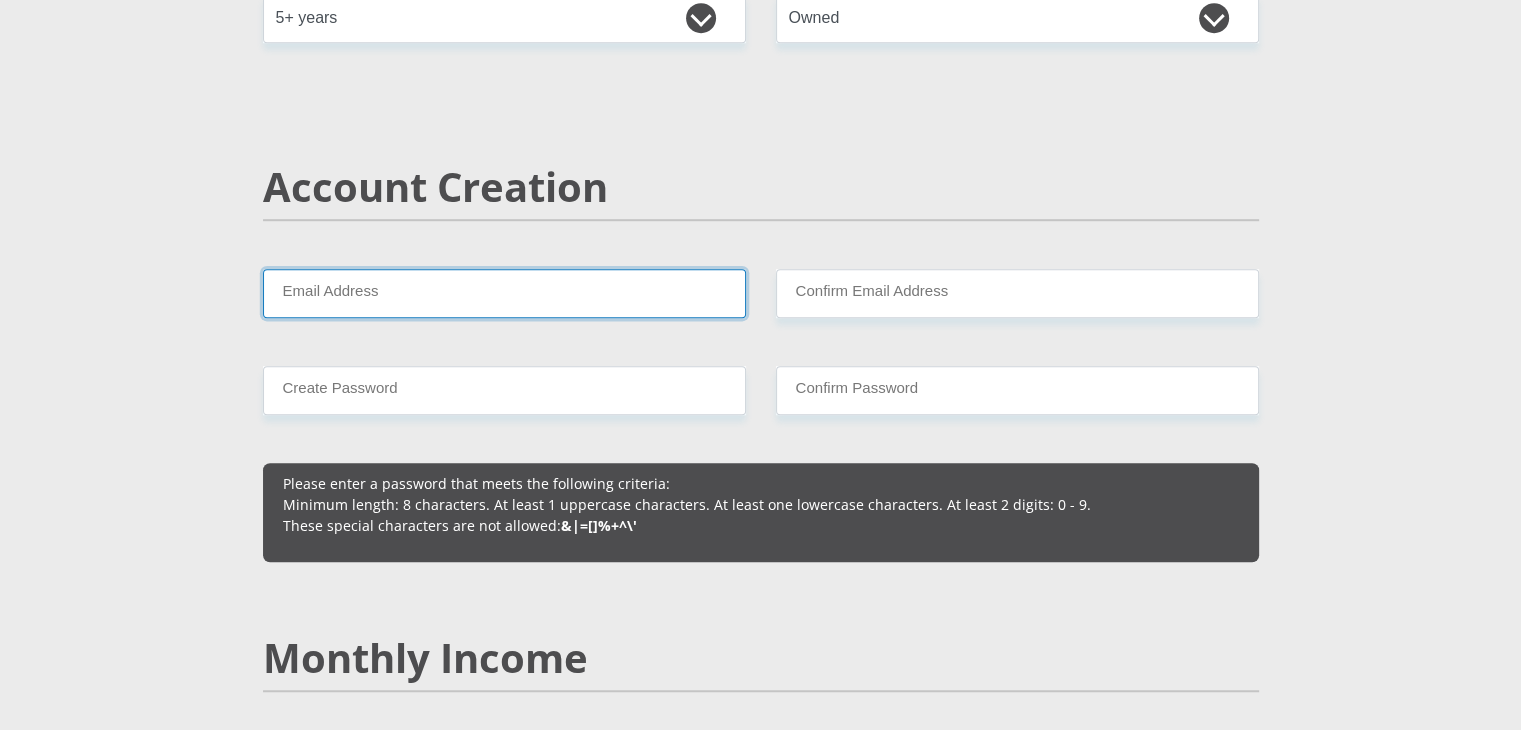 click on "Email Address" at bounding box center (504, 293) 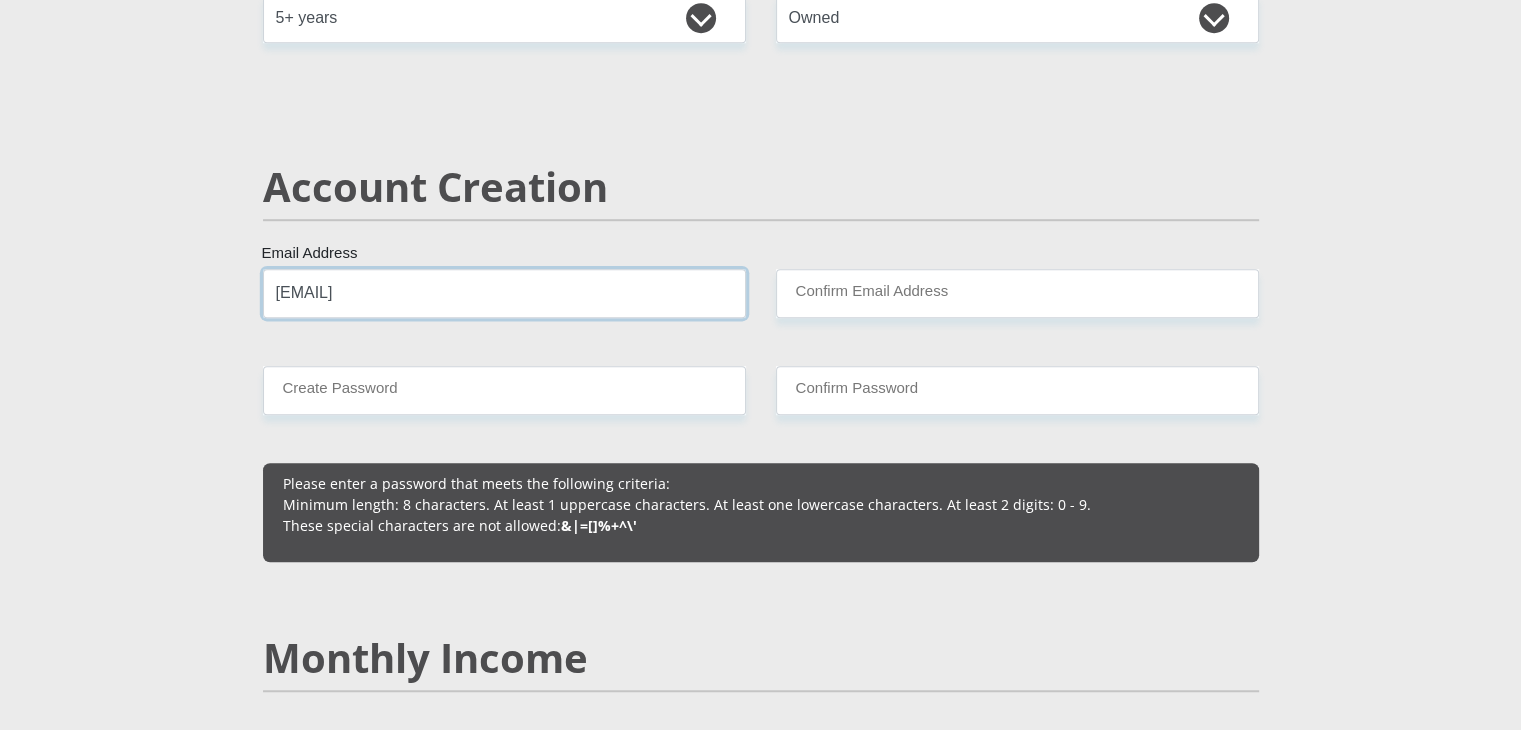 type on "[EMAIL]" 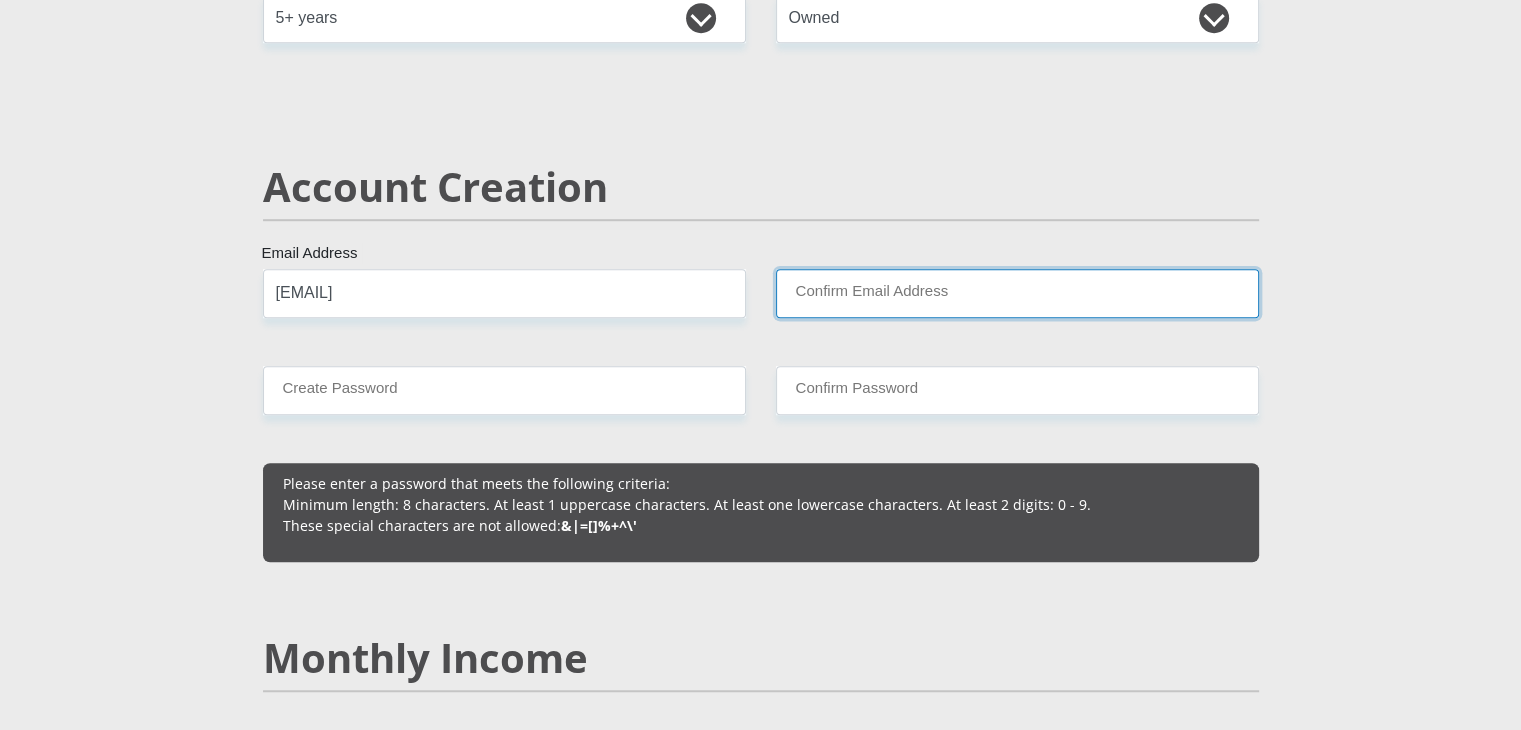 click on "Confirm Email Address" at bounding box center [1017, 293] 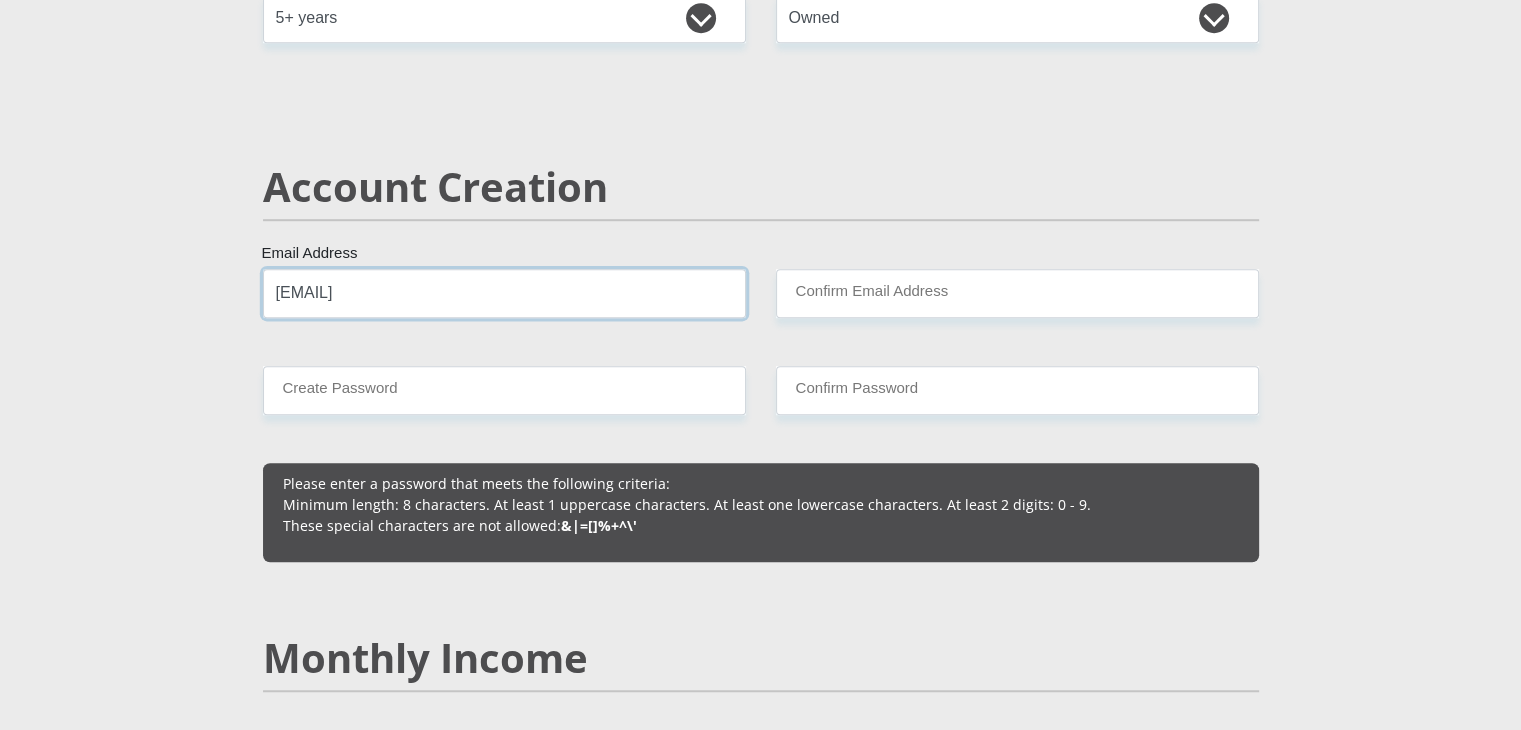 drag, startPoint x: 296, startPoint y: 289, endPoint x: 268, endPoint y: 290, distance: 28.01785 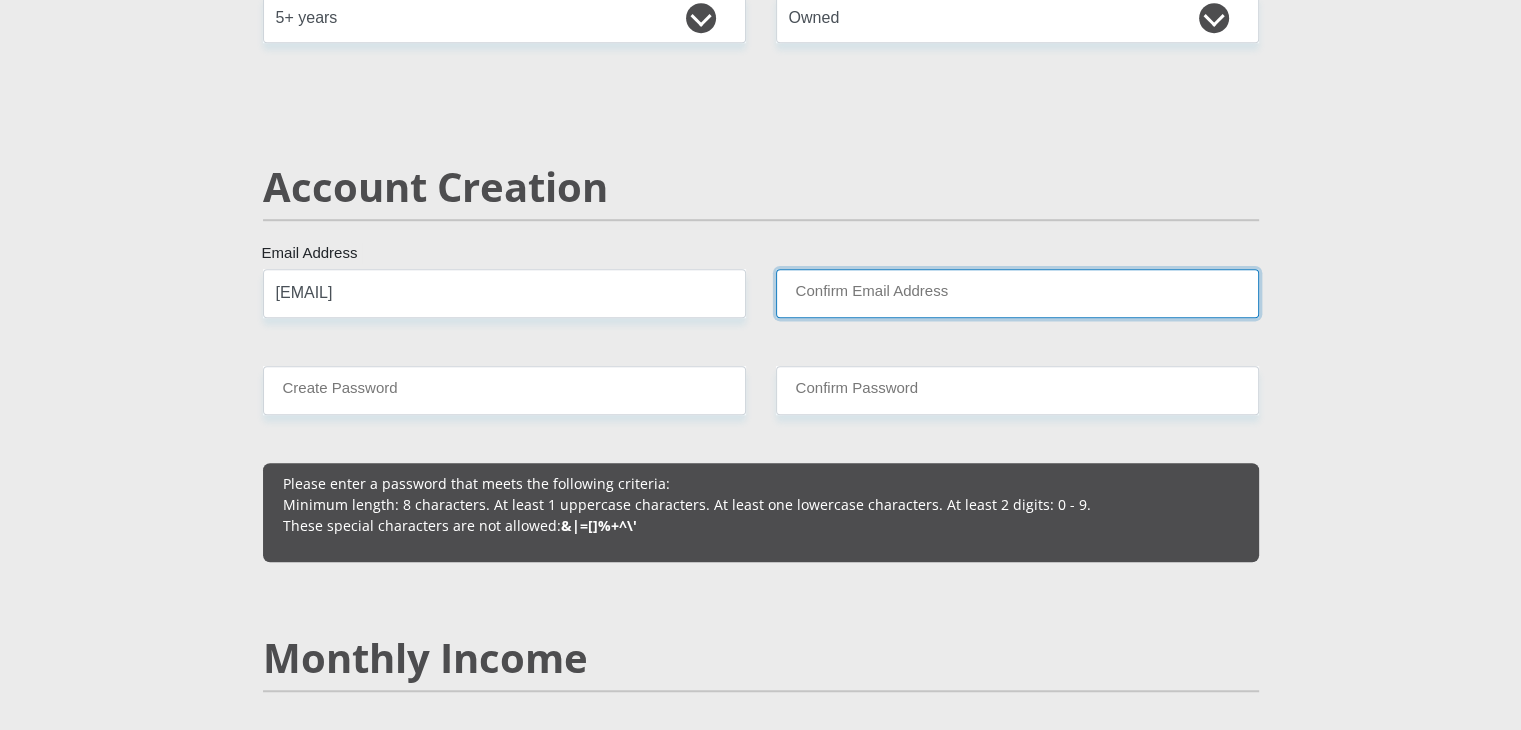 click on "Confirm Email Address" at bounding box center (1017, 293) 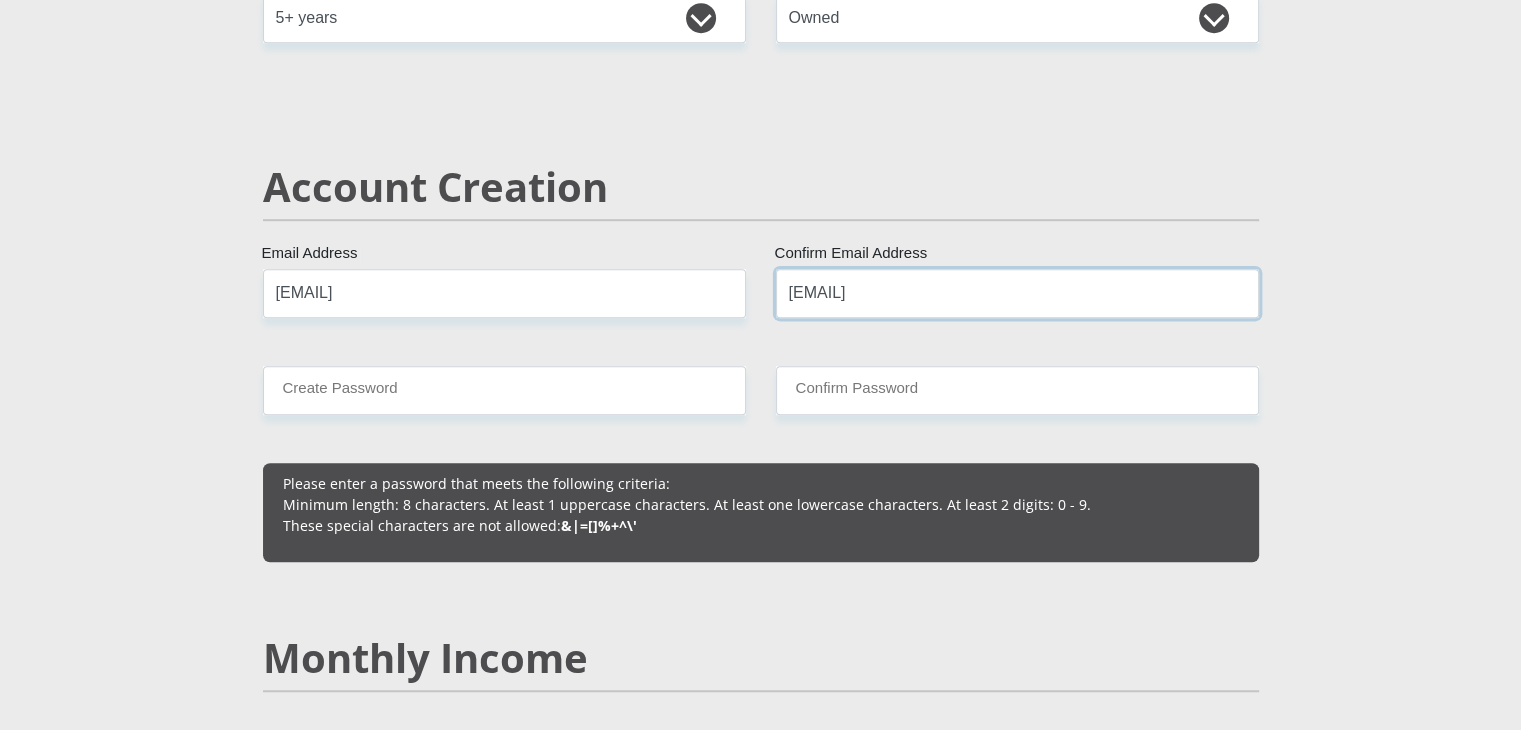 type on "[EMAIL]" 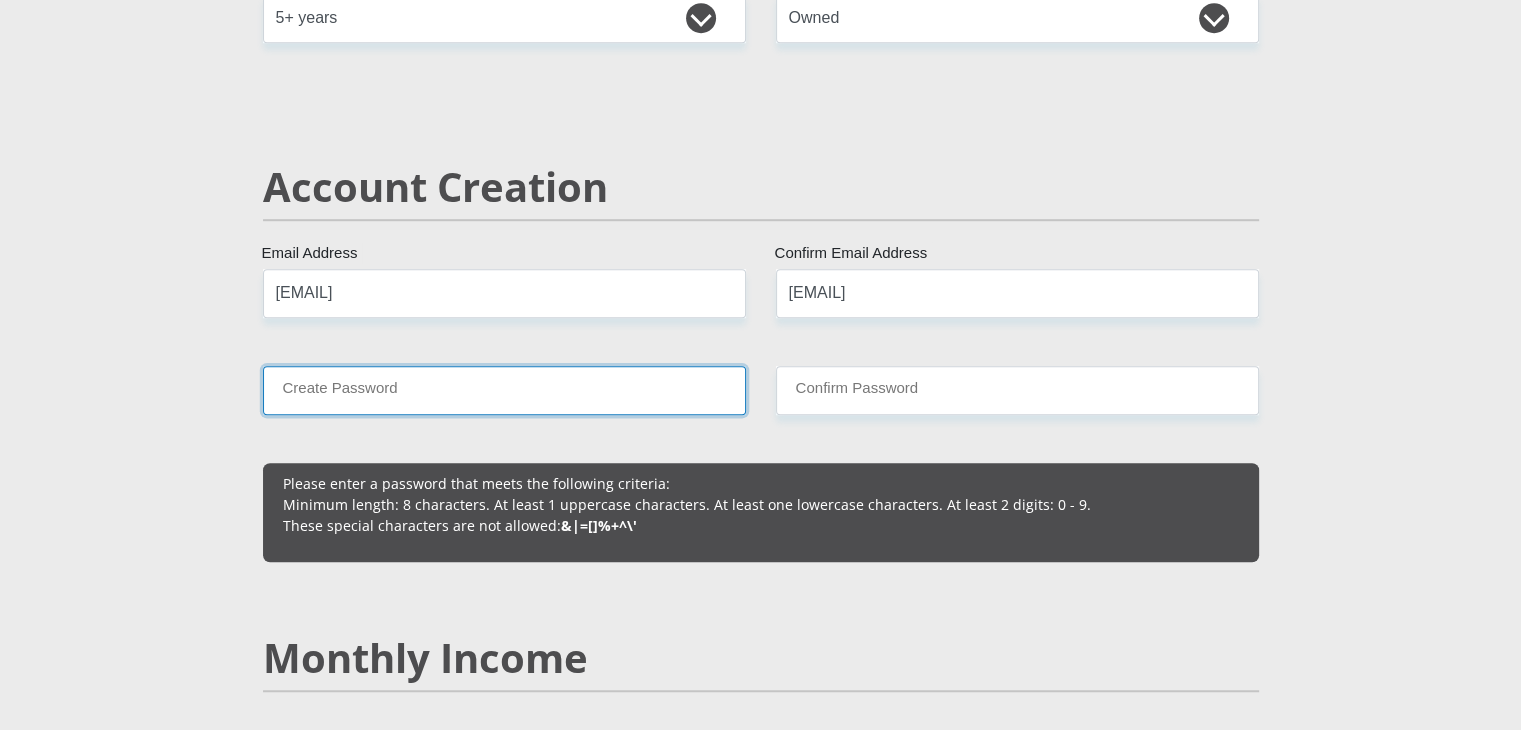 click on "Create Password" at bounding box center [504, 390] 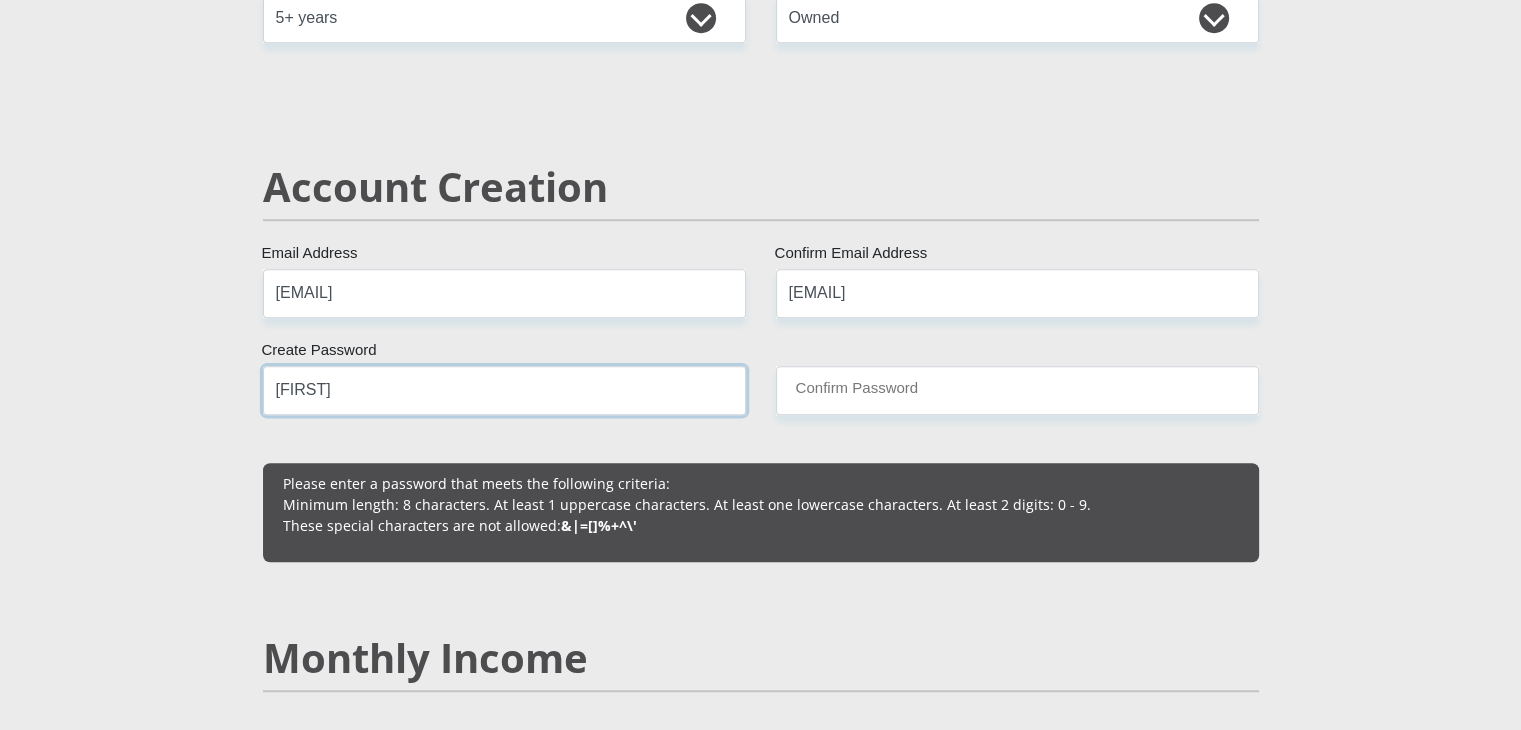 drag, startPoint x: 388, startPoint y: 388, endPoint x: 154, endPoint y: 374, distance: 234.41843 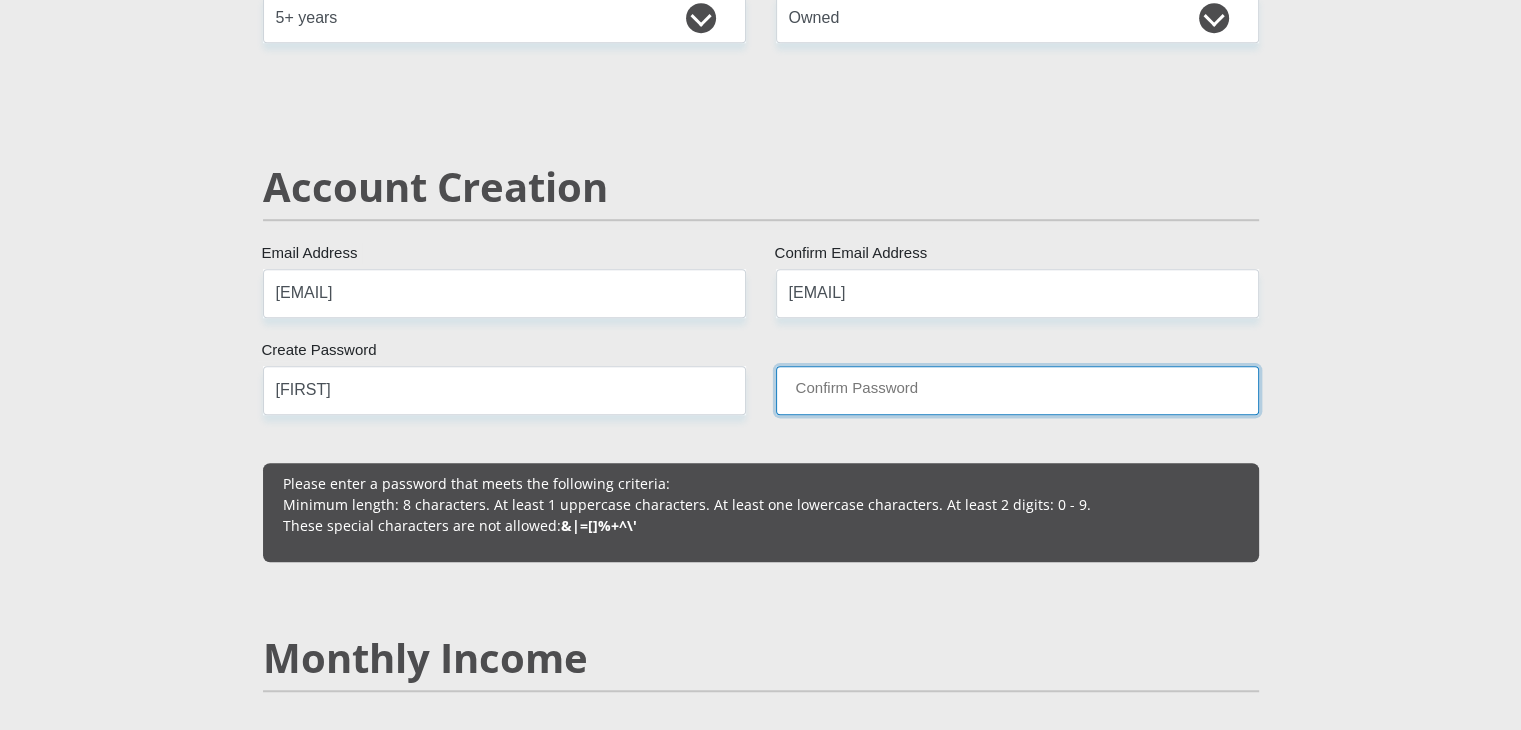 click on "Confirm Password" at bounding box center [1017, 390] 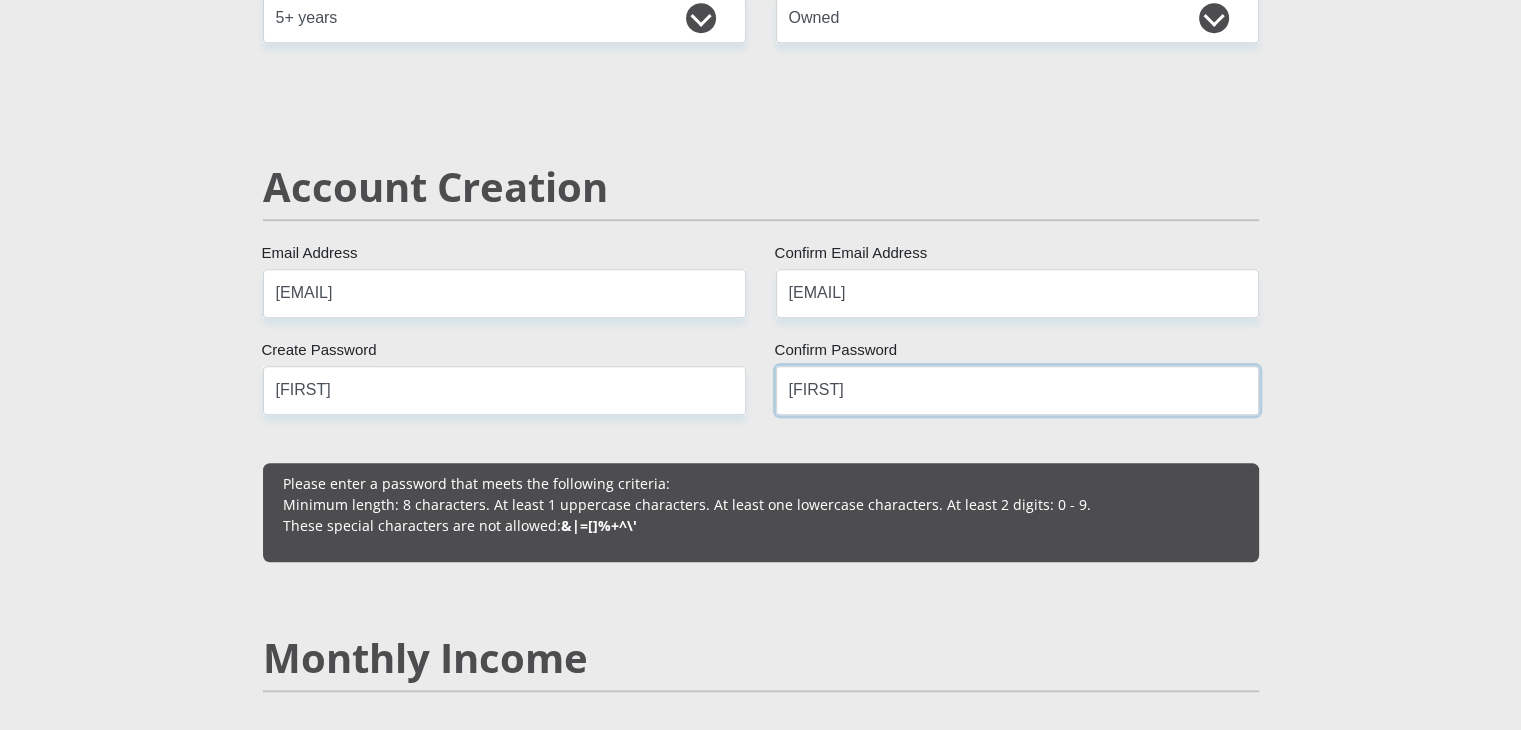 type on "[FIRST]" 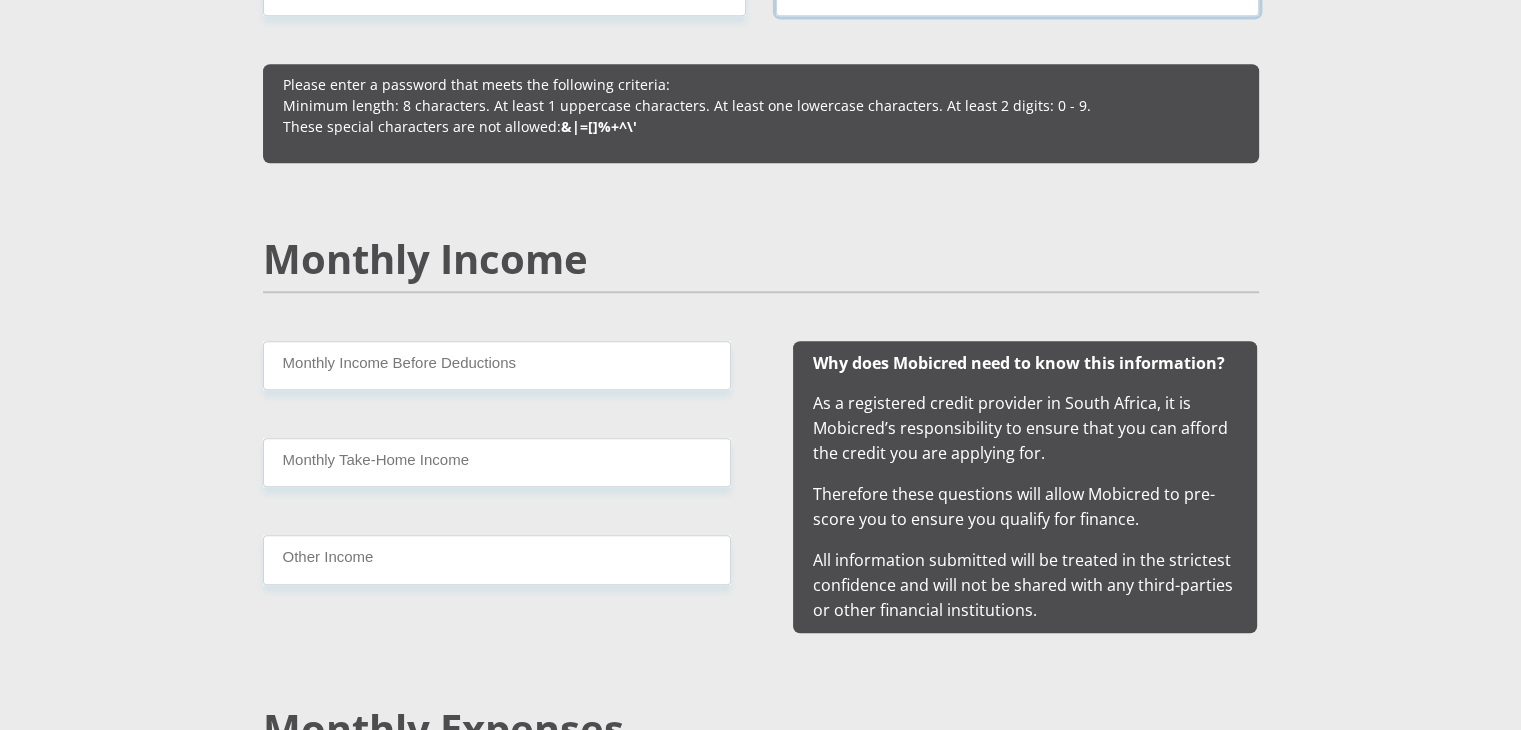 scroll, scrollTop: 1700, scrollLeft: 0, axis: vertical 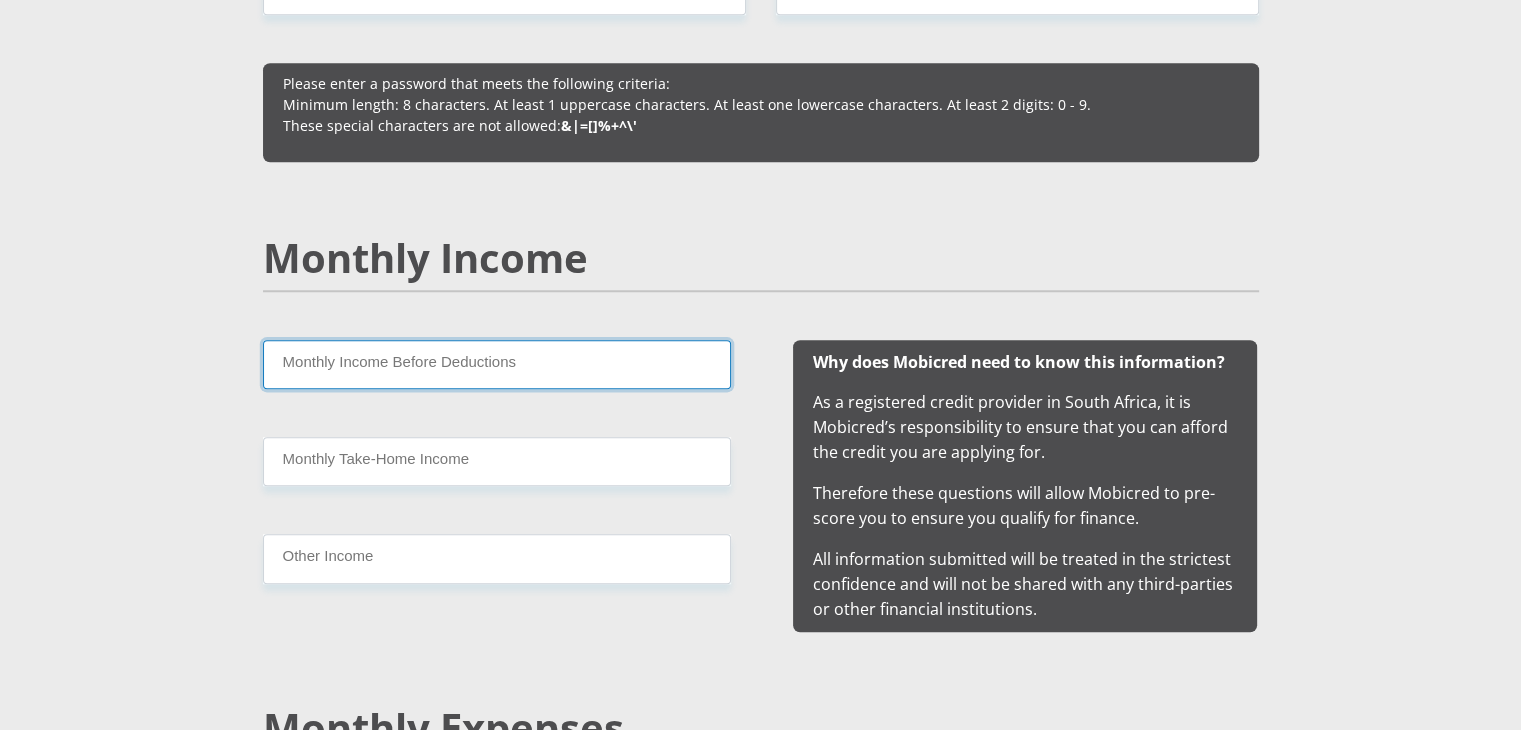 click on "Monthly Income Before Deductions" at bounding box center [497, 364] 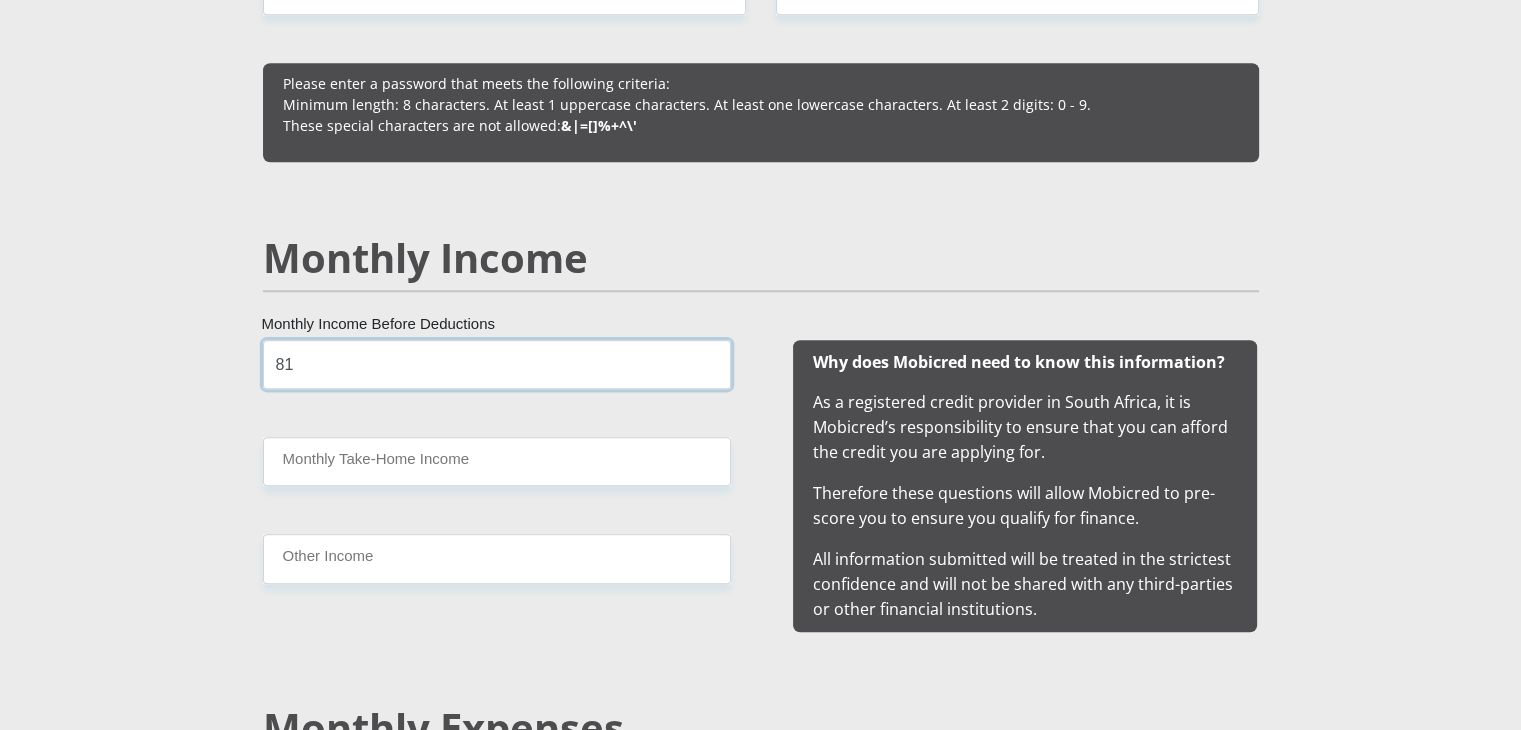 type on "8" 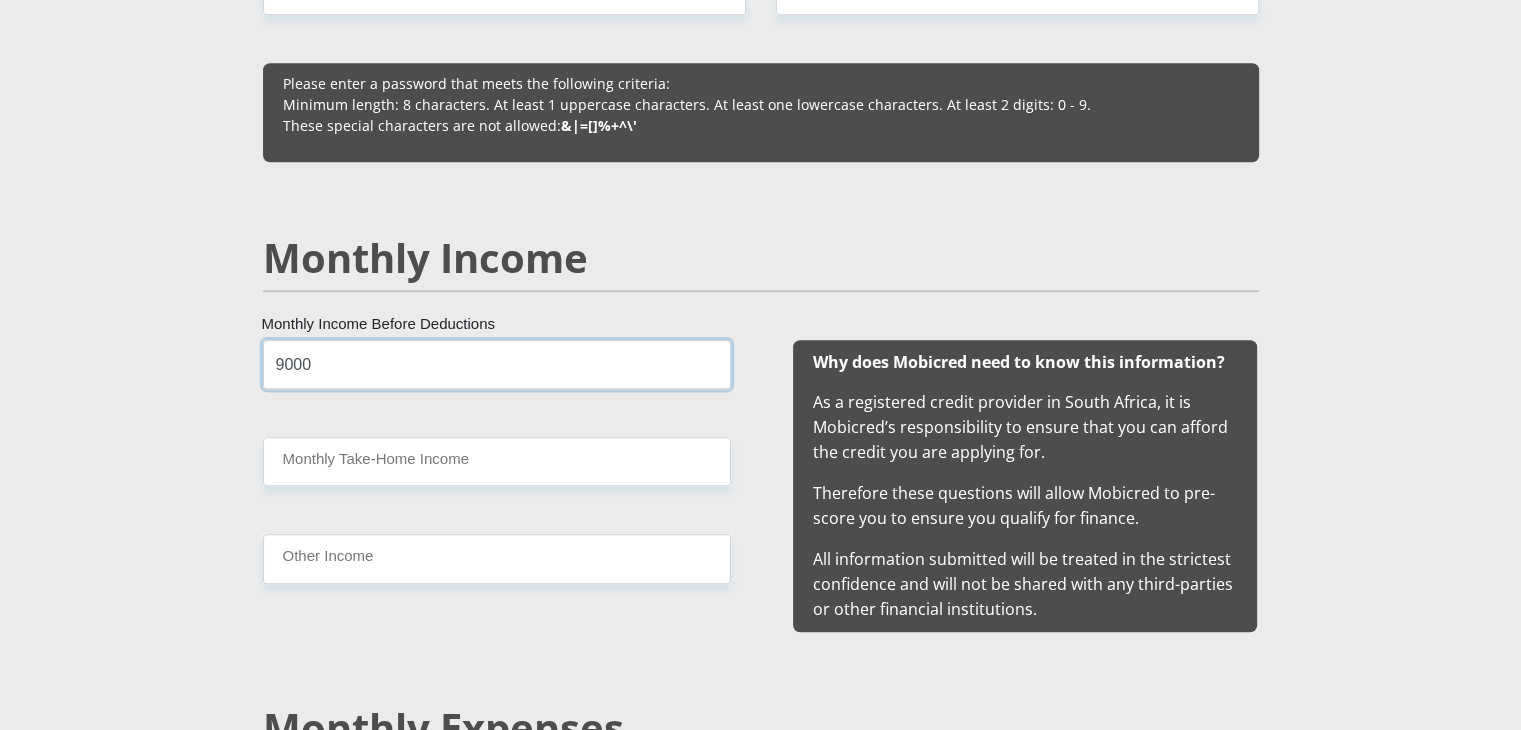 type on "9000" 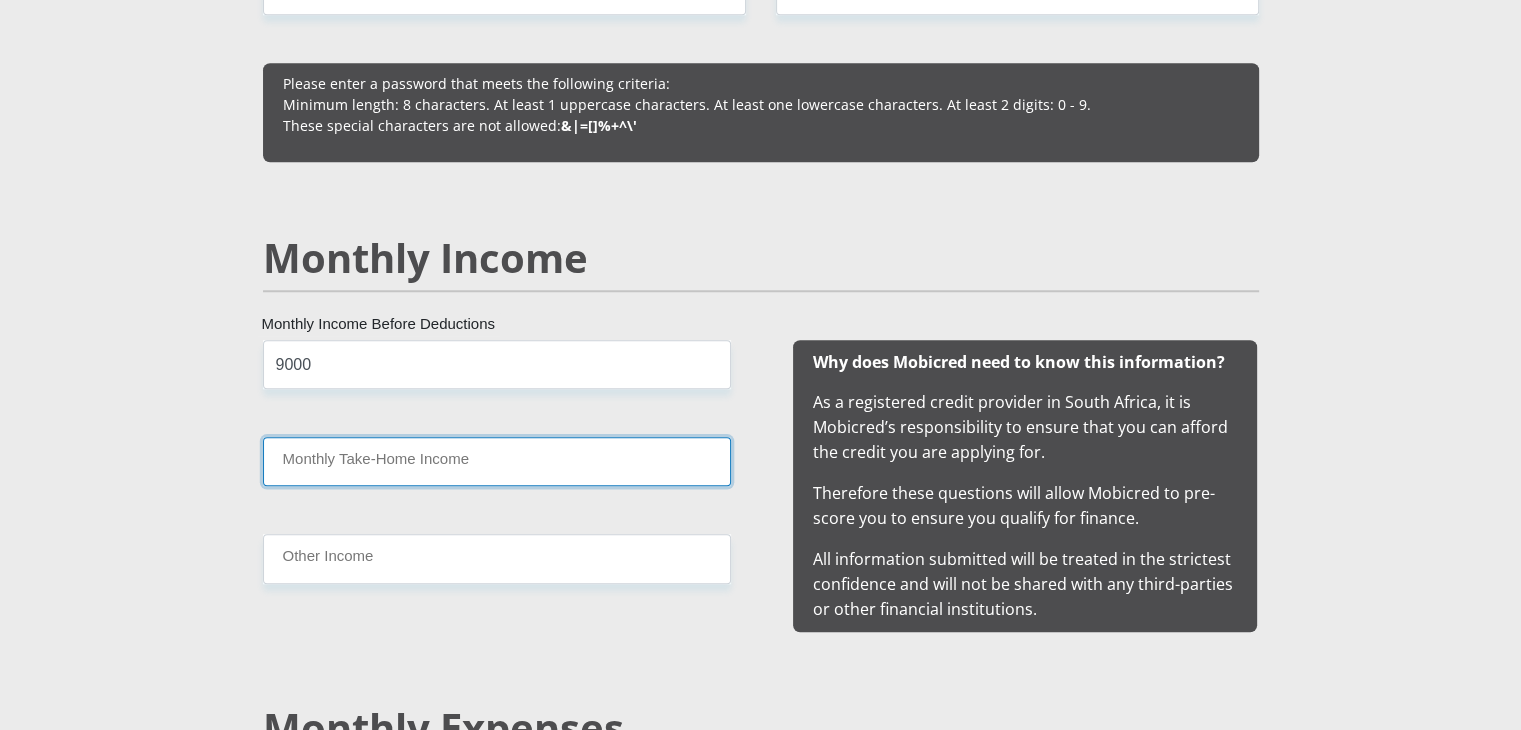 click on "Monthly Take-Home Income" at bounding box center (497, 461) 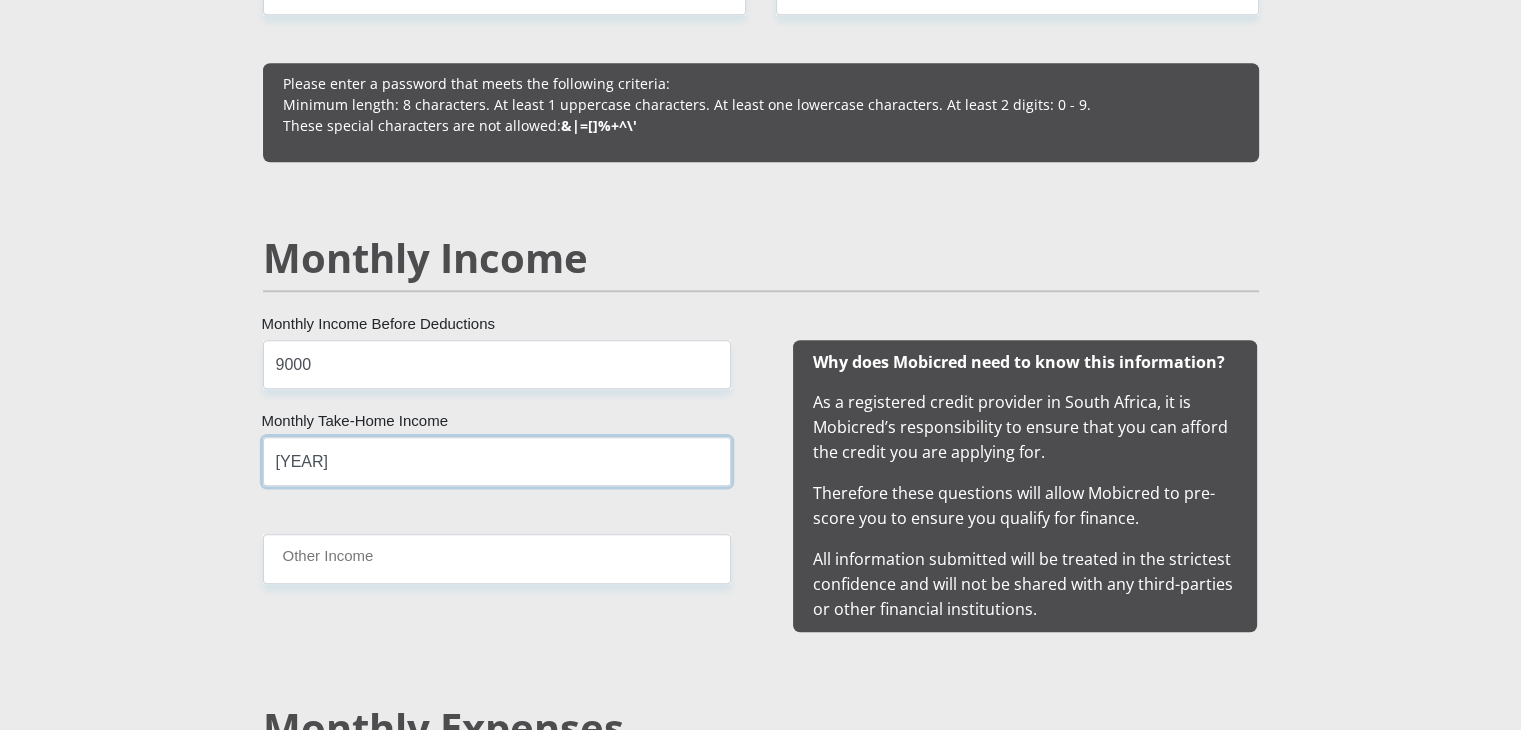 type on "[YEAR]" 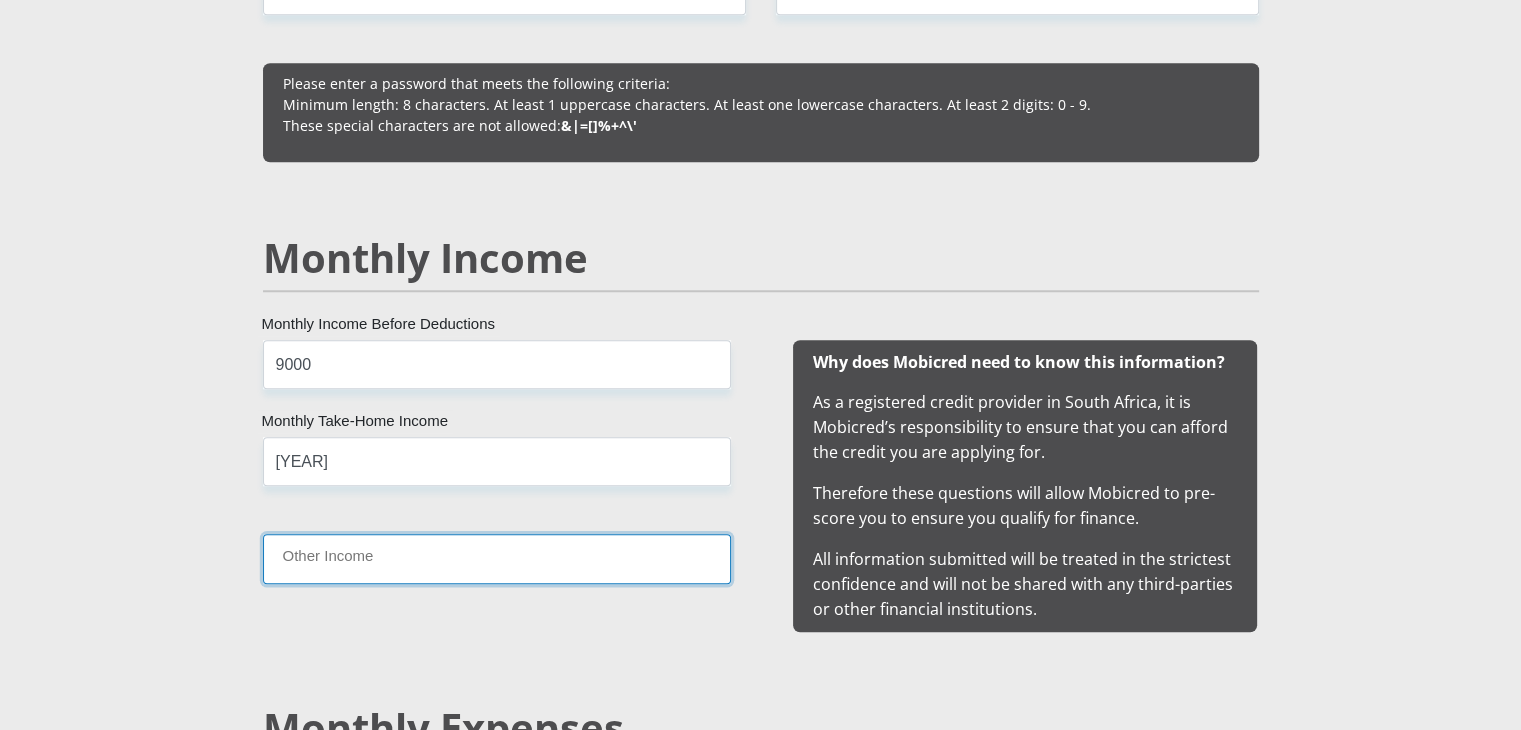 click on "Other Income" at bounding box center (497, 558) 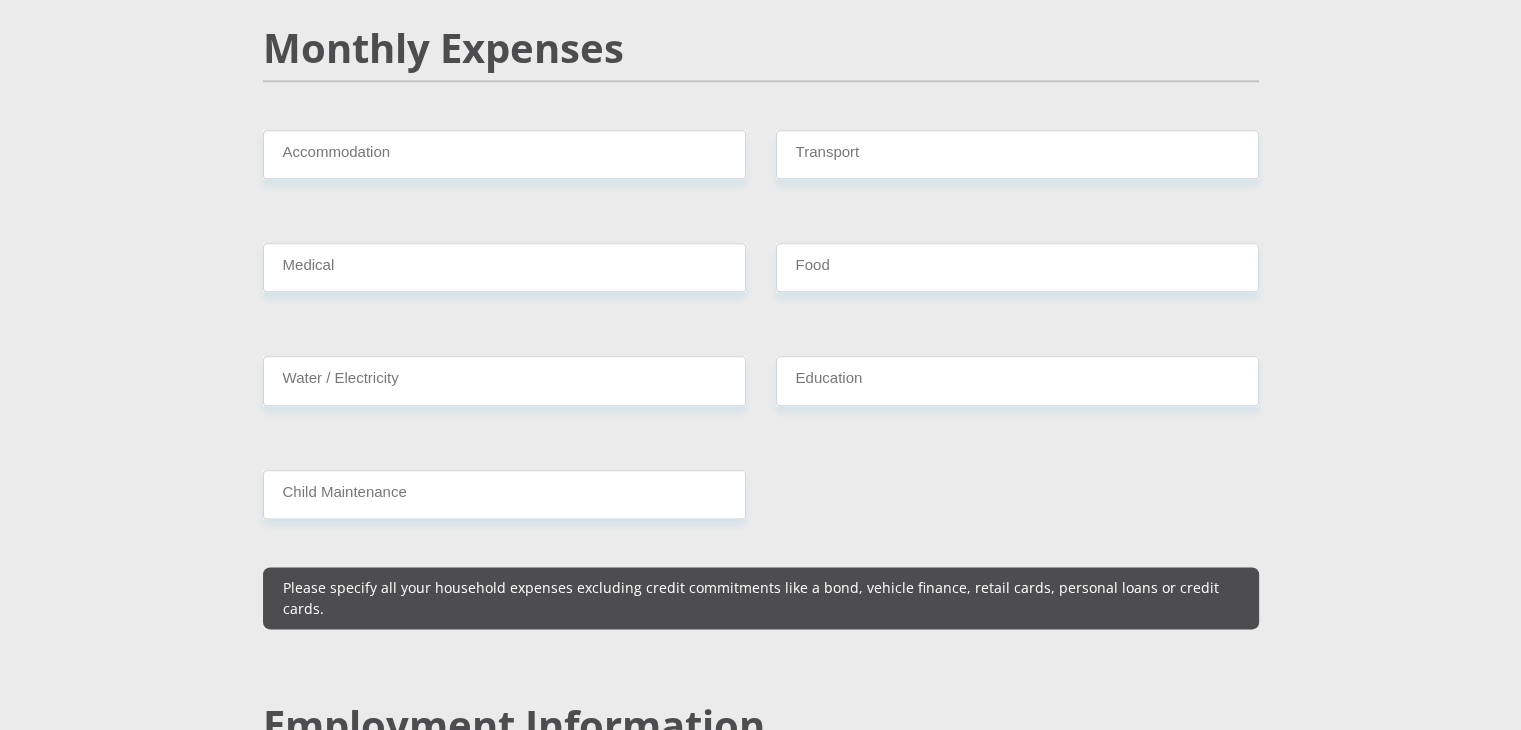 scroll, scrollTop: 2332, scrollLeft: 0, axis: vertical 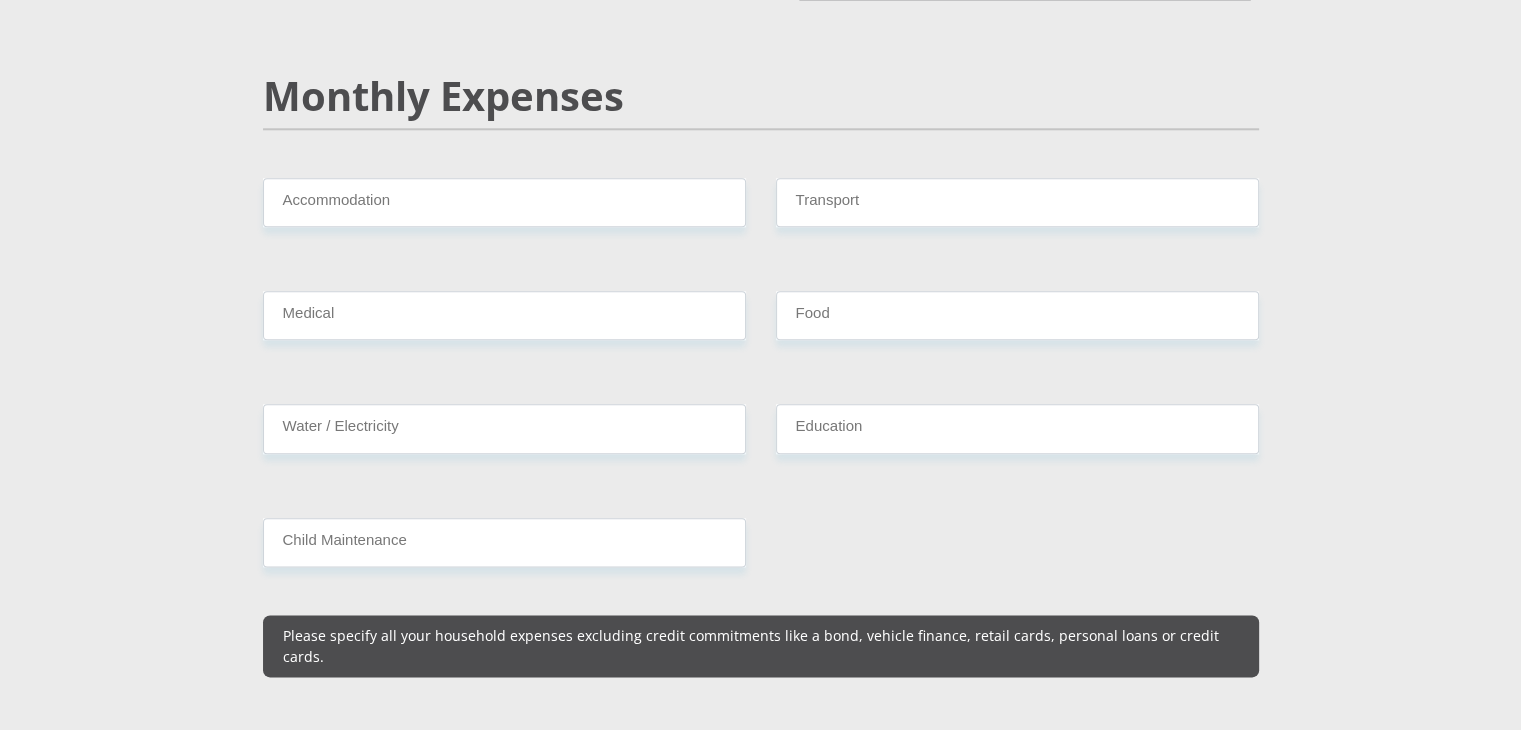 type on "0" 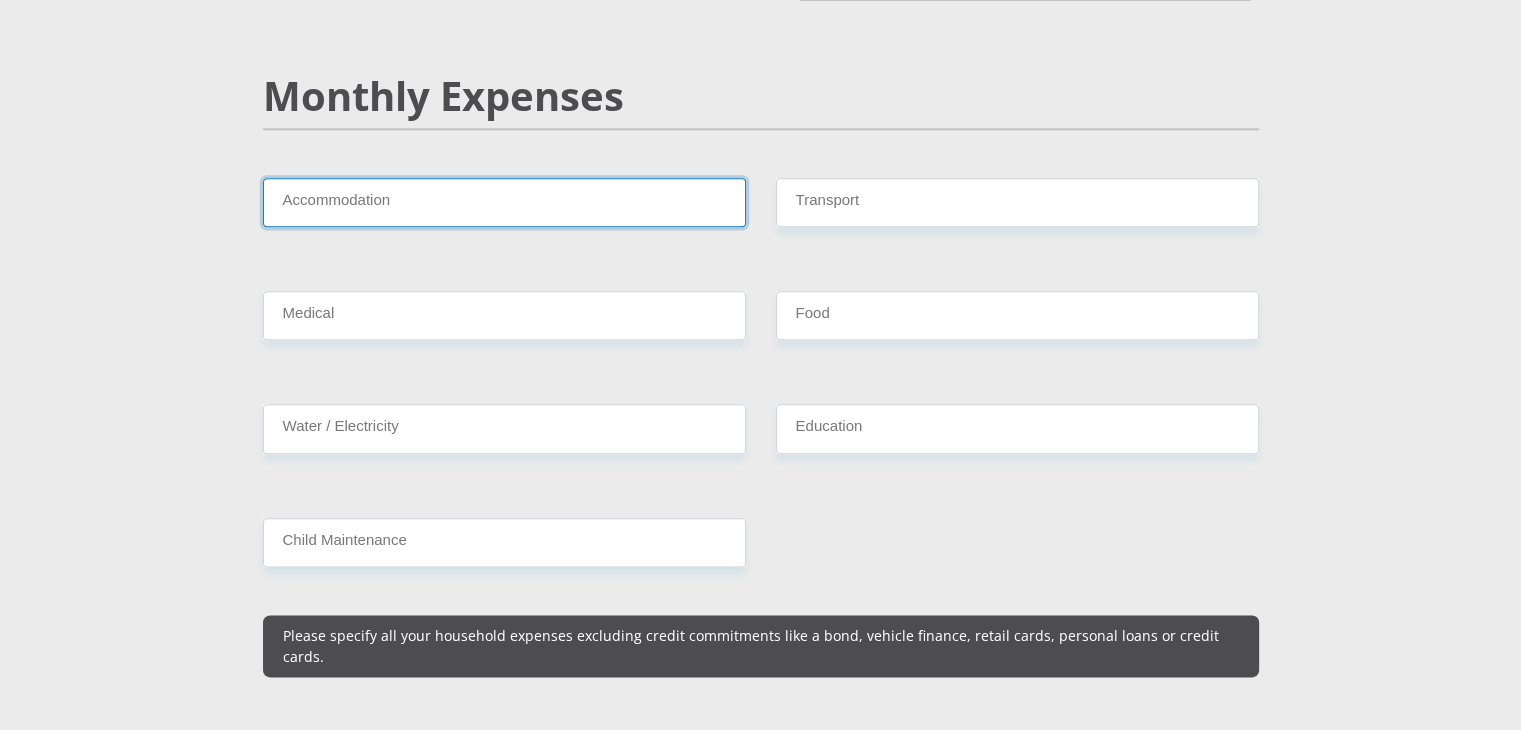 click on "Accommodation" at bounding box center (504, 202) 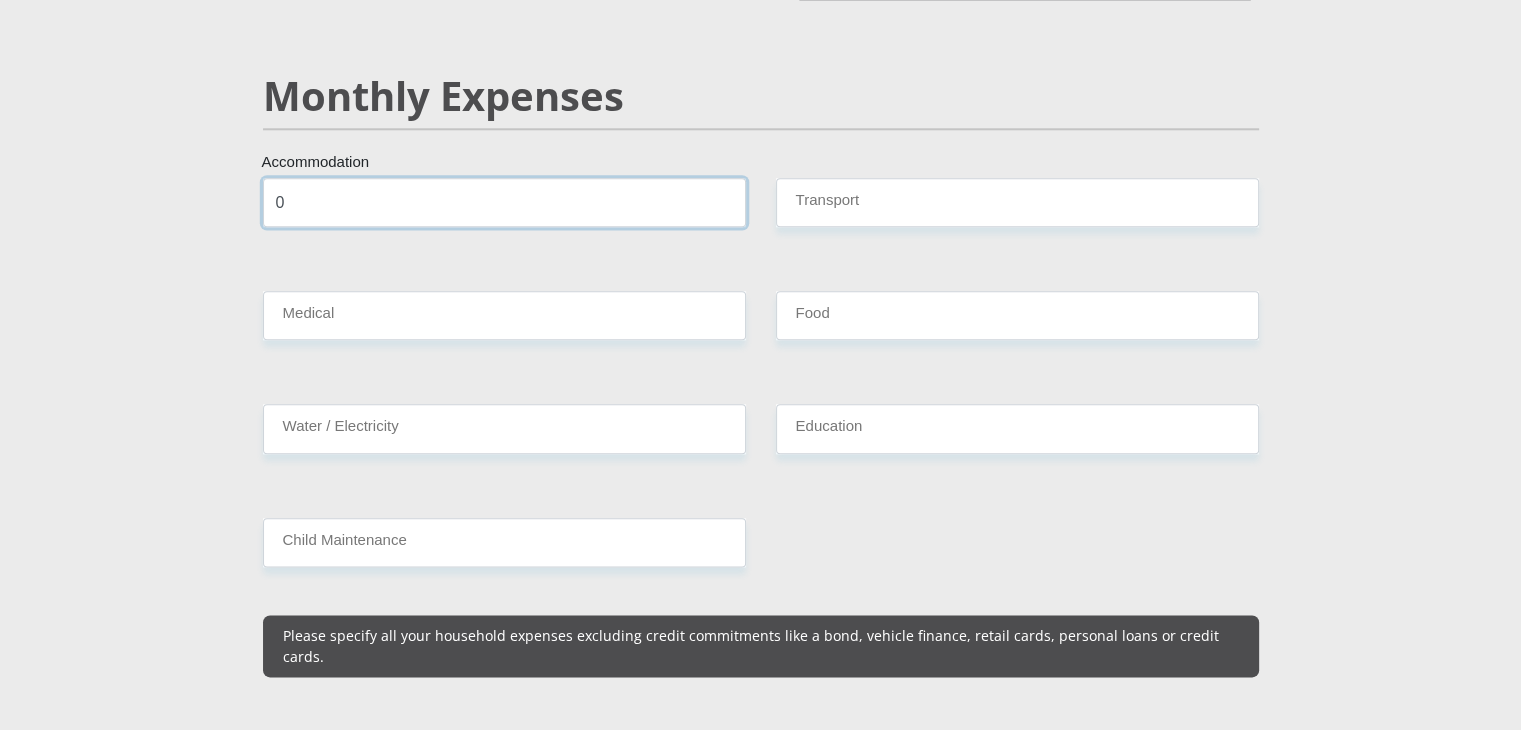 type on "0" 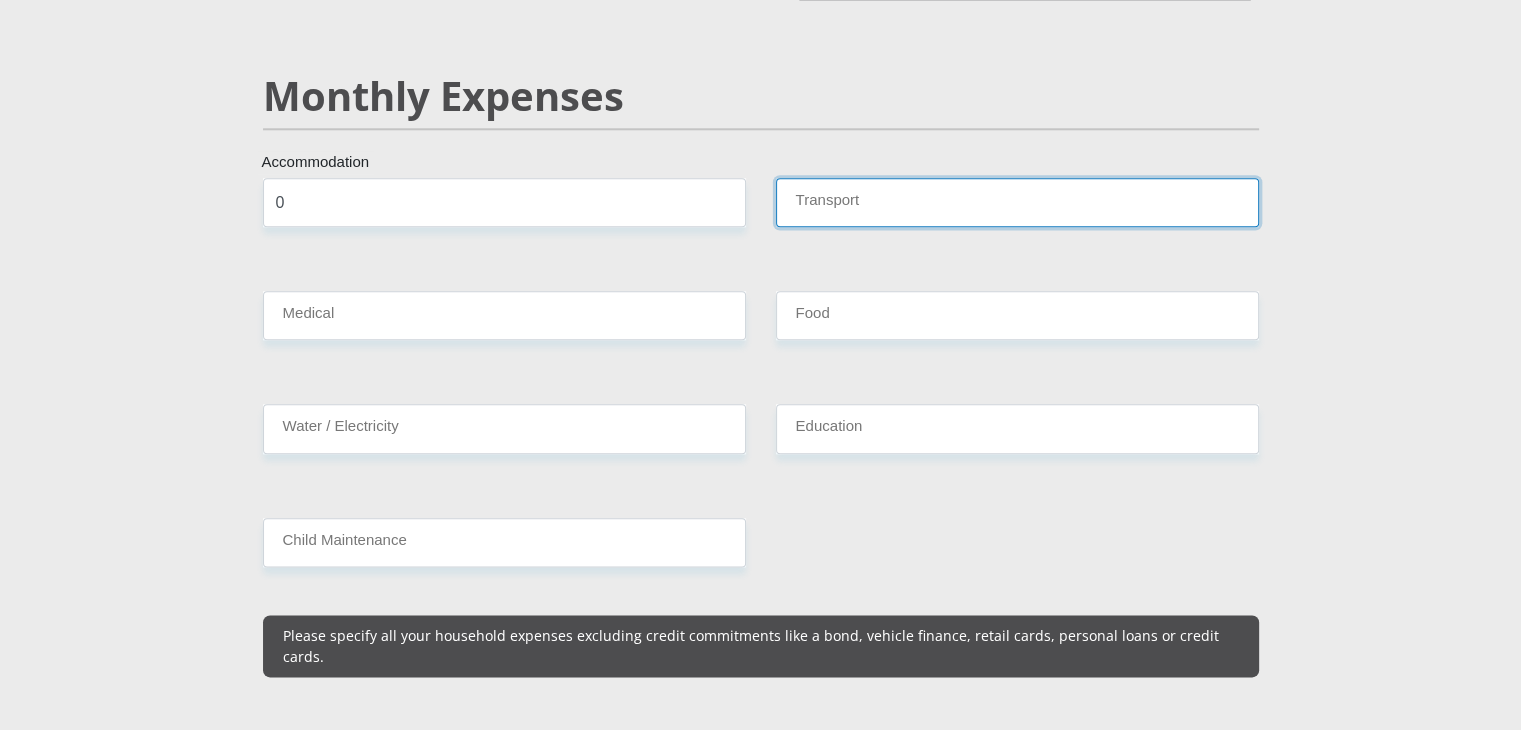 click on "Transport" at bounding box center (1017, 202) 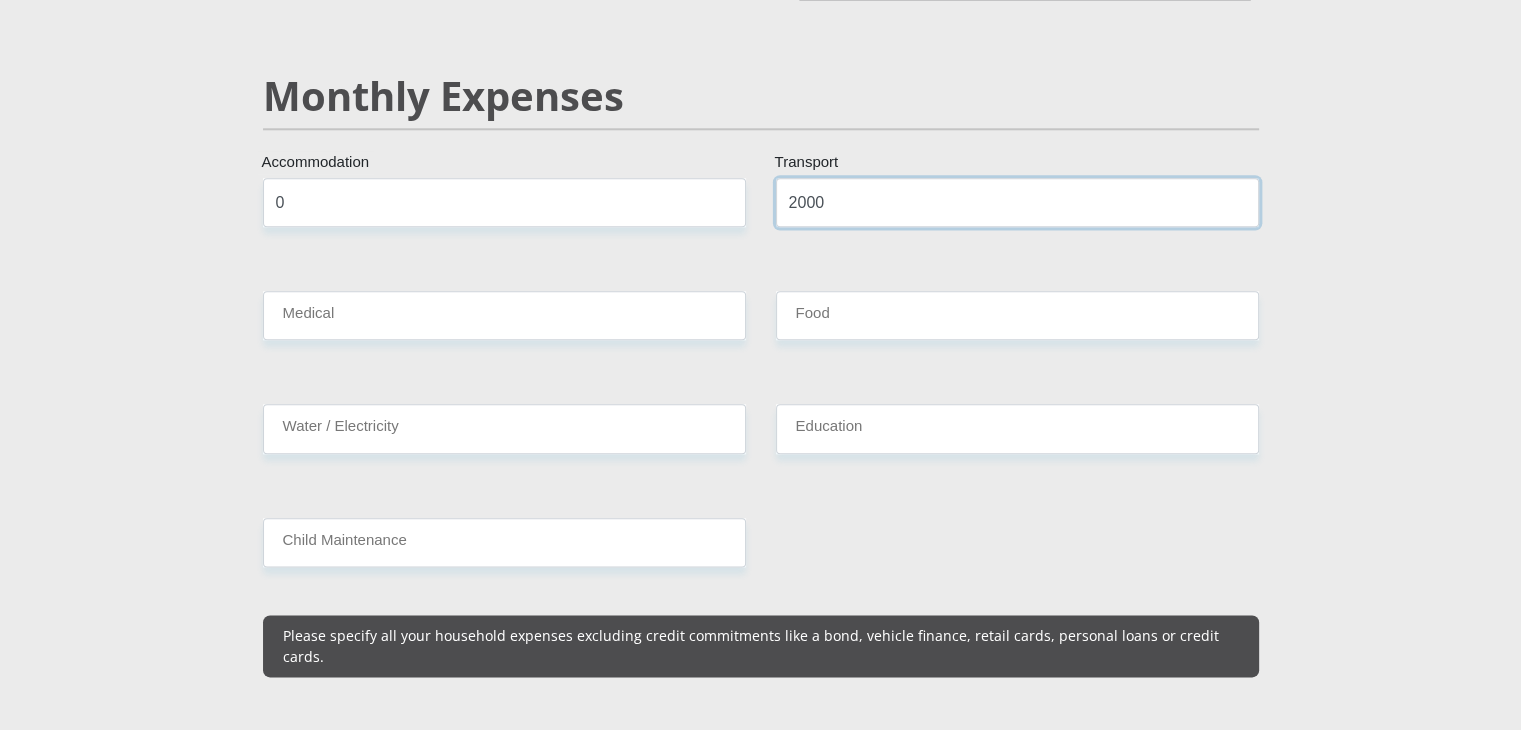 type on "2000" 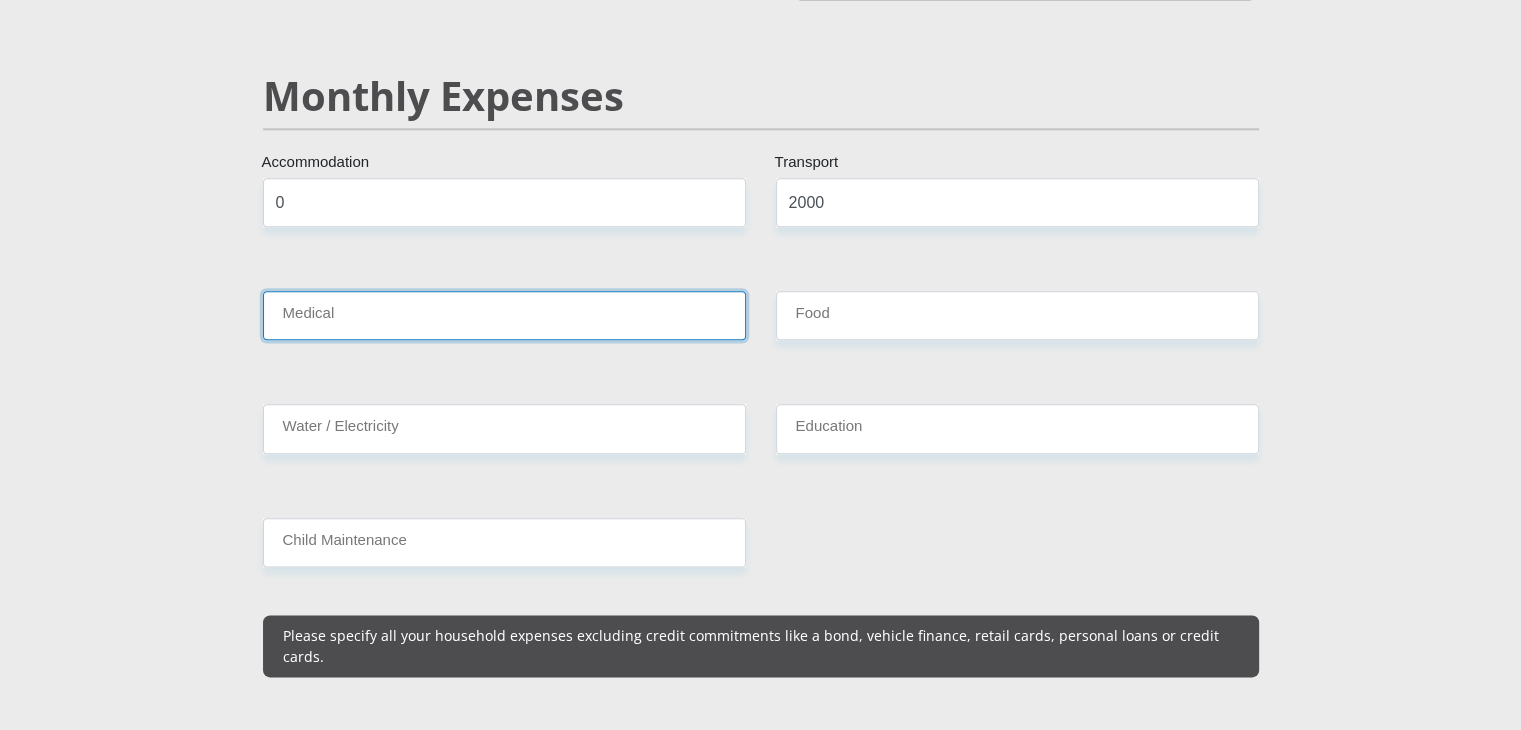 click on "Medical" at bounding box center [504, 315] 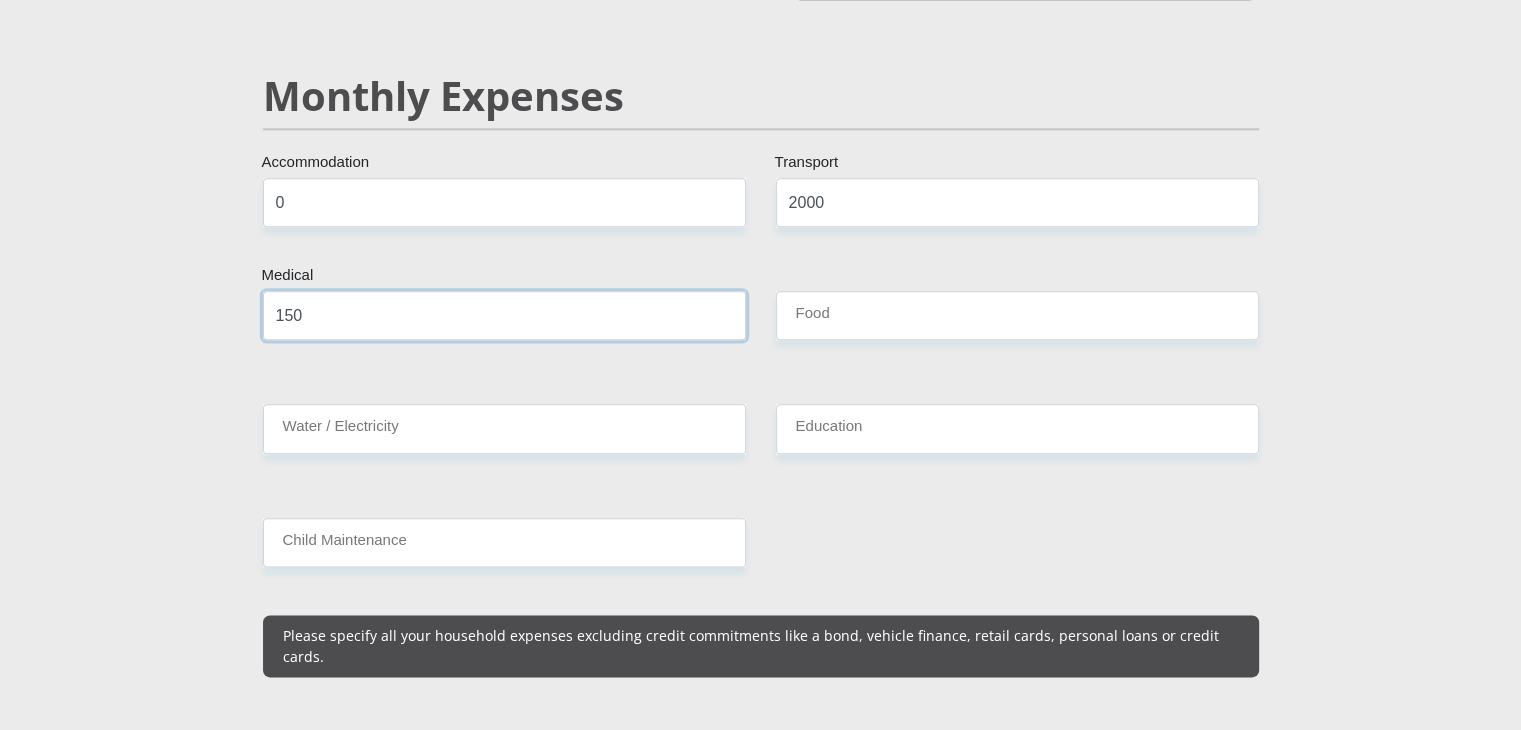 type on "150" 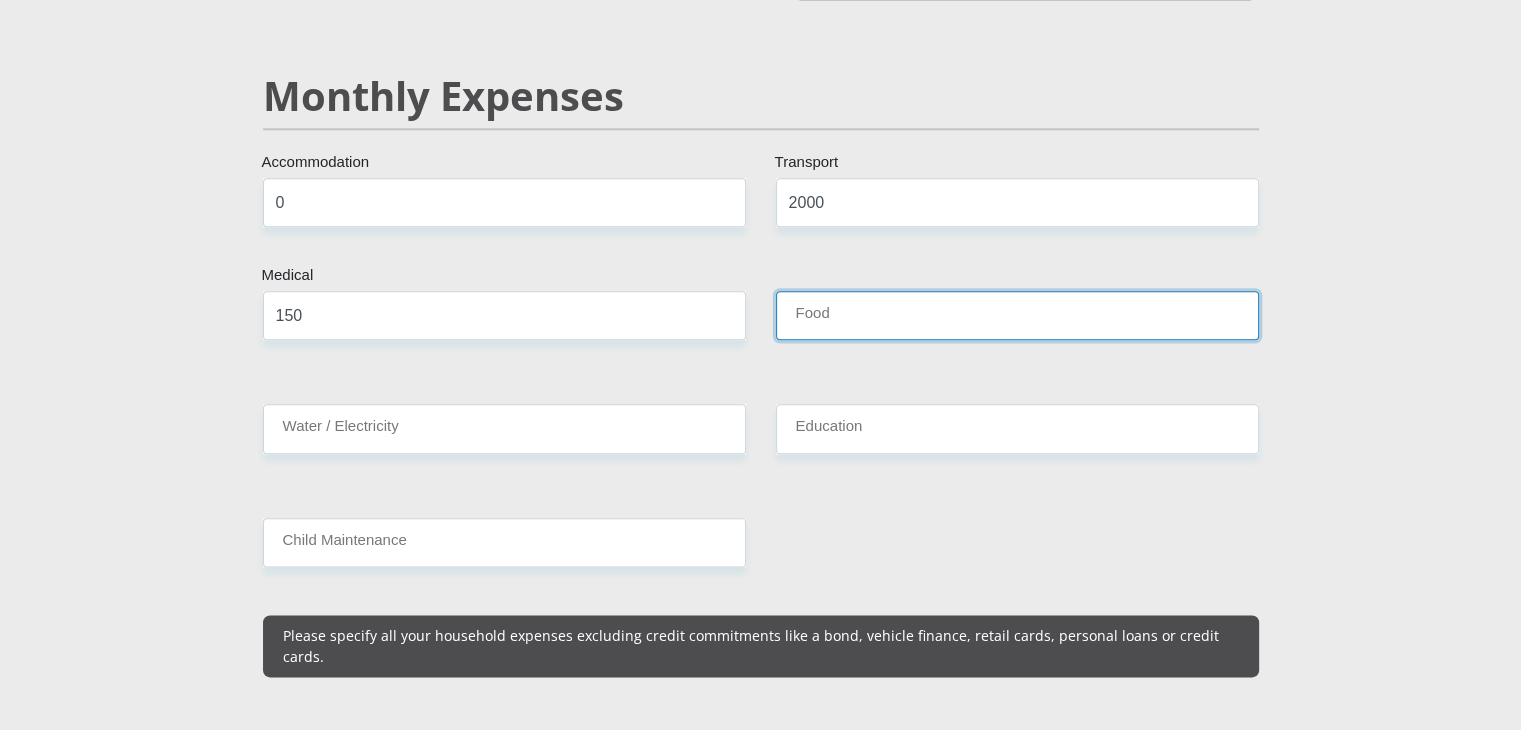 click on "Food" at bounding box center [1017, 315] 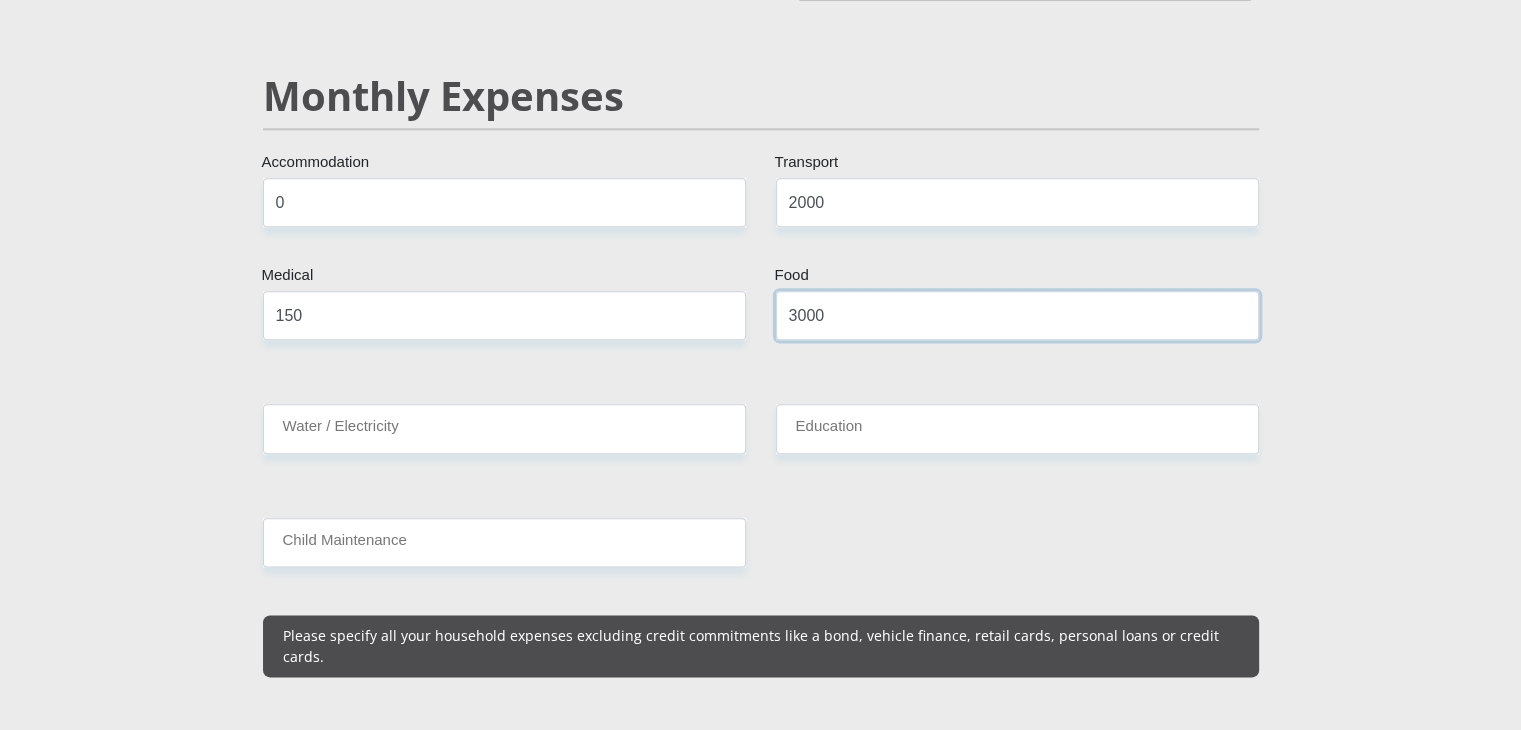 type on "3000" 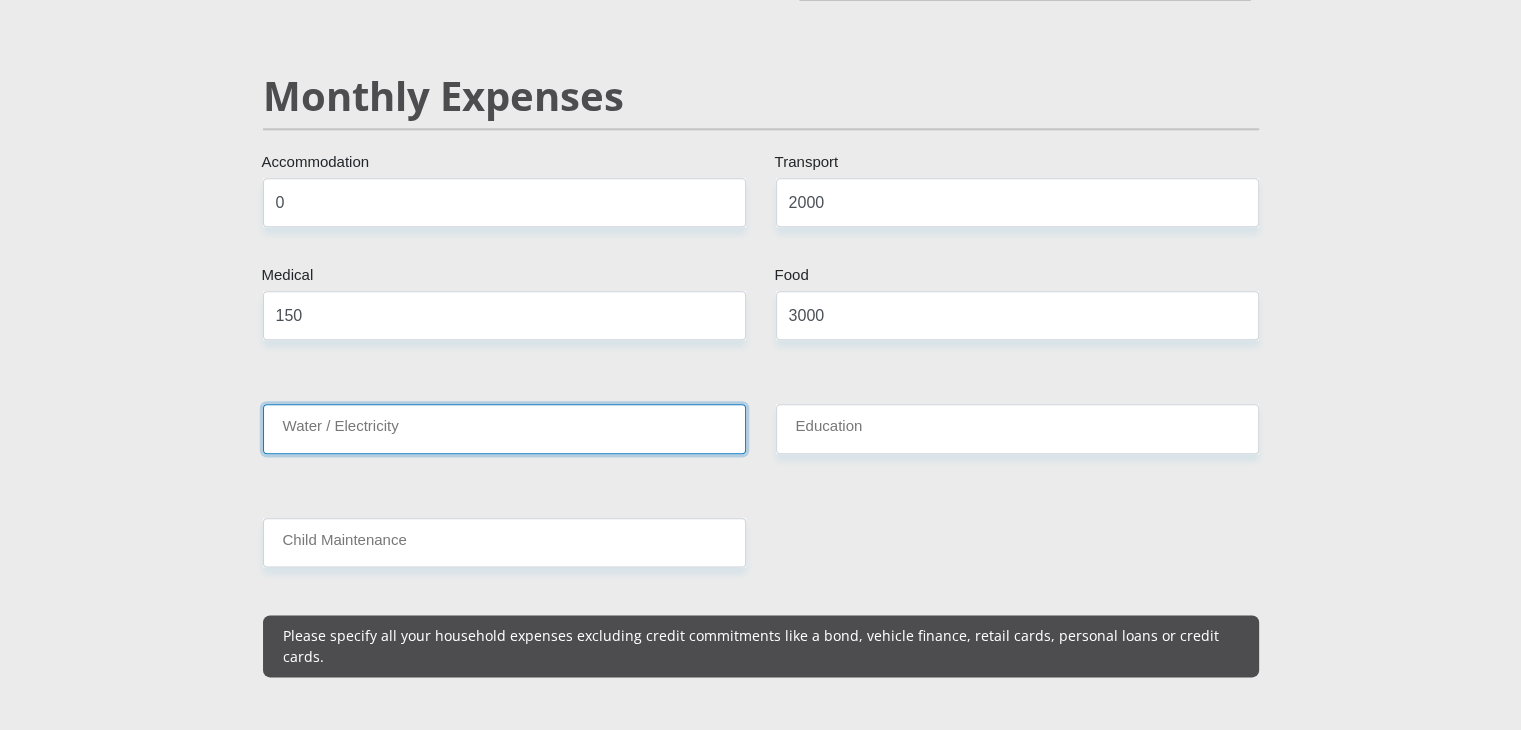click on "Water / Electricity" at bounding box center [504, 428] 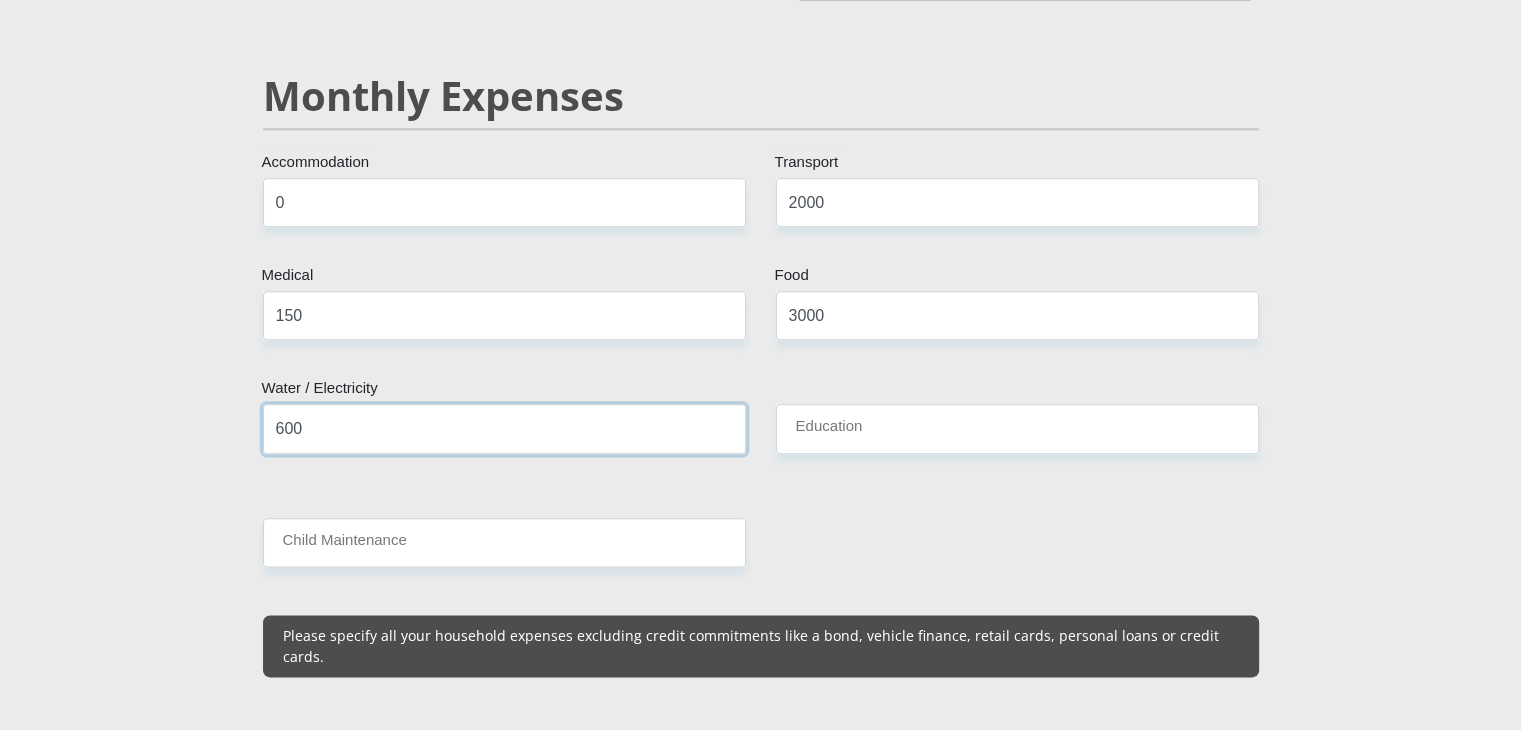 type on "600" 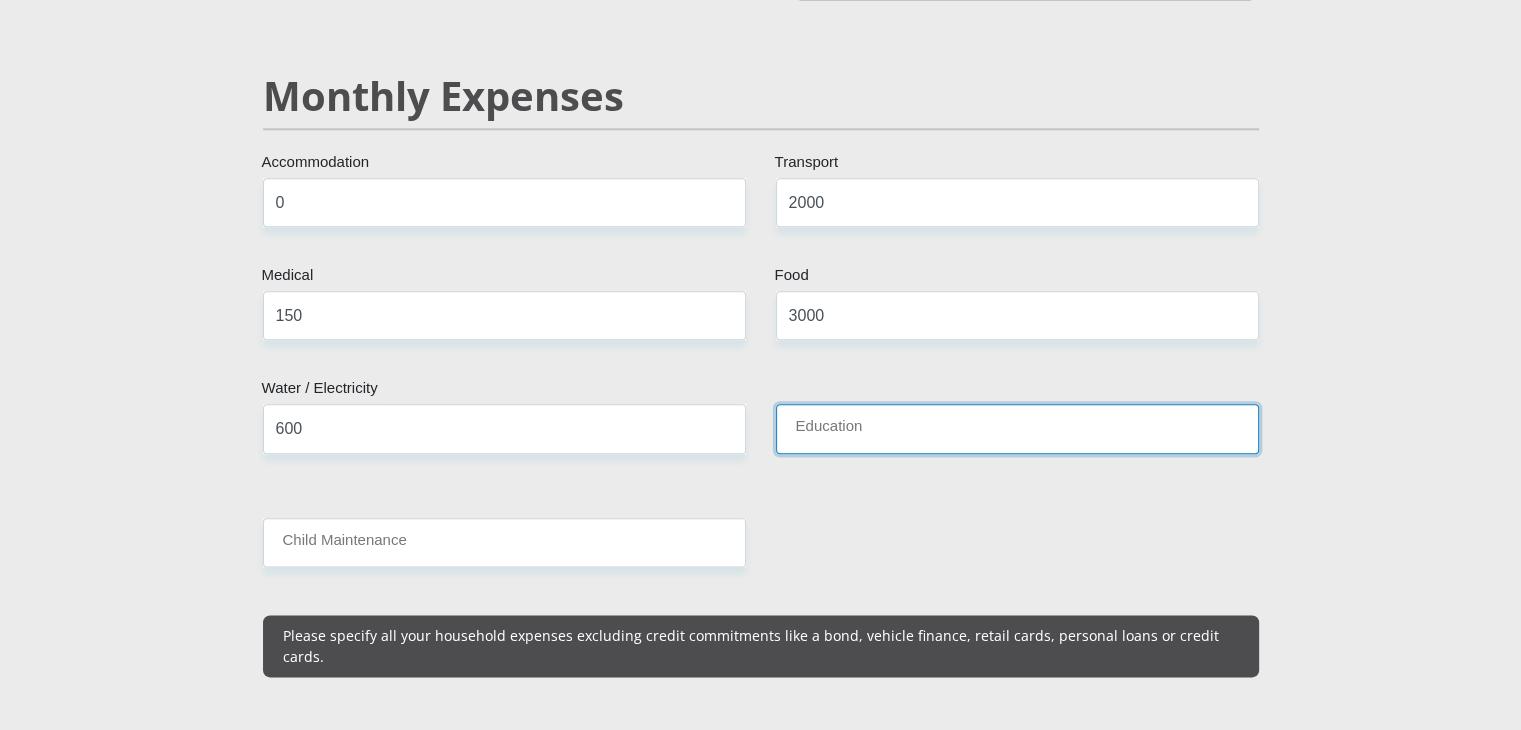 drag, startPoint x: 916, startPoint y: 430, endPoint x: 929, endPoint y: 445, distance: 19.849434 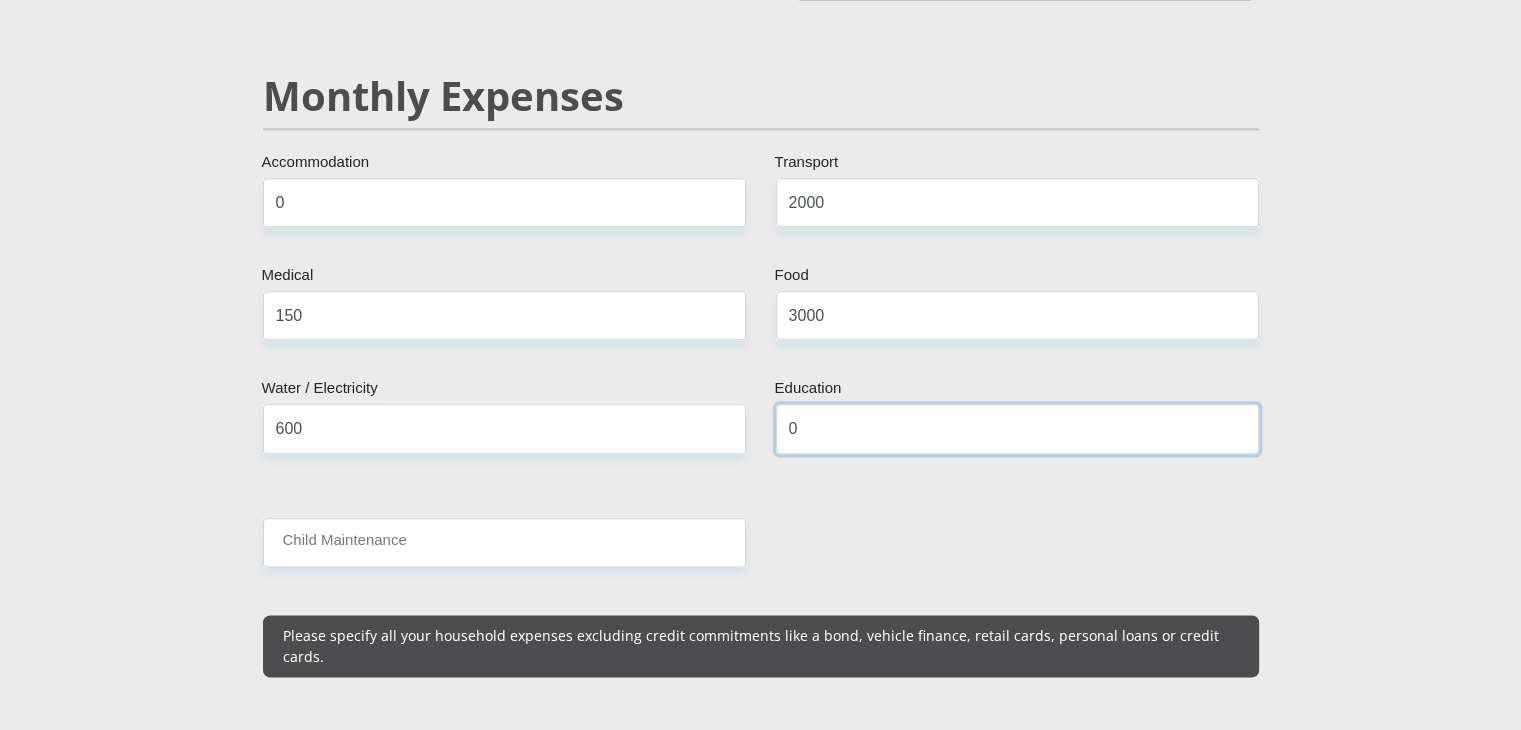 type on "0" 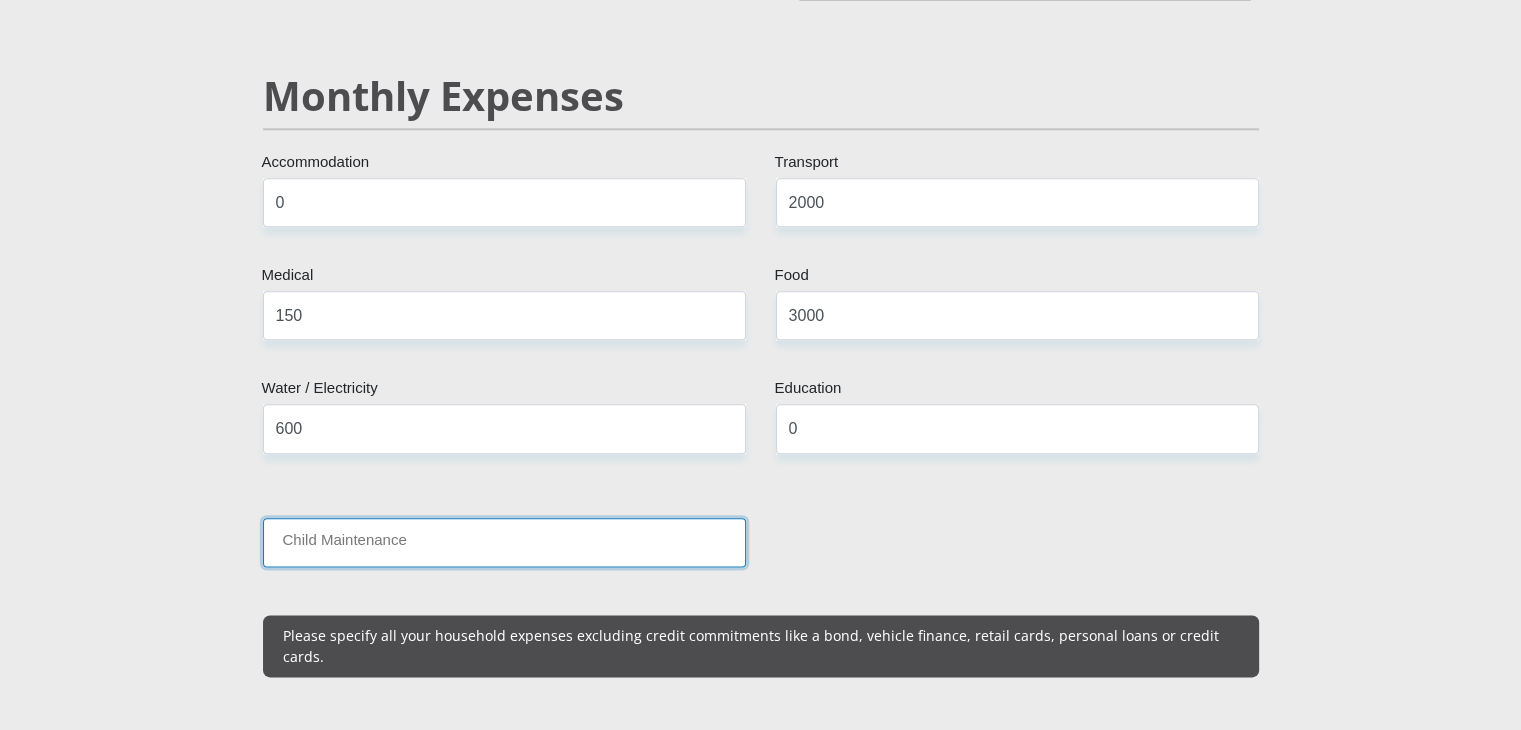 click on "Child Maintenance" at bounding box center [504, 542] 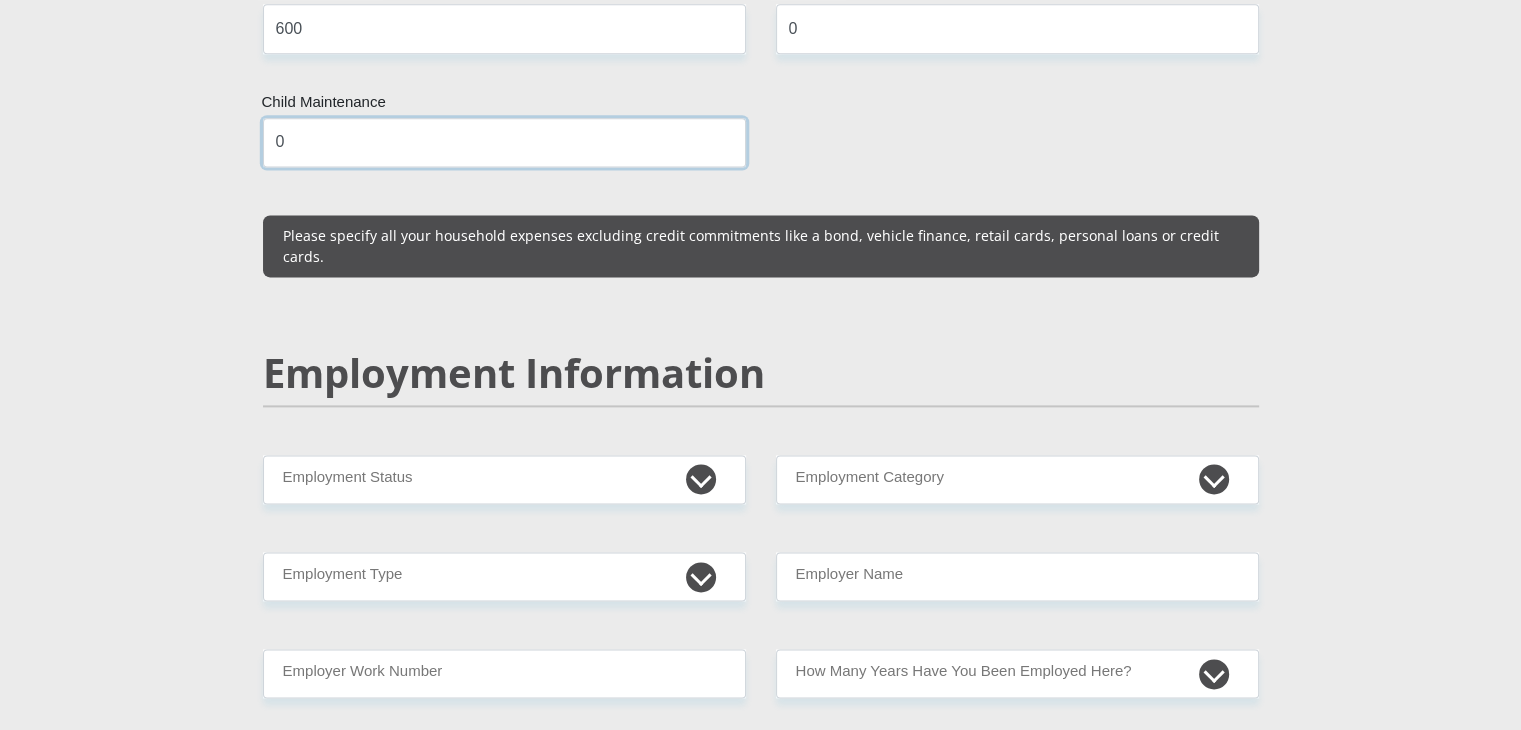 scroll, scrollTop: 2832, scrollLeft: 0, axis: vertical 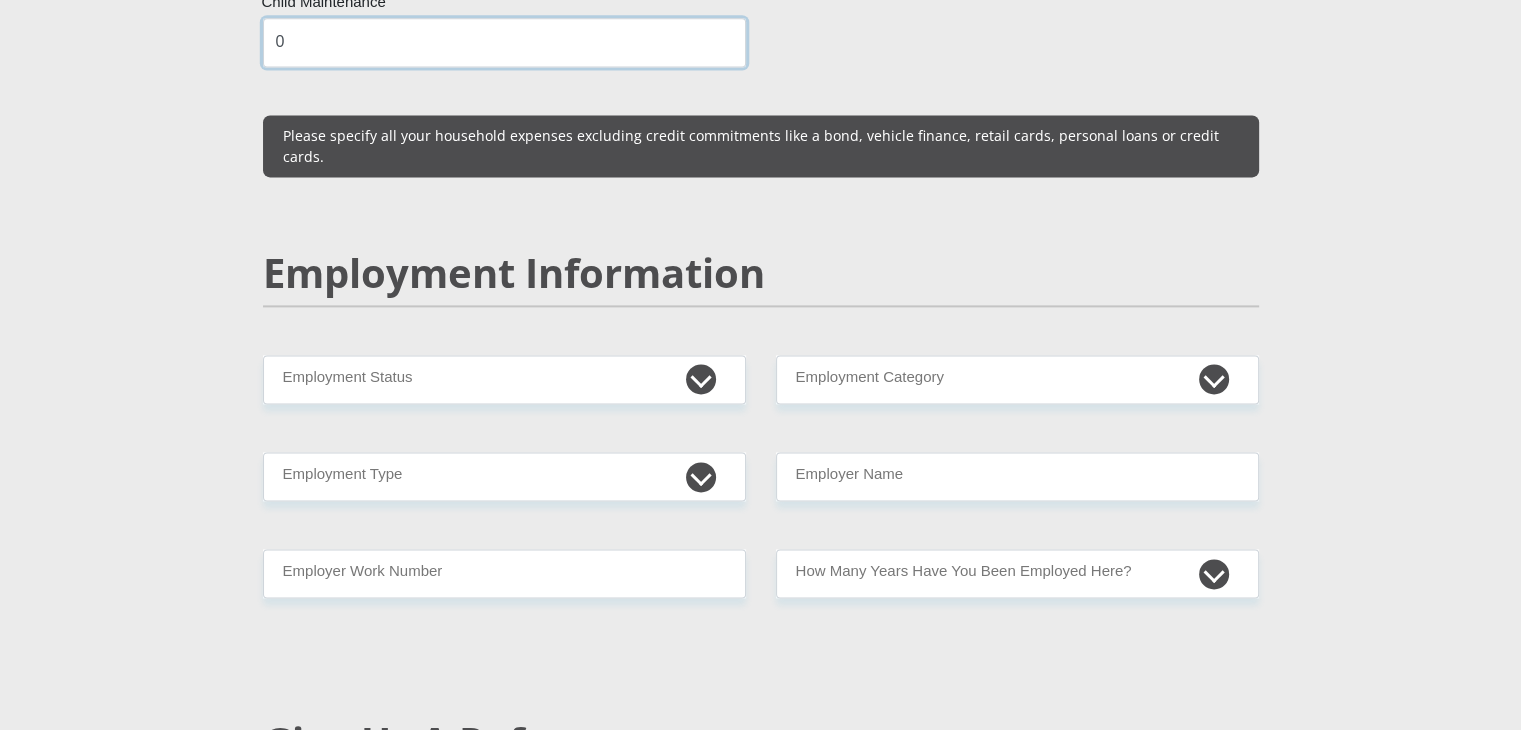 type on "0" 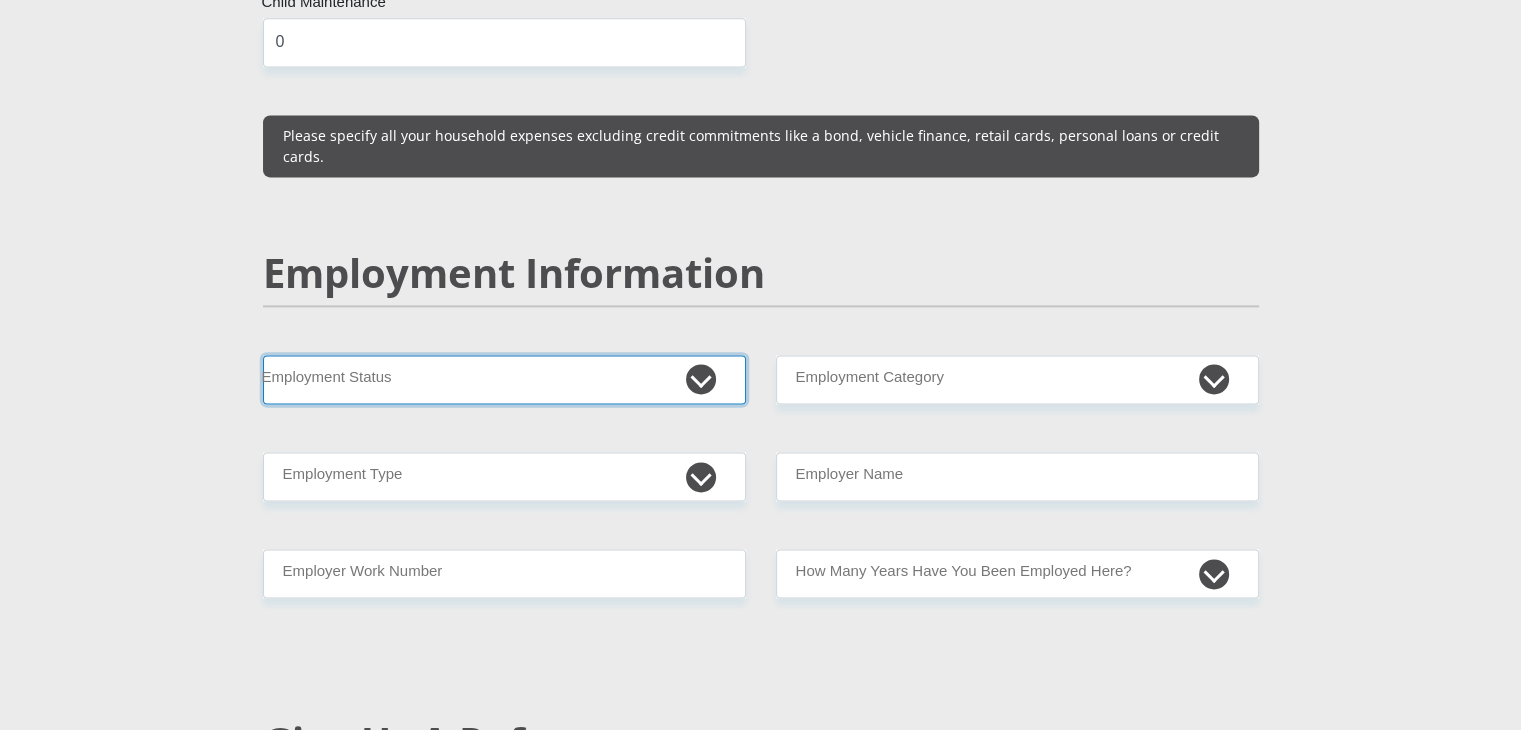 click on "Permanent/Full-time
Part-time/Casual
Contract Worker
Self-Employed
Housewife
Retired
Student
Medically Boarded
Disability
Unemployed" at bounding box center [504, 379] 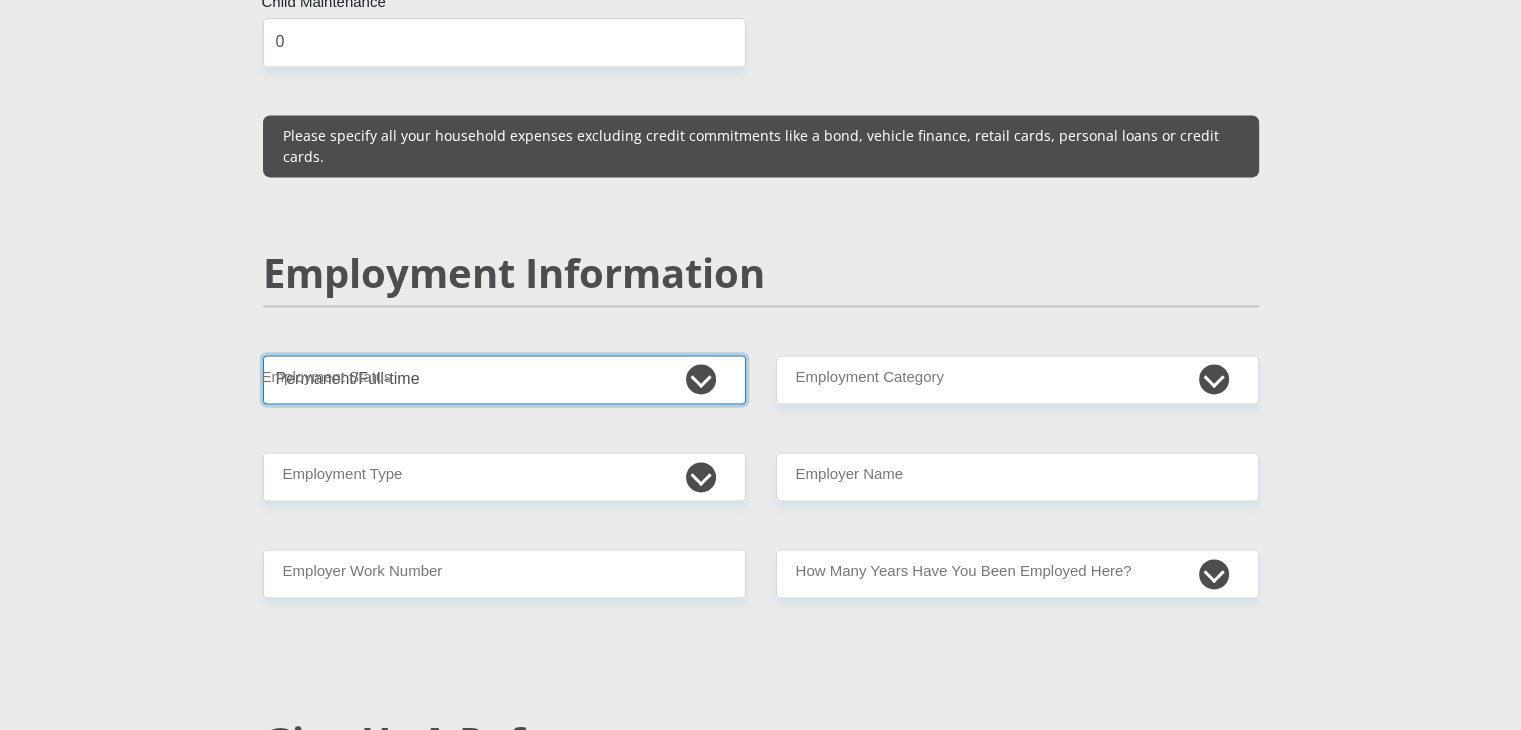click on "Permanent/Full-time
Part-time/Casual
Contract Worker
Self-Employed
Housewife
Retired
Student
Medically Boarded
Disability
Unemployed" at bounding box center [504, 379] 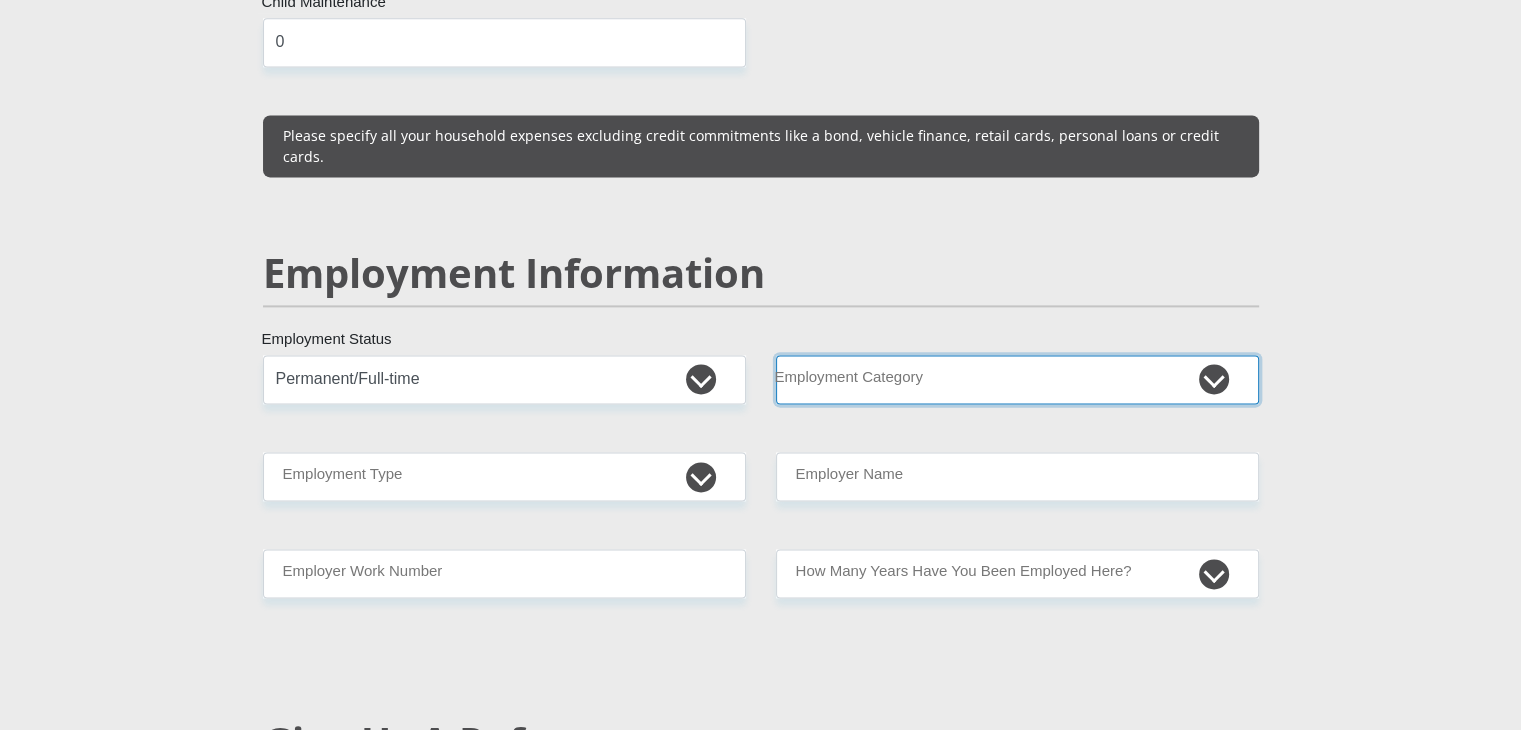 click on "AGRICULTURE
ALCOHOL & TOBACCO
CONSTRUCTION MATERIALS
METALLURGY
EQUIPMENT FOR RENEWABLE ENERGY
SPECIALIZED CONTRACTORS
CAR
GAMING (INCL. INTERNET
OTHER WHOLESALE
UNLICENSED PHARMACEUTICALS
CURRENCY EXCHANGE HOUSES
OTHER FINANCIAL INSTITUTIONS & INSURANCE
REAL ESTATE AGENTS
OIL & GAS
OTHER MATERIALS (E.G. IRON ORE)
PRECIOUS STONES & PRECIOUS METALS
POLITICAL ORGANIZATIONS
RELIGIOUS ORGANIZATIONS(NOT SECTS)
ACTI. HAVING BUSINESS DEAL WITH PUBLIC ADMINISTRATION
LAUNDROMATS" at bounding box center [1017, 379] 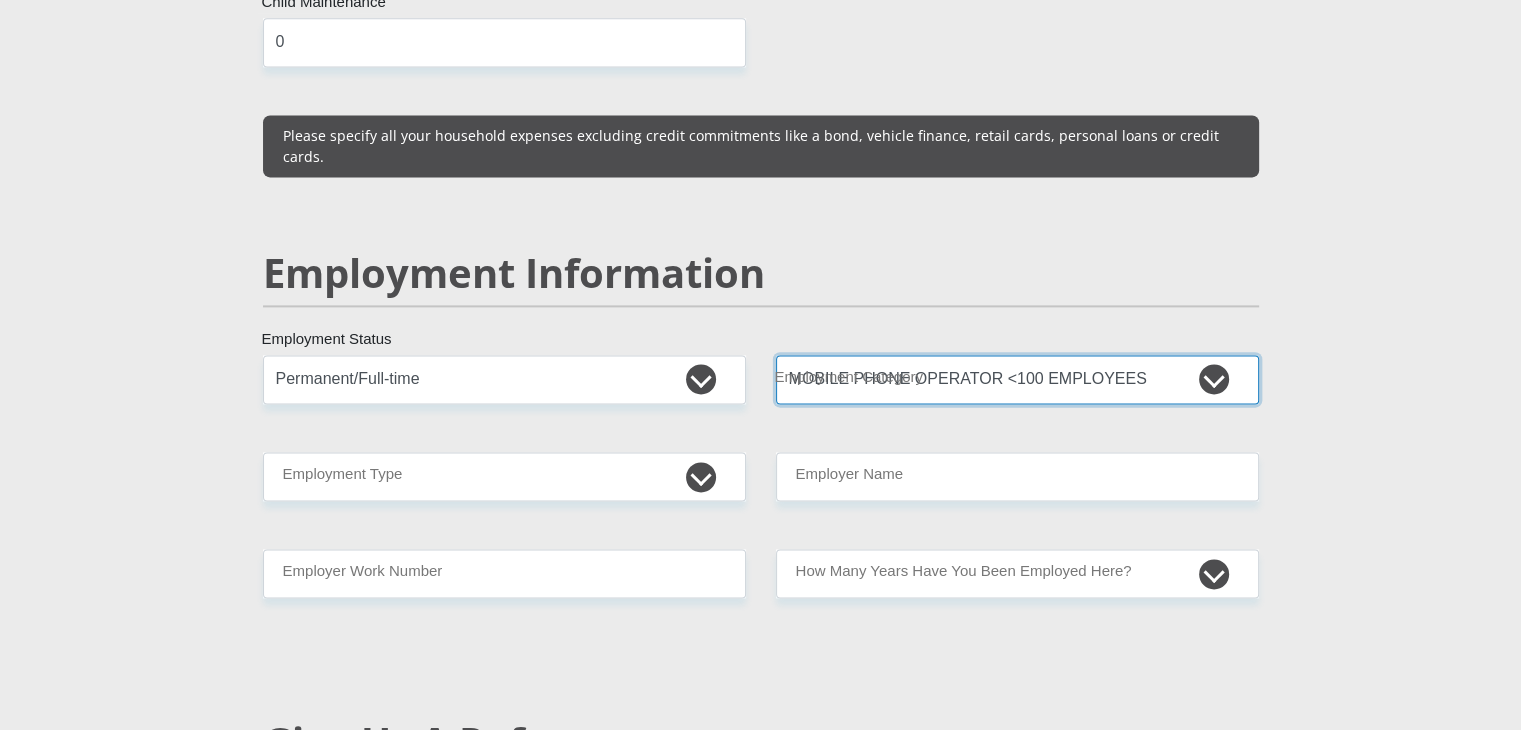 click on "AGRICULTURE
ALCOHOL & TOBACCO
CONSTRUCTION MATERIALS
METALLURGY
EQUIPMENT FOR RENEWABLE ENERGY
SPECIALIZED CONTRACTORS
CAR
GAMING (INCL. INTERNET
OTHER WHOLESALE
UNLICENSED PHARMACEUTICALS
CURRENCY EXCHANGE HOUSES
OTHER FINANCIAL INSTITUTIONS & INSURANCE
REAL ESTATE AGENTS
OIL & GAS
OTHER MATERIALS (E.G. IRON ORE)
PRECIOUS STONES & PRECIOUS METALS
POLITICAL ORGANIZATIONS
RELIGIOUS ORGANIZATIONS(NOT SECTS)
ACTI. HAVING BUSINESS DEAL WITH PUBLIC ADMINISTRATION
LAUNDROMATS" at bounding box center [1017, 379] 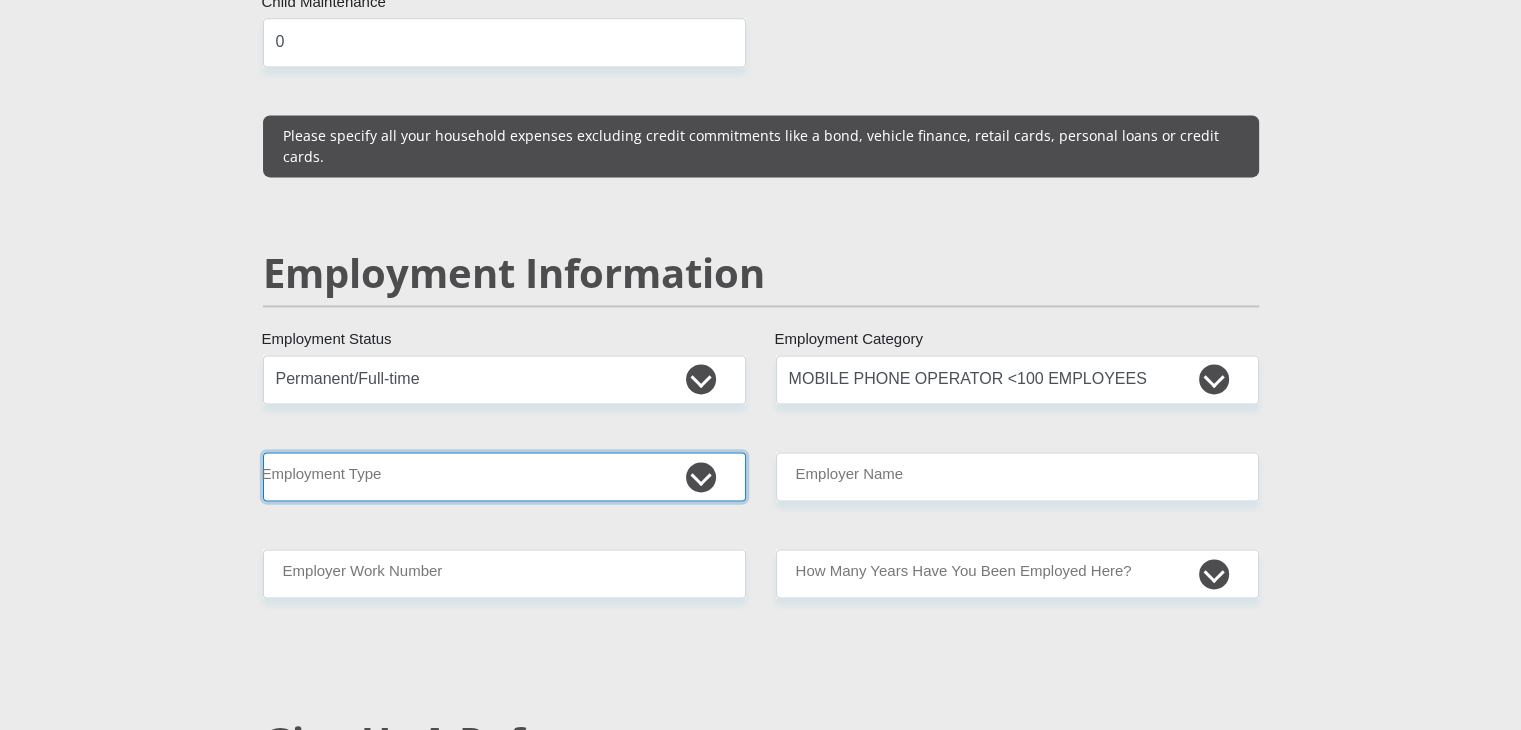 click on "College/Lecturer
Craft Seller
Creative
Driver
Executive
Farmer
Forces - Non Commissioned
Forces - Officer
Hawker
Housewife
Labourer
Licenced Professional
Manager
Miner
Non Licenced Professional
Office Staff/Clerk
Outside Worker
Pensioner
Permanent Teacher
Production/Manufacturing
Sales
Self-Employed
Semi-Professional Worker
Service Industry  Social Worker  Student" at bounding box center [504, 476] 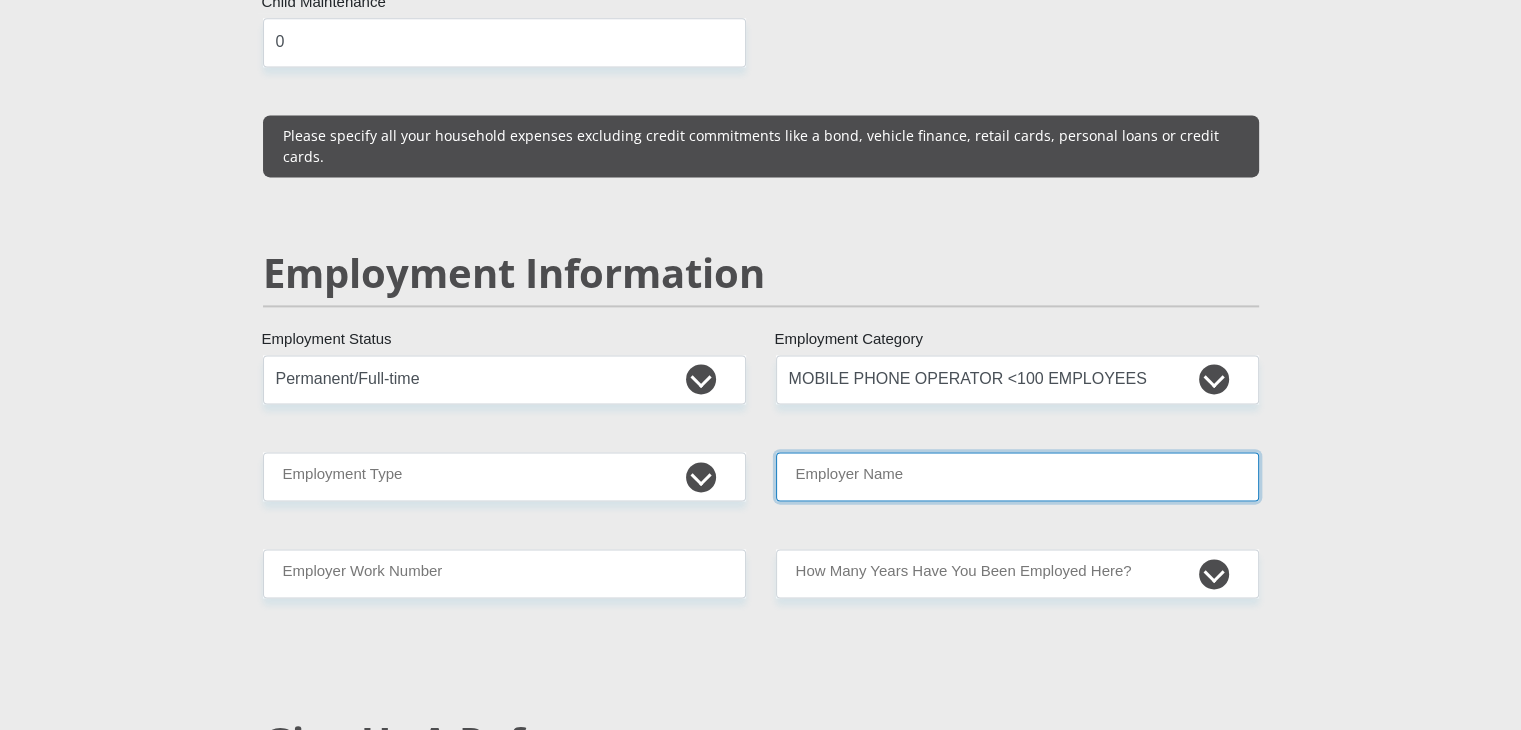 click on "Employer Name" at bounding box center (1017, 476) 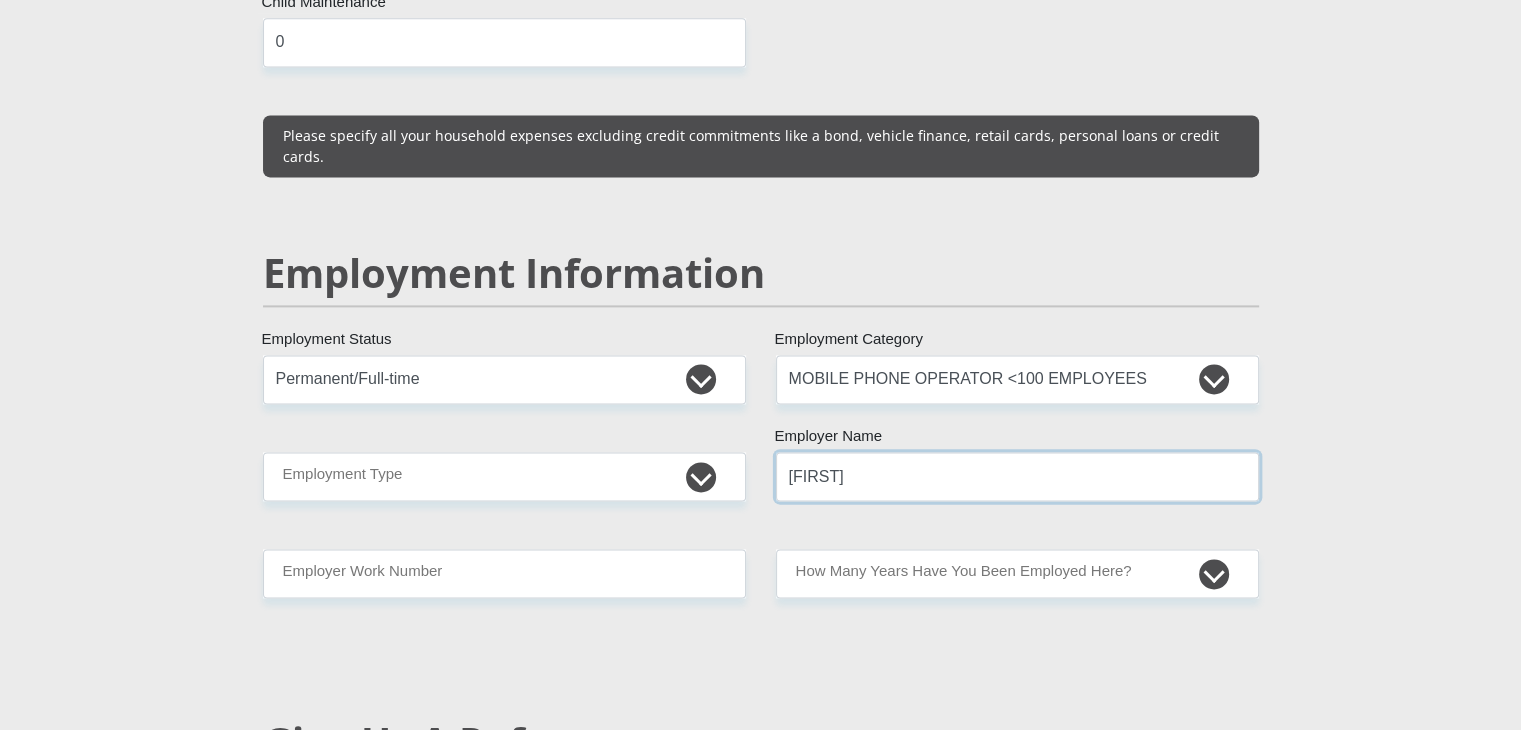 type on "[FIRST]" 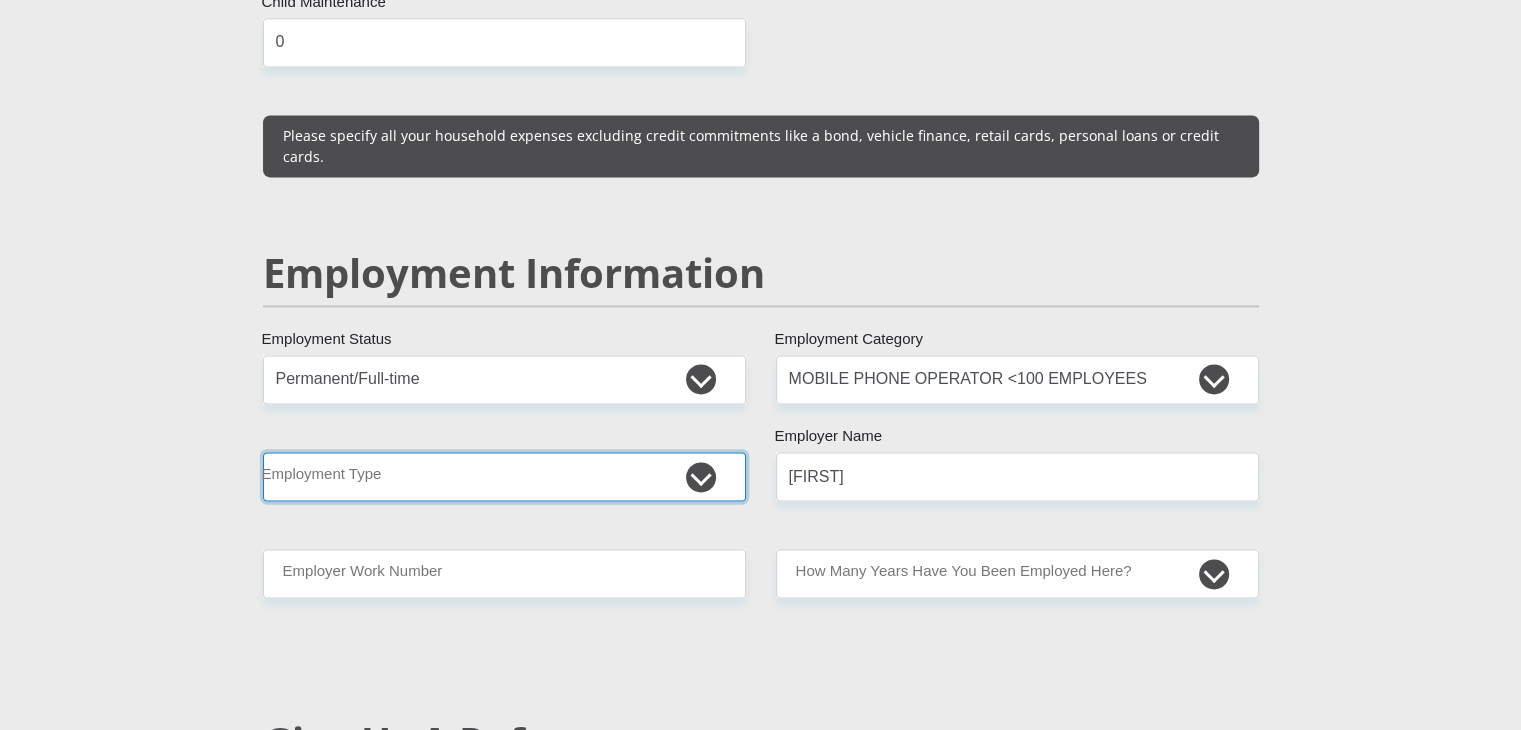 click on "College/Lecturer
Craft Seller
Creative
Driver
Executive
Farmer
Forces - Non Commissioned
Forces - Officer
Hawker
Housewife
Labourer
Licenced Professional
Manager
Miner
Non Licenced Professional
Office Staff/Clerk
Outside Worker
Pensioner
Permanent Teacher
Production/Manufacturing
Sales
Self-Employed
Semi-Professional Worker
Service Industry  Social Worker  Student" at bounding box center [504, 476] 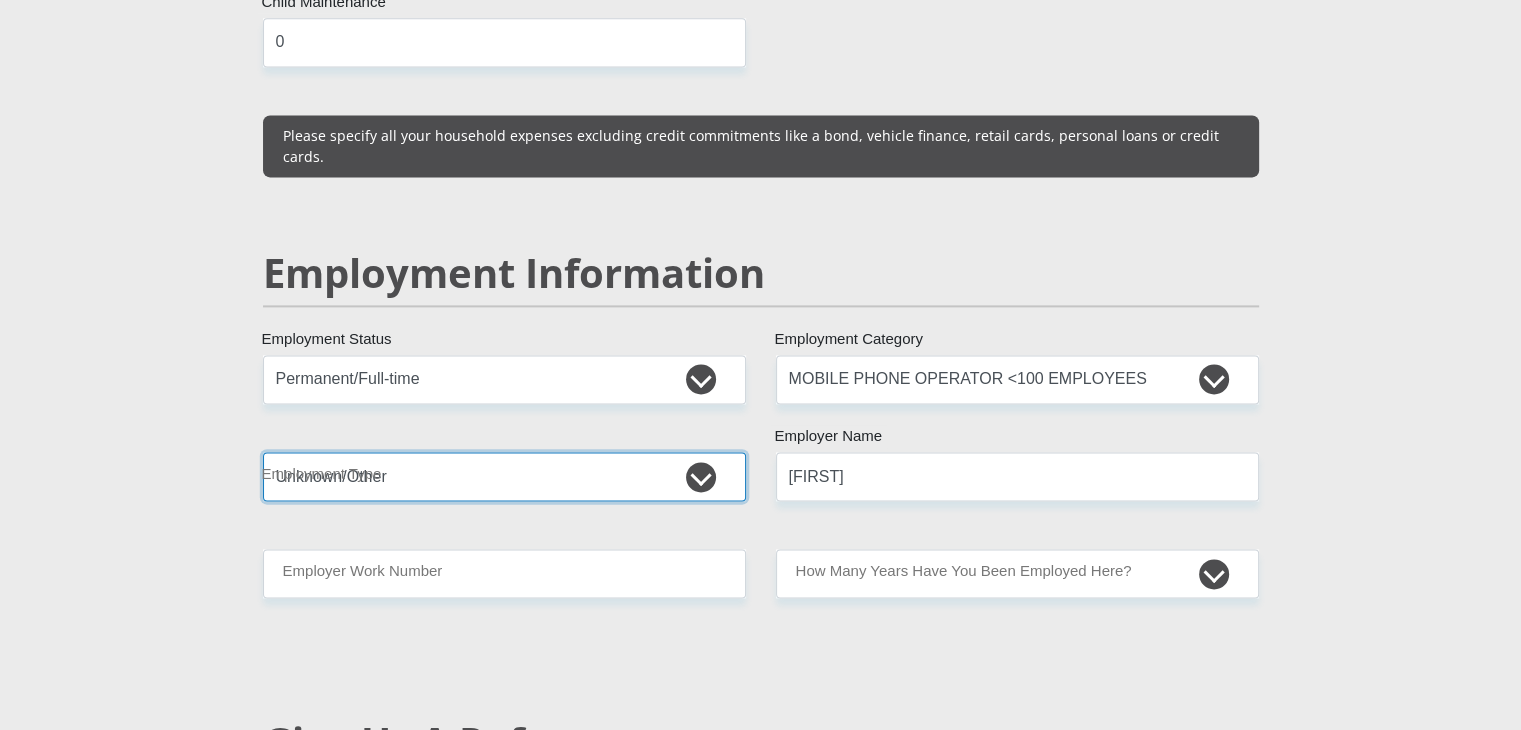 click on "College/Lecturer
Craft Seller
Creative
Driver
Executive
Farmer
Forces - Non Commissioned
Forces - Officer
Hawker
Housewife
Labourer
Licenced Professional
Manager
Miner
Non Licenced Professional
Office Staff/Clerk
Outside Worker
Pensioner
Permanent Teacher
Production/Manufacturing
Sales
Self-Employed
Semi-Professional Worker
Service Industry  Social Worker  Student" at bounding box center (504, 476) 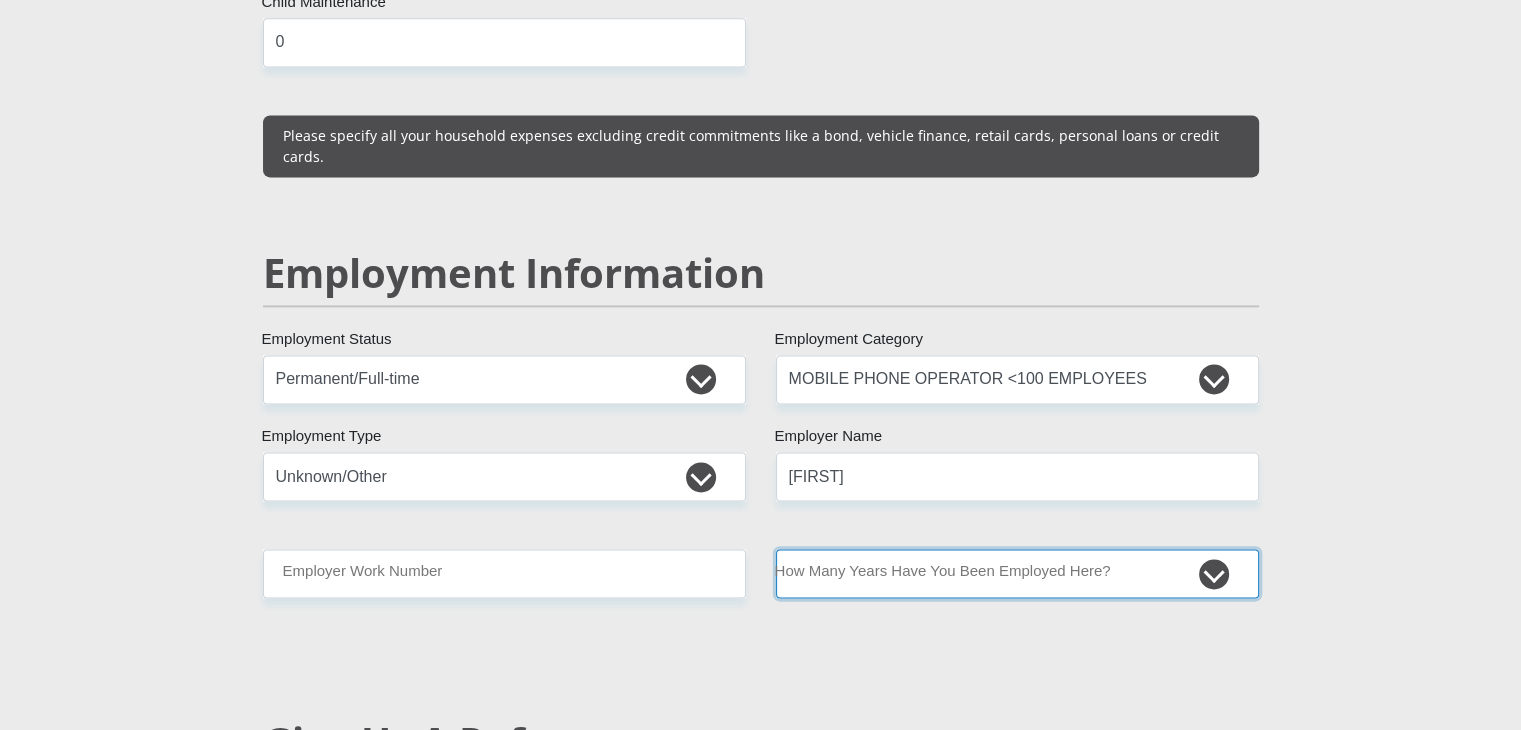 click on "less than 1 year
1-3 years
3-5 years
5+ years" at bounding box center [1017, 573] 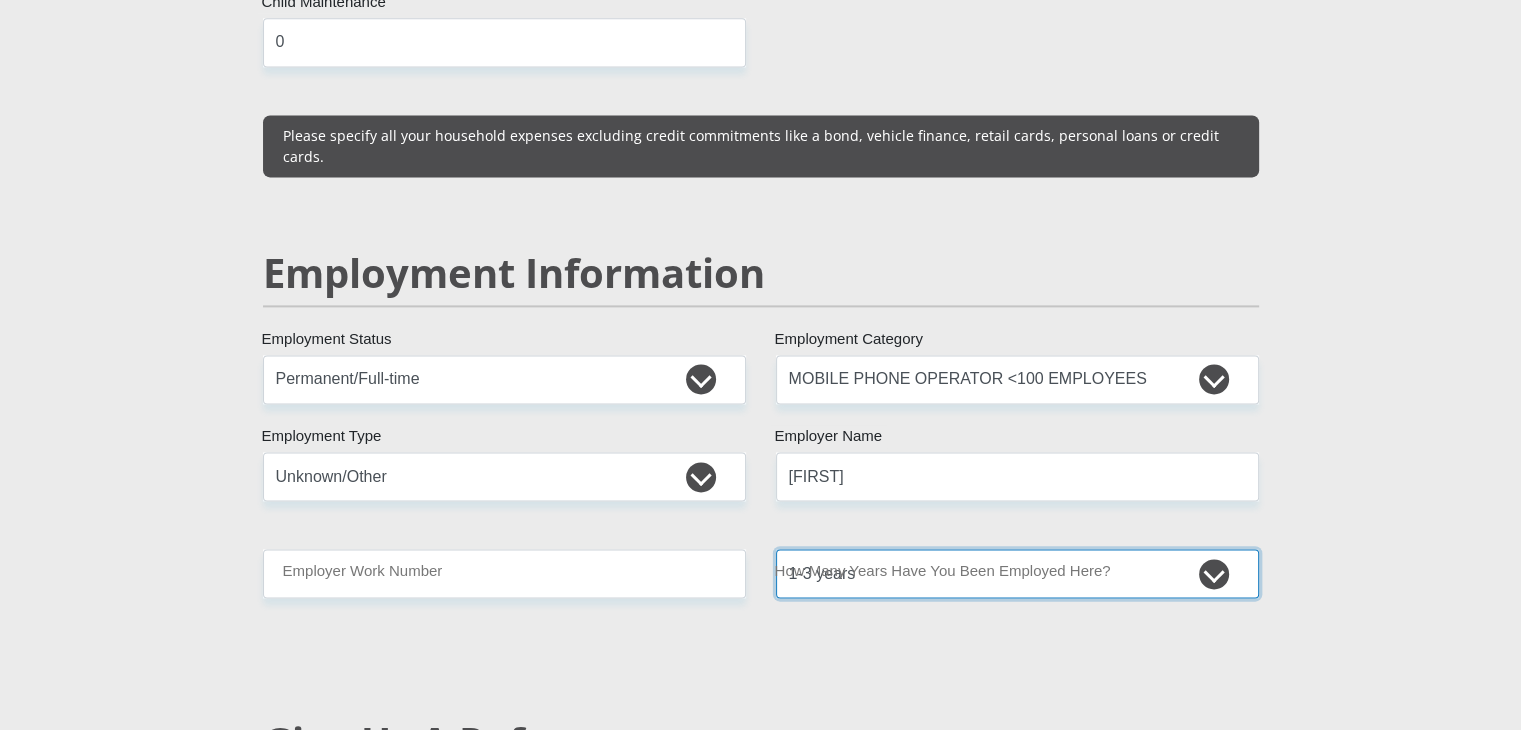 click on "less than 1 year
1-3 years
3-5 years
5+ years" at bounding box center (1017, 573) 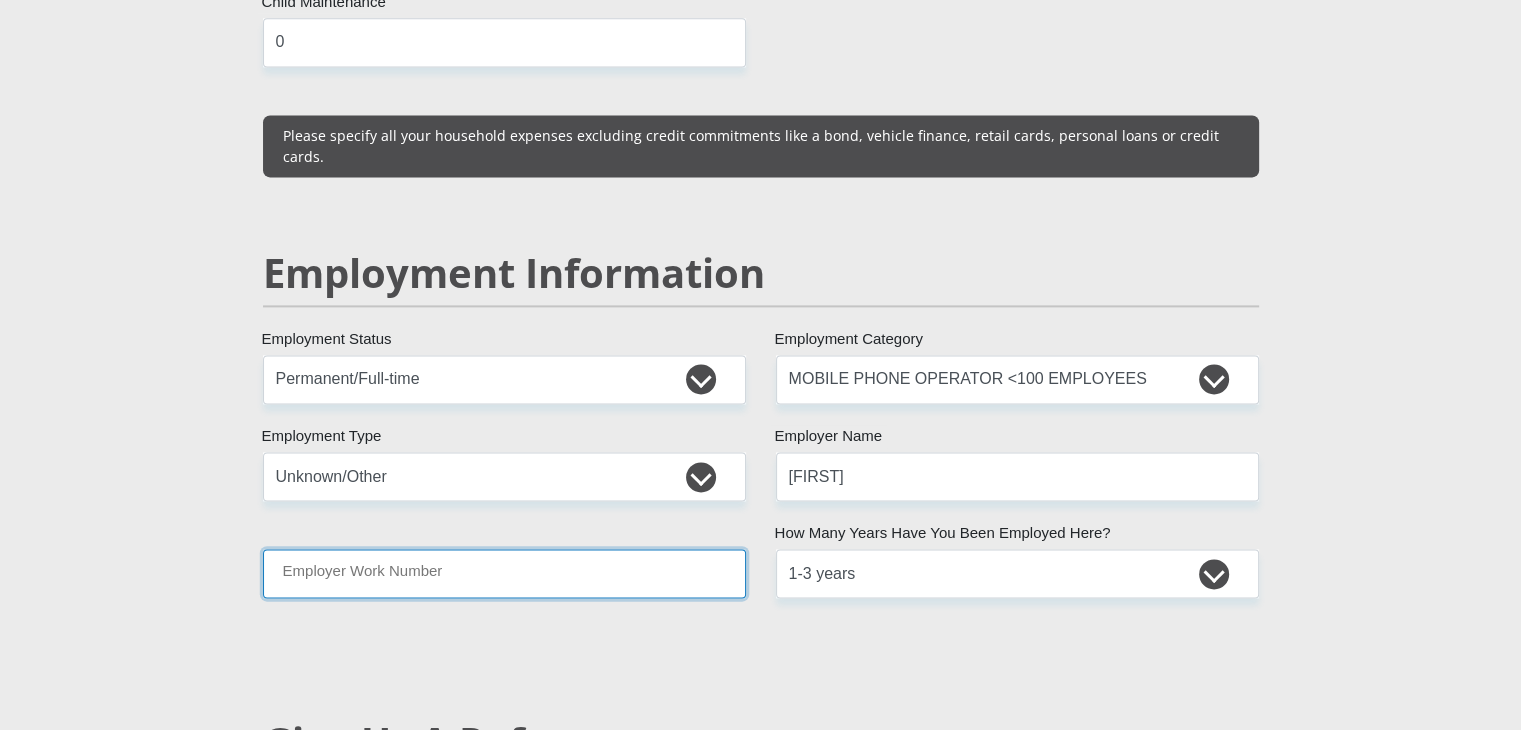 click on "Employer Work Number" at bounding box center [504, 573] 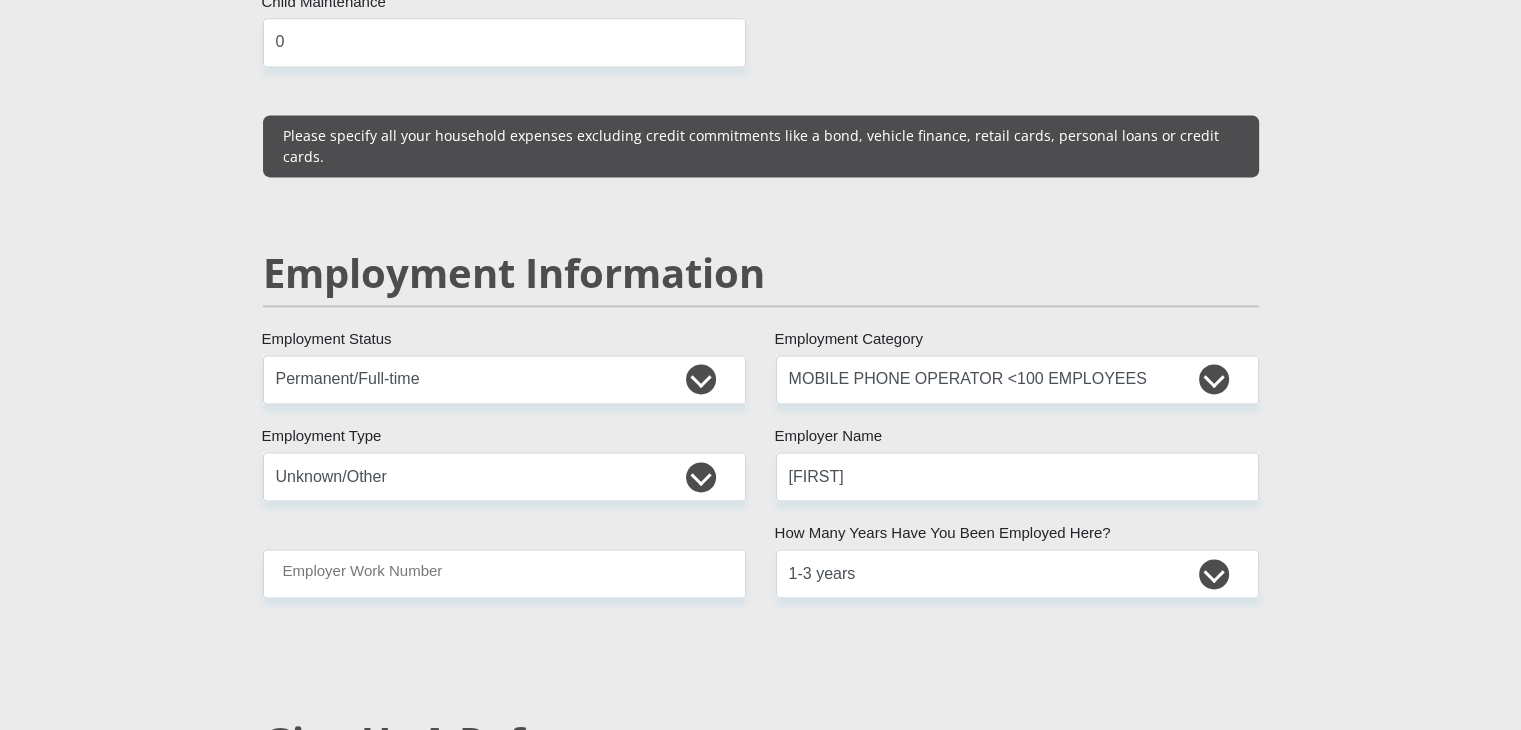drag, startPoint x: 546, startPoint y: 576, endPoint x: 540, endPoint y: 566, distance: 11.661903 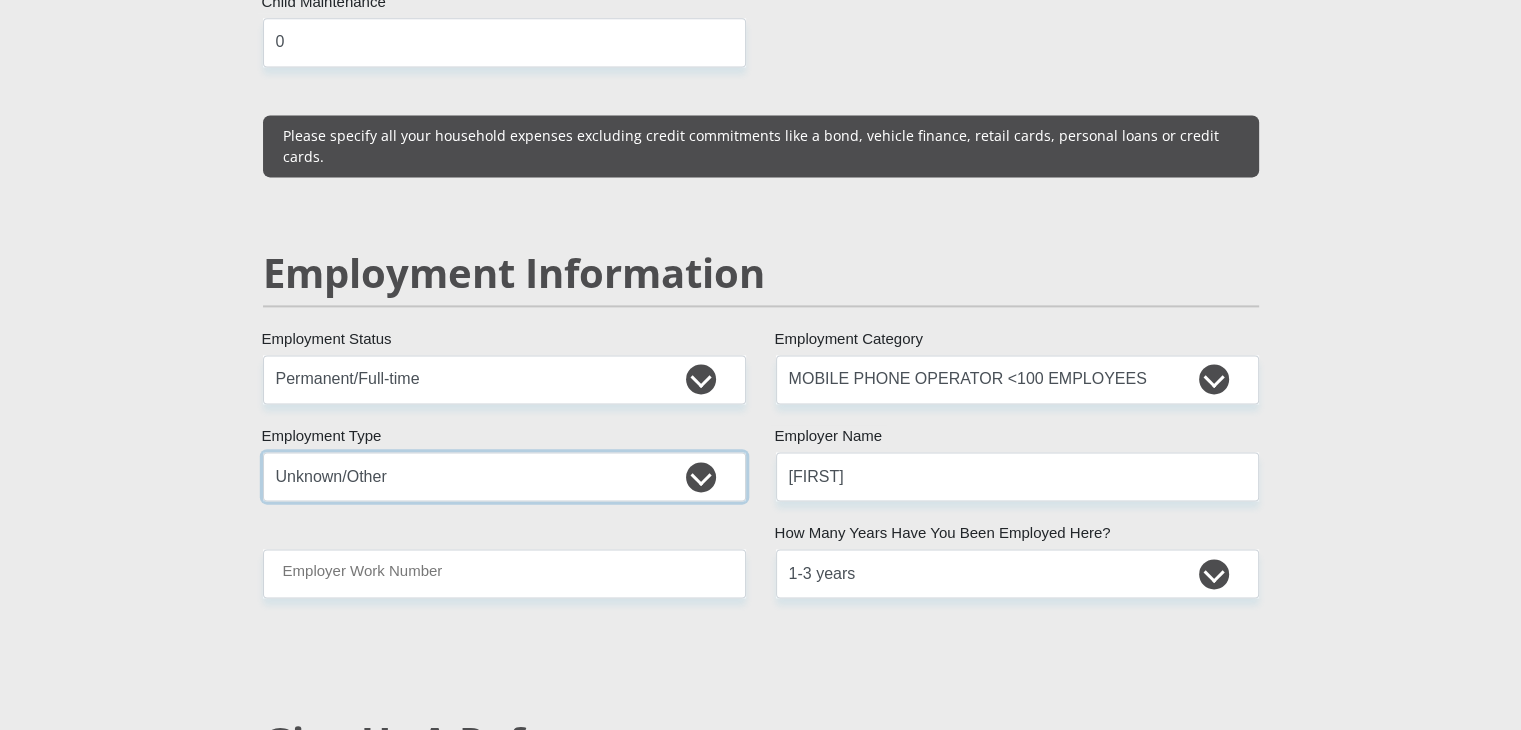 drag, startPoint x: 540, startPoint y: 566, endPoint x: 355, endPoint y: 535, distance: 187.57932 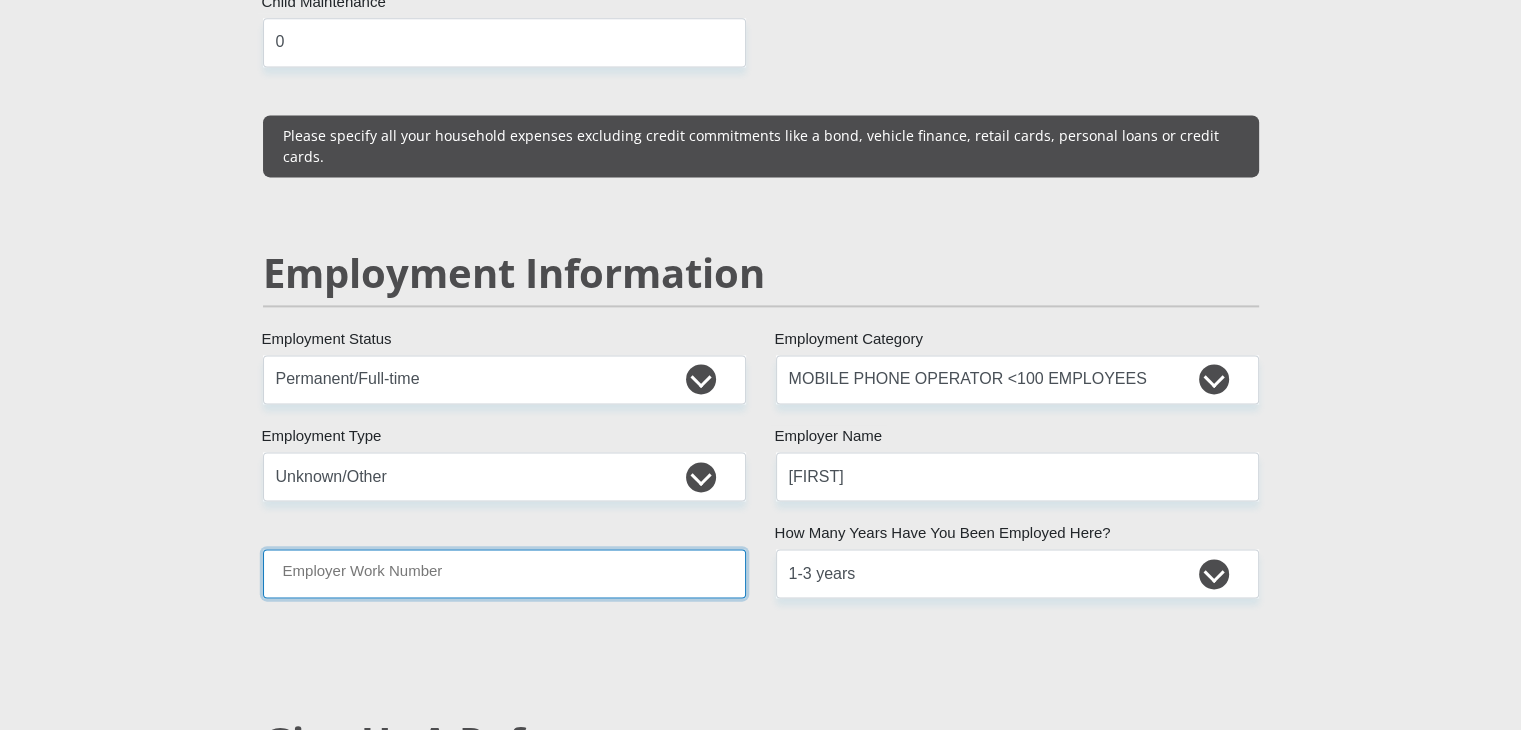 click on "Employer Work Number" at bounding box center (504, 573) 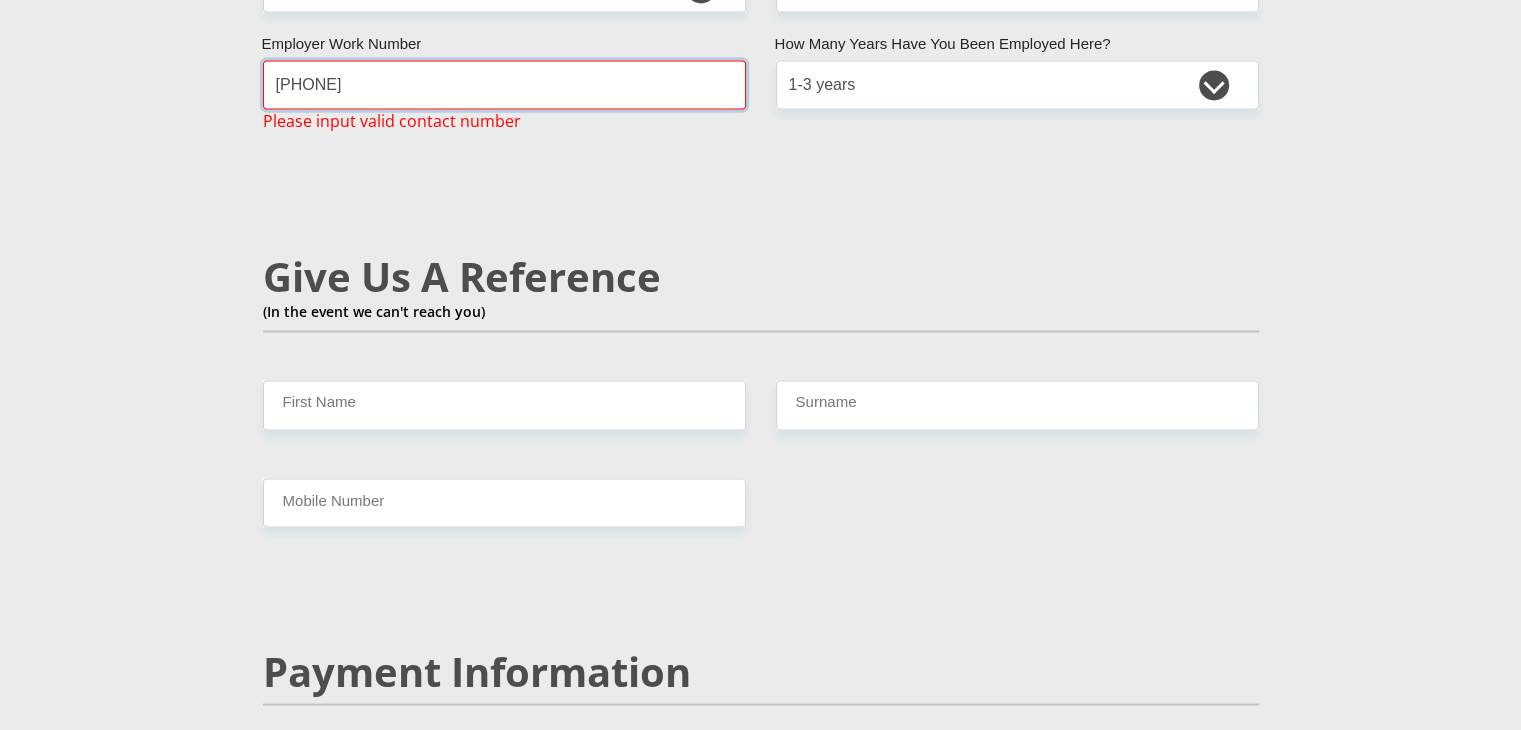 scroll, scrollTop: 3332, scrollLeft: 0, axis: vertical 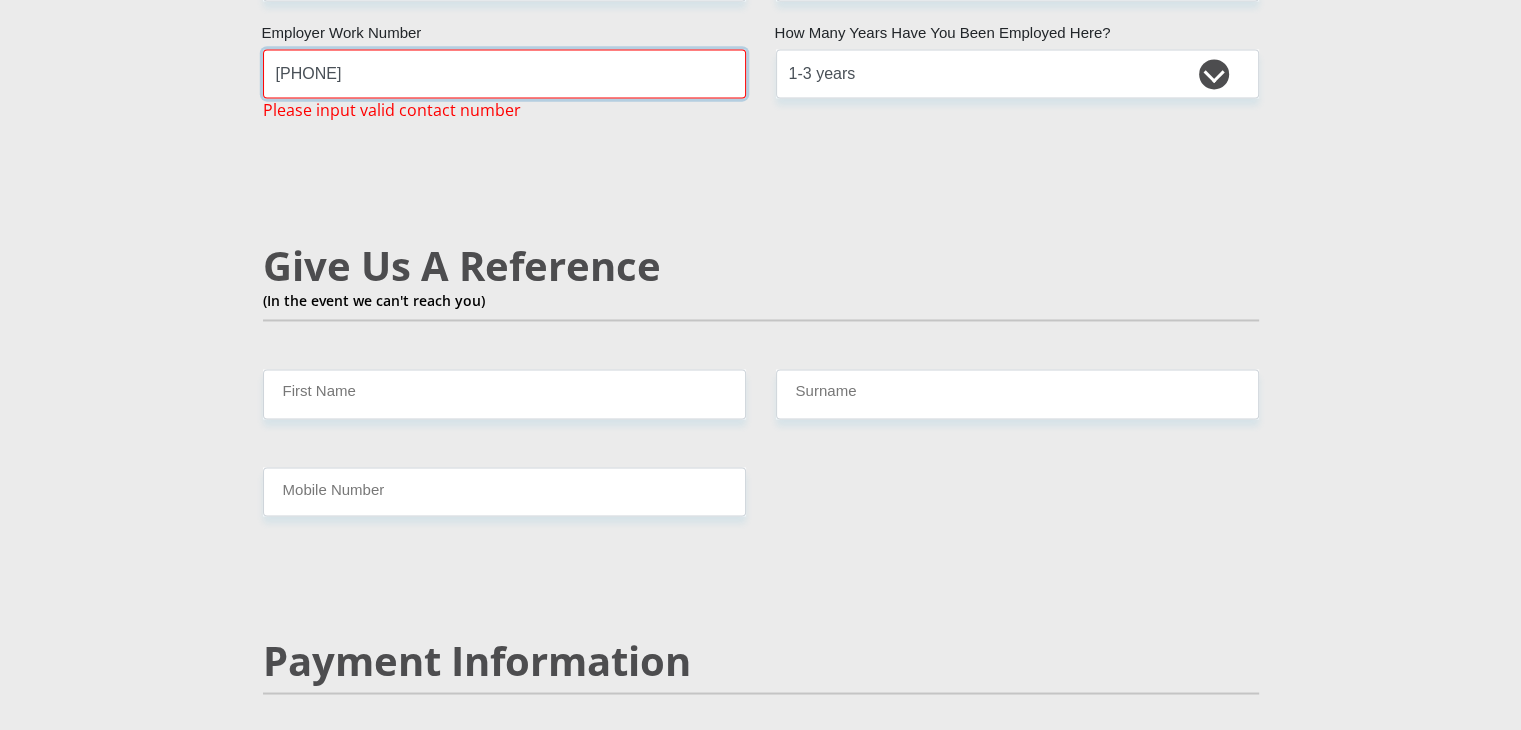 click on "[PHONE]" at bounding box center [504, 73] 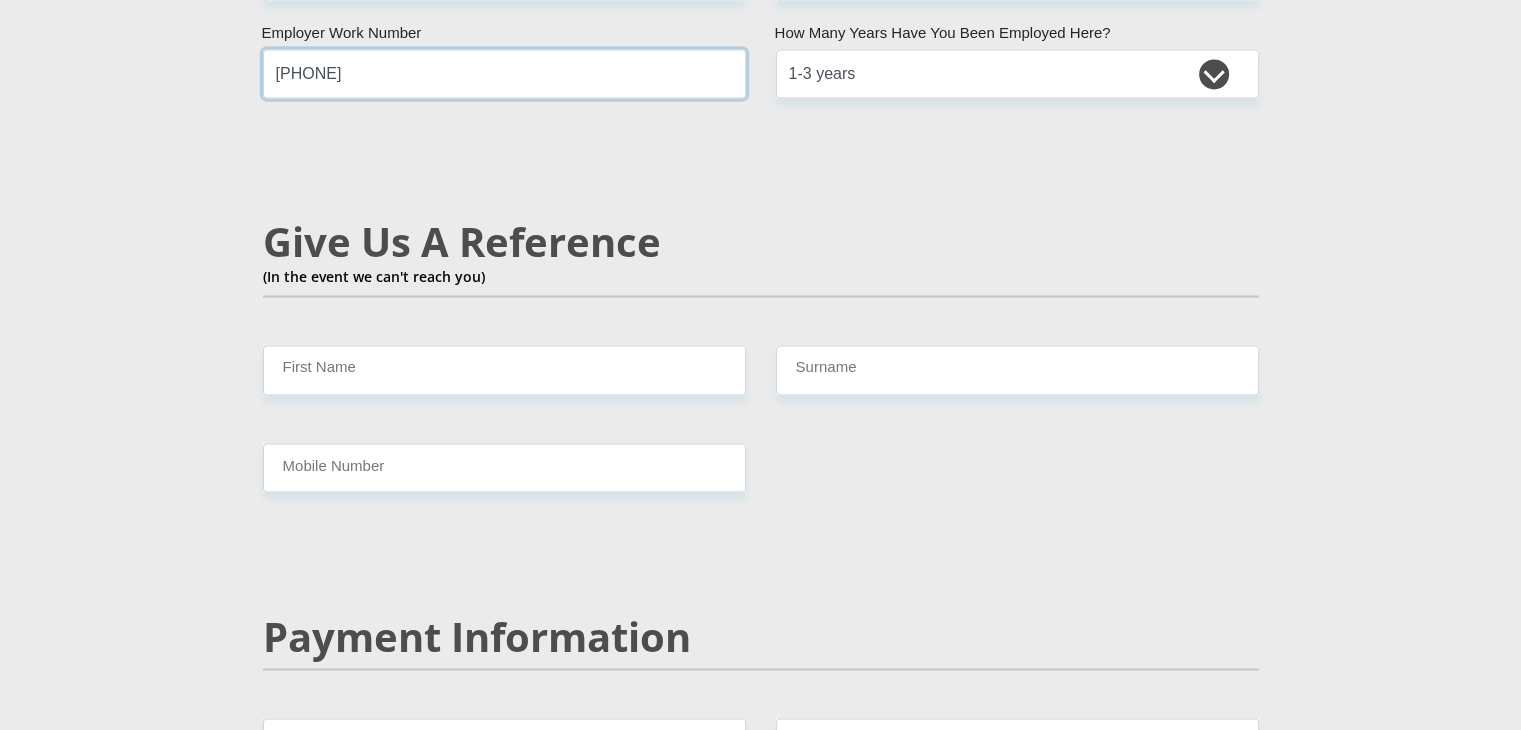 type on "[PHONE]" 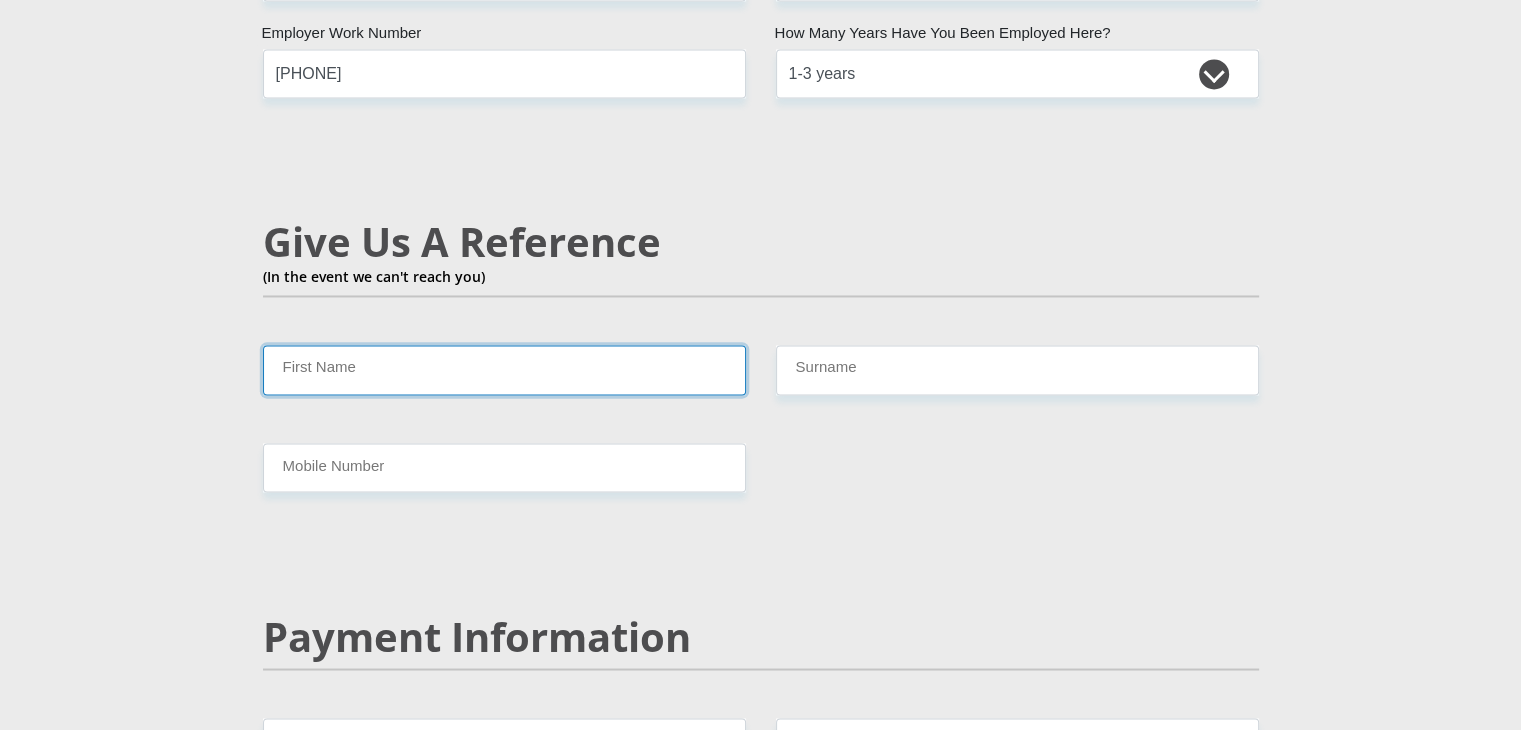click on "[FIRST]
Ms
Mrs
Dr
Other
Title
[FIRST]
First Name
[LAST]
Surname
[ID NUMBER]
South African ID Number
Please input valid ID number
[COUNTRY]
[COUNTRY]
[COUNTRY]
[COUNTRY]
[COUNTRY]
[COUNTRY]
[COUNTRY]
[COUNTRY]
[COUNTRY]
[COUNTRY]
[COUNTRY]
[COUNTRY]" at bounding box center [761, -154] 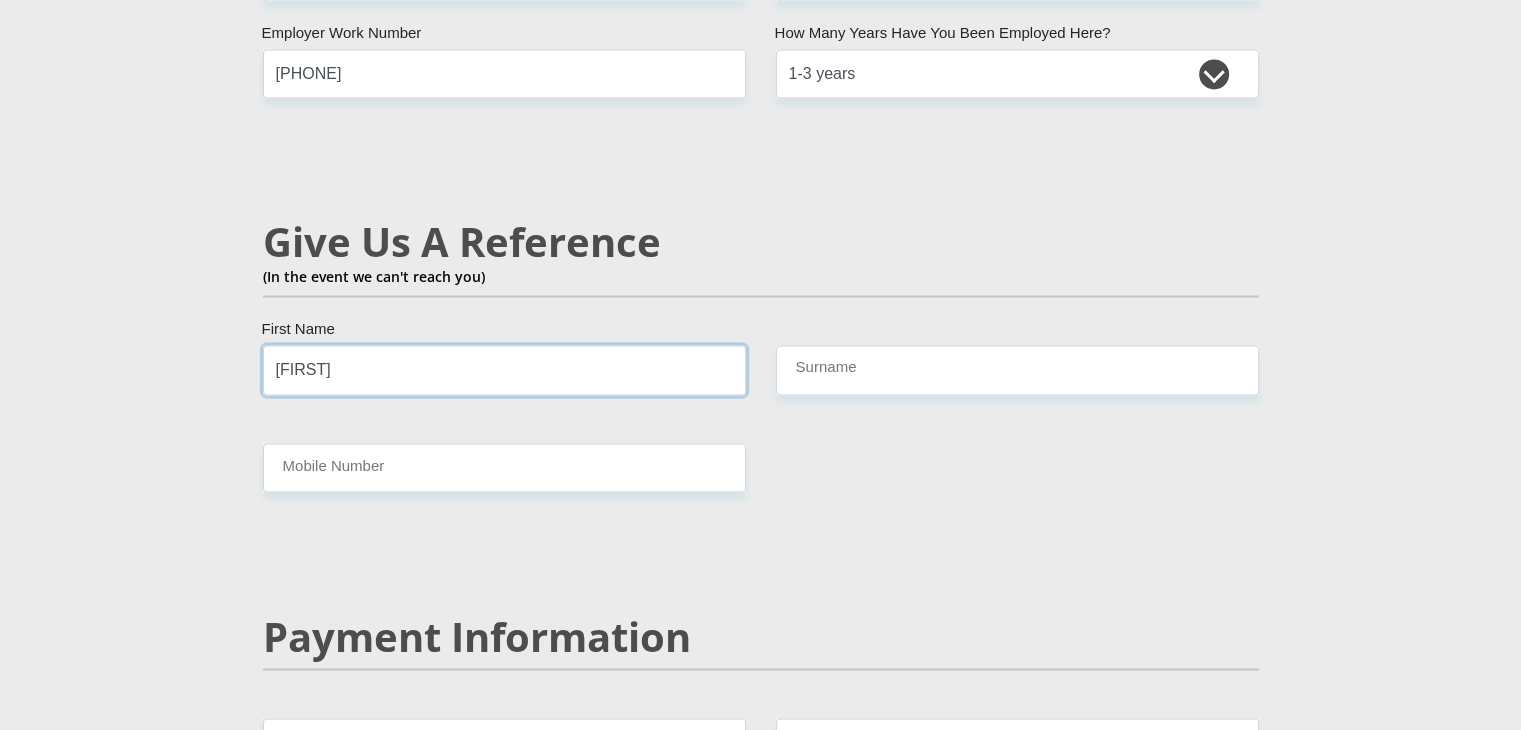 type on "[FIRST]" 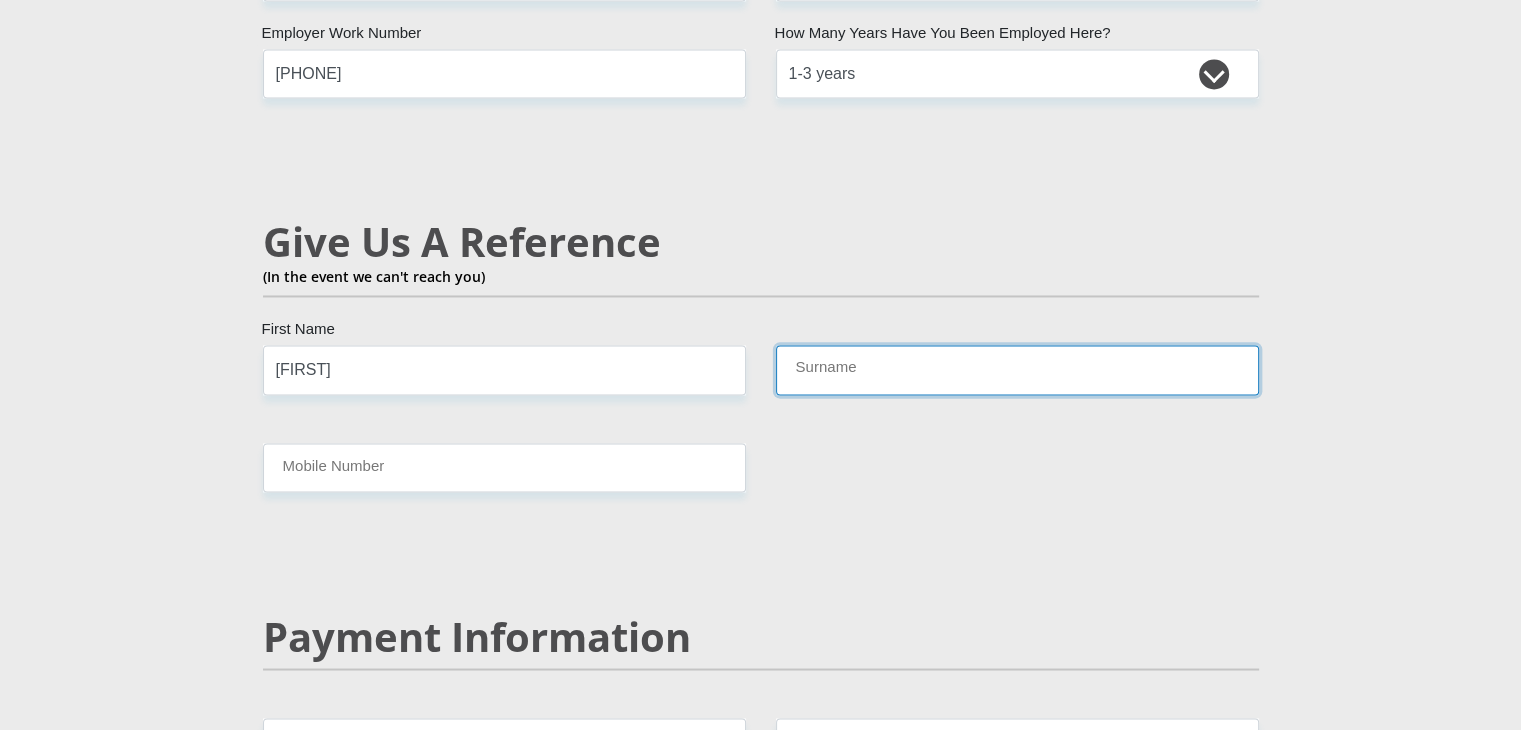 click on "Surname" at bounding box center [1017, 369] 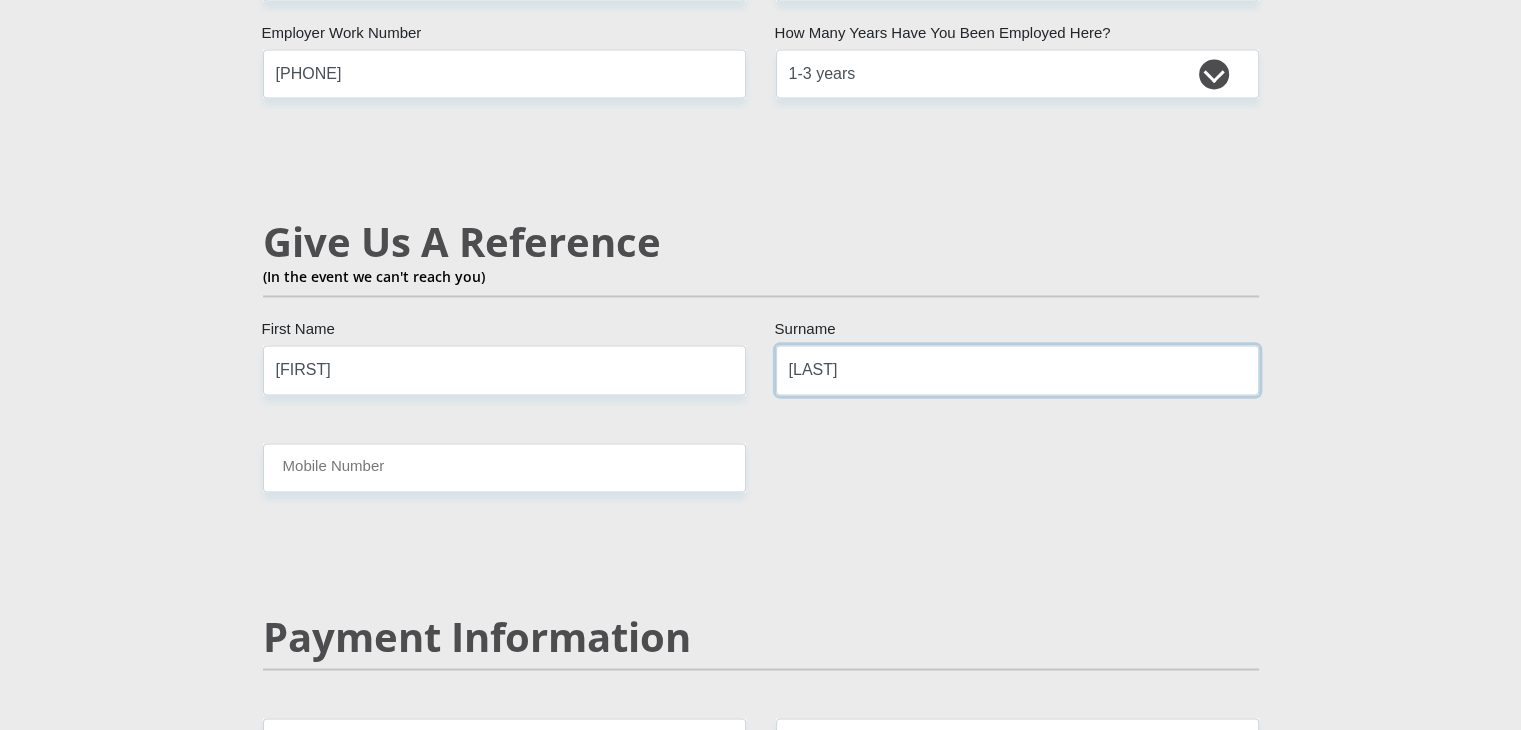 type on "[LAST]" 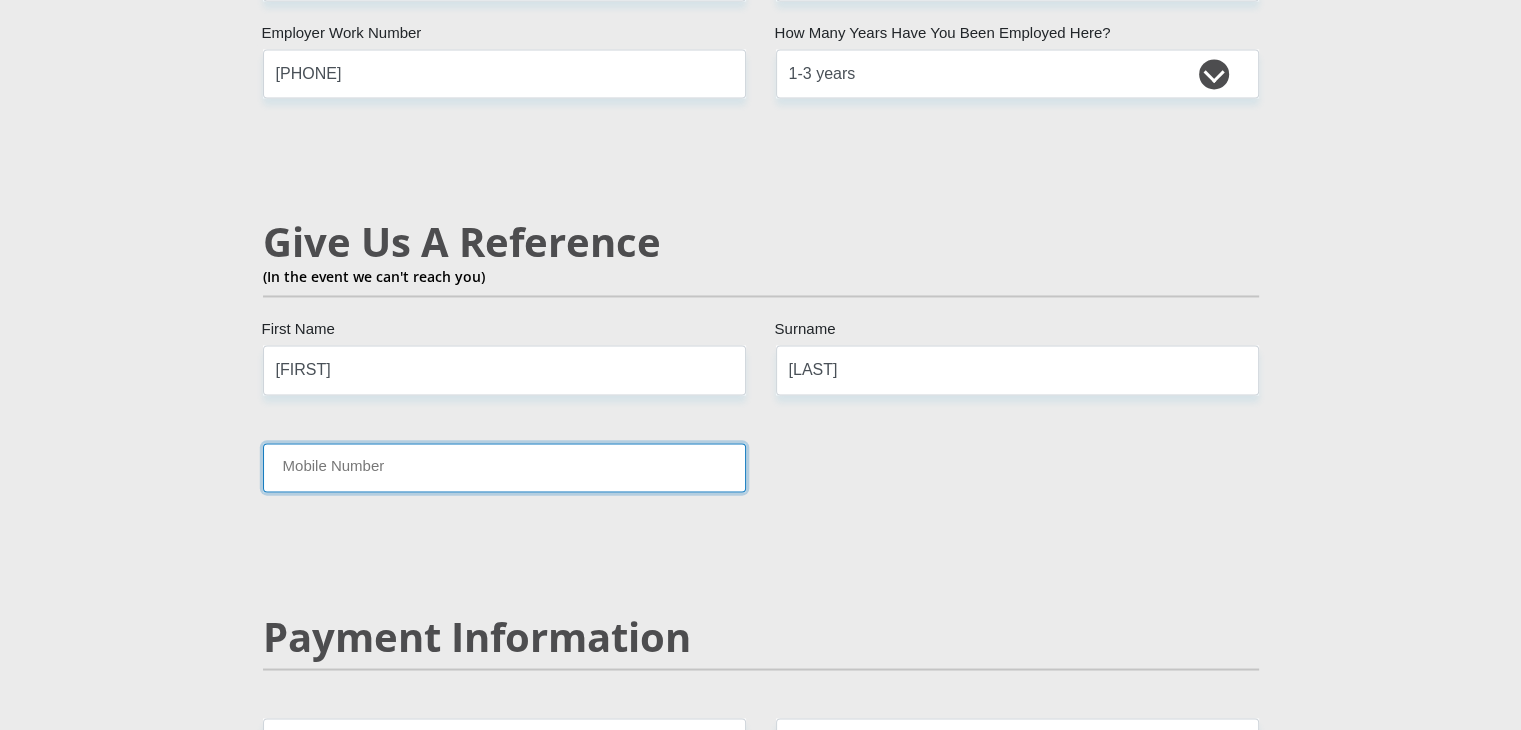 click on "Mobile Number" at bounding box center (504, 467) 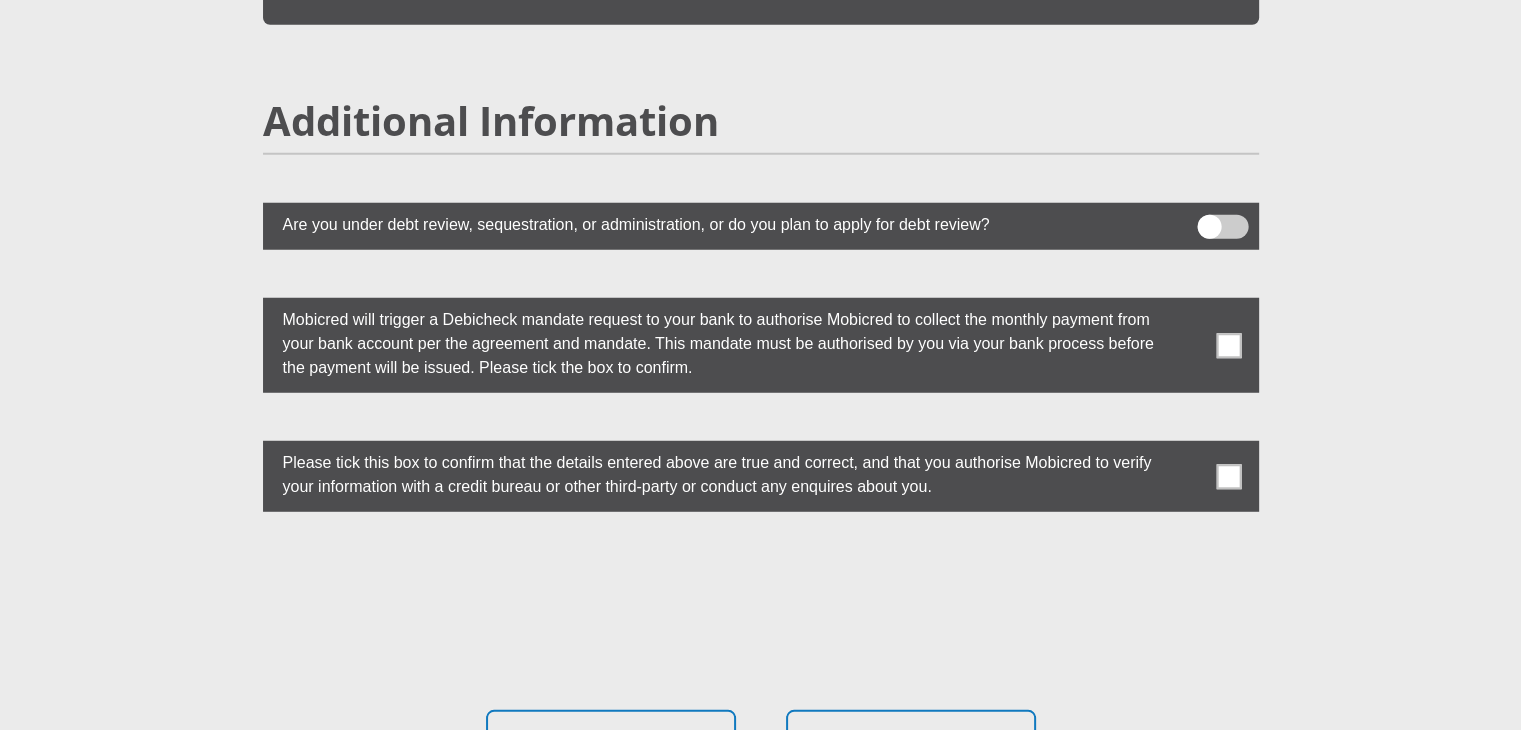 scroll, scrollTop: 5332, scrollLeft: 0, axis: vertical 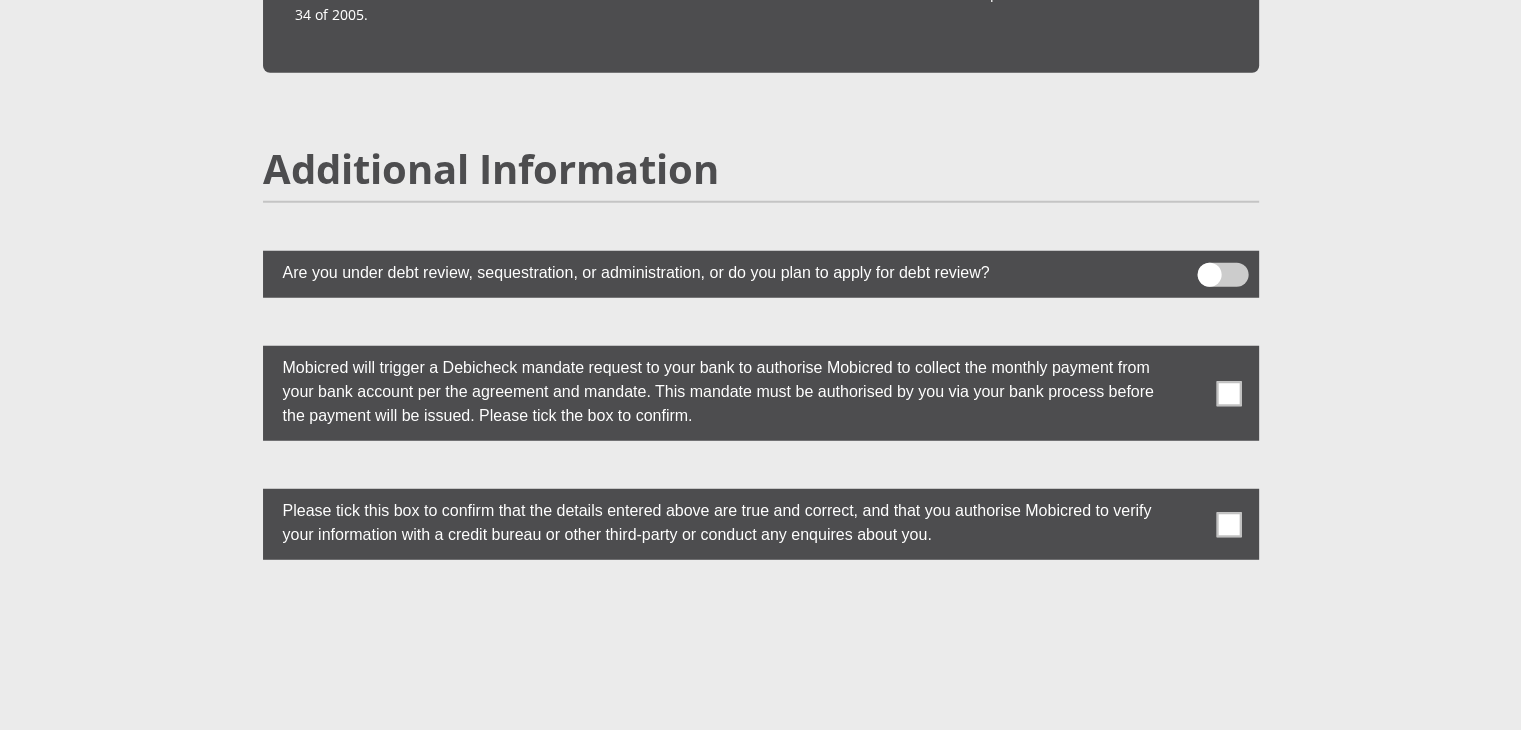type on "[NUMBER]" 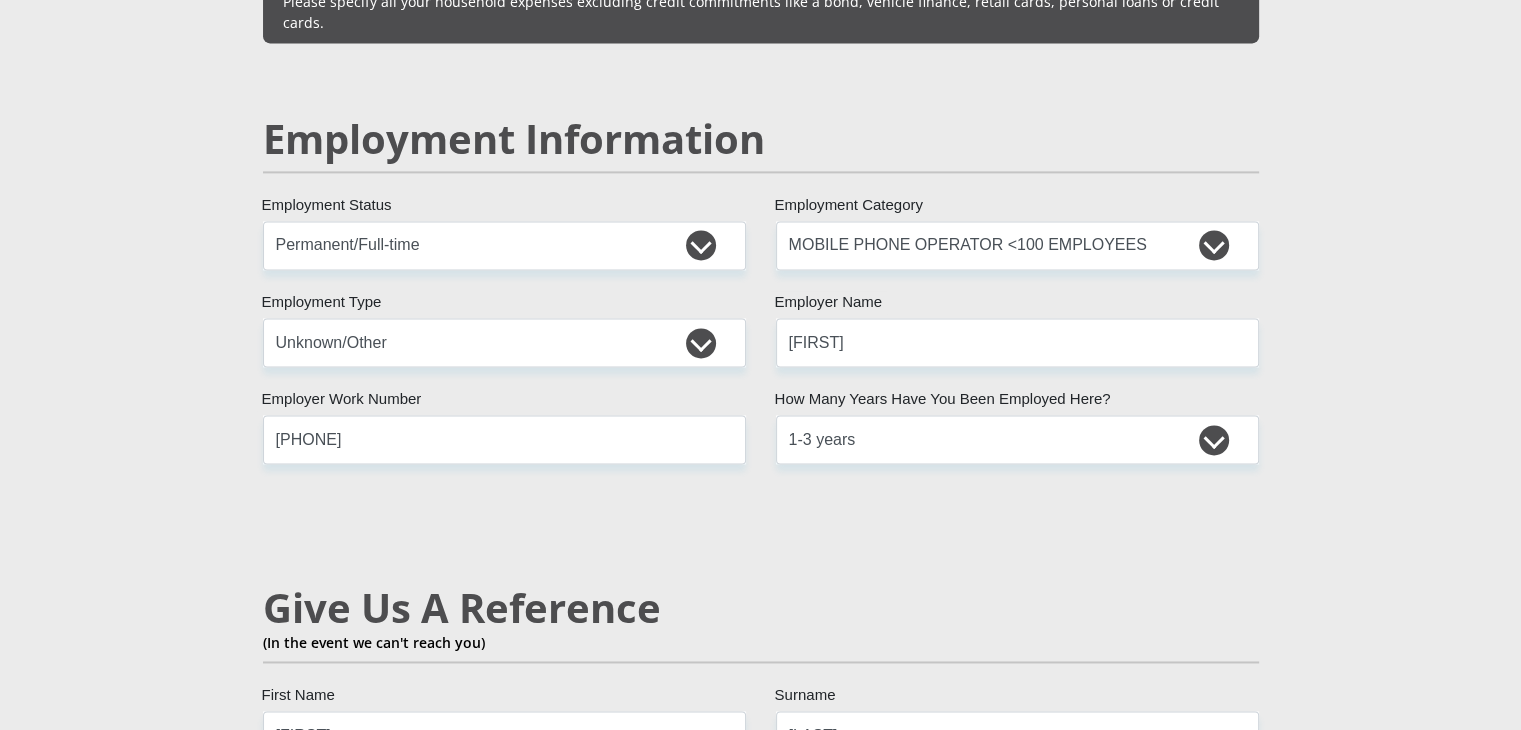 scroll, scrollTop: 2932, scrollLeft: 0, axis: vertical 